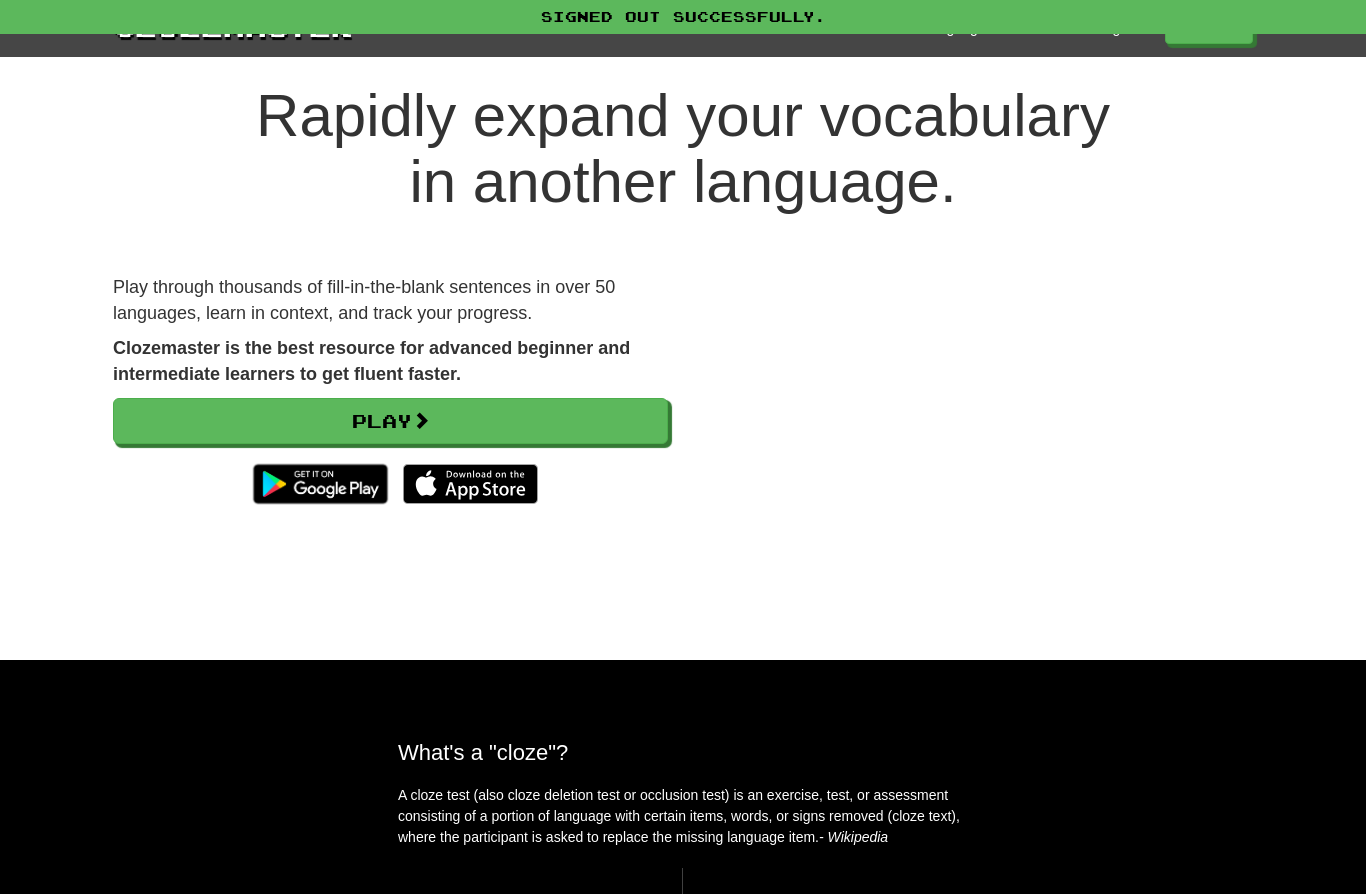 scroll, scrollTop: 0, scrollLeft: 0, axis: both 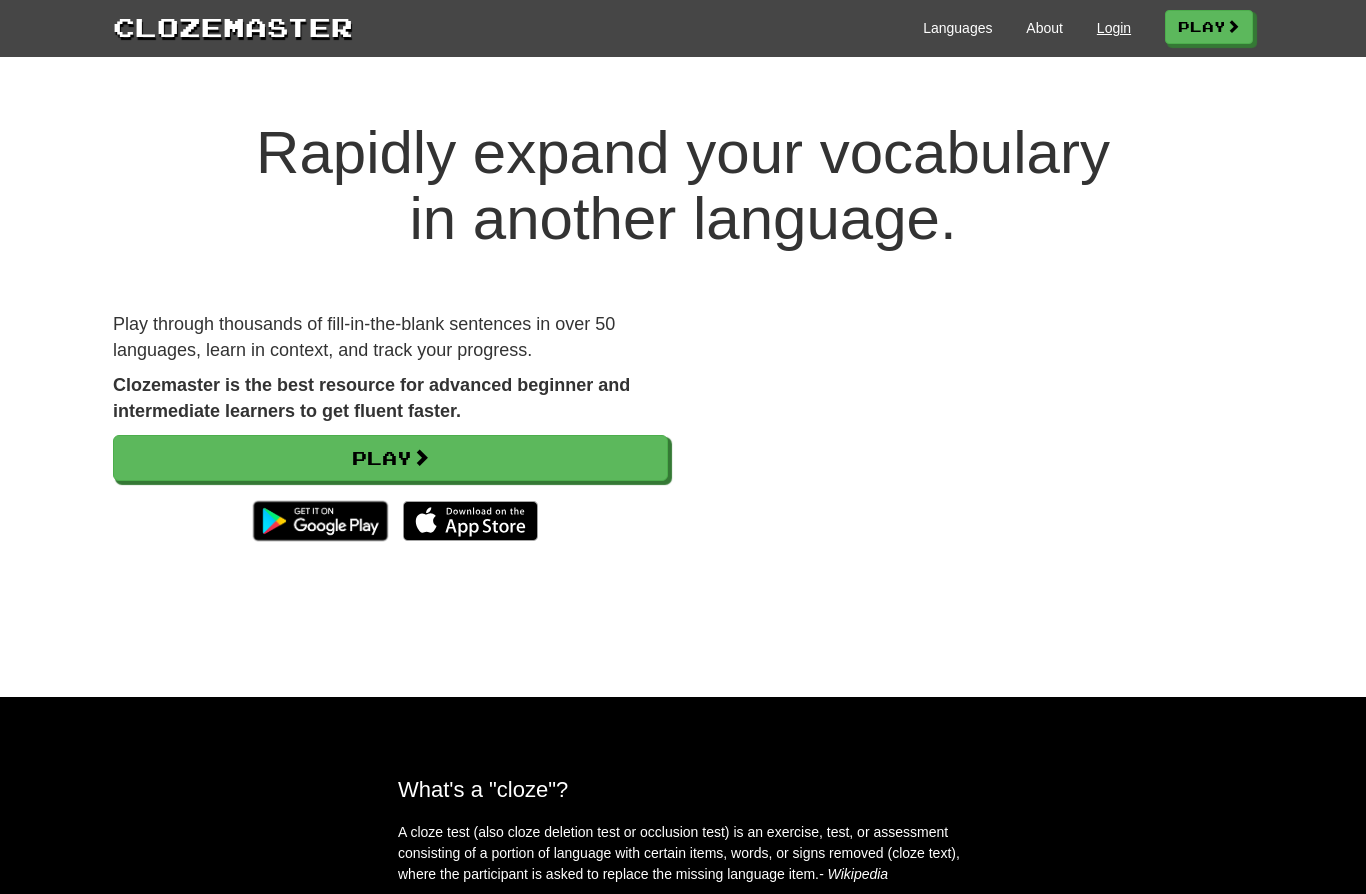 click on "Login" at bounding box center (1114, 28) 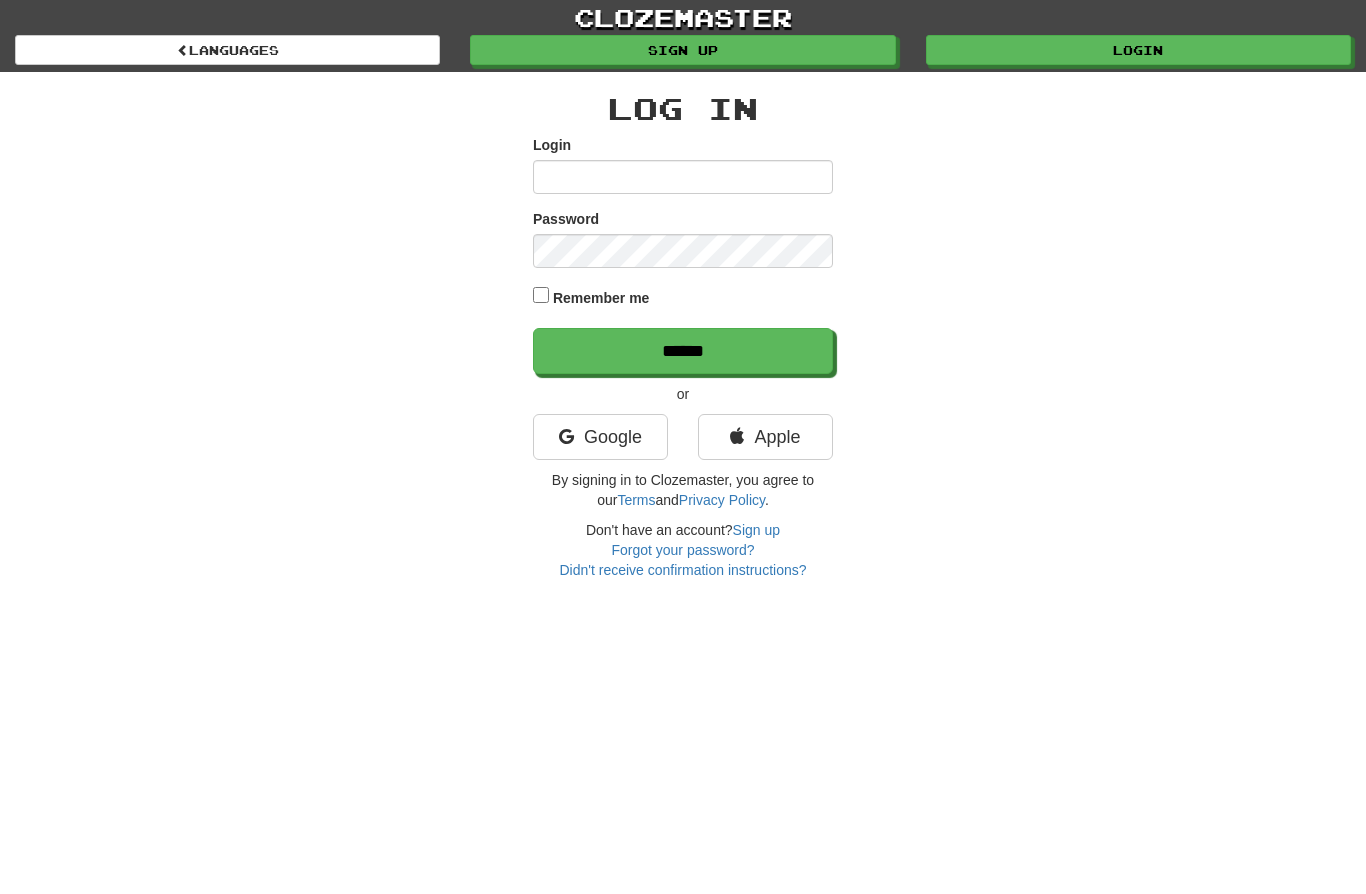 scroll, scrollTop: 0, scrollLeft: 0, axis: both 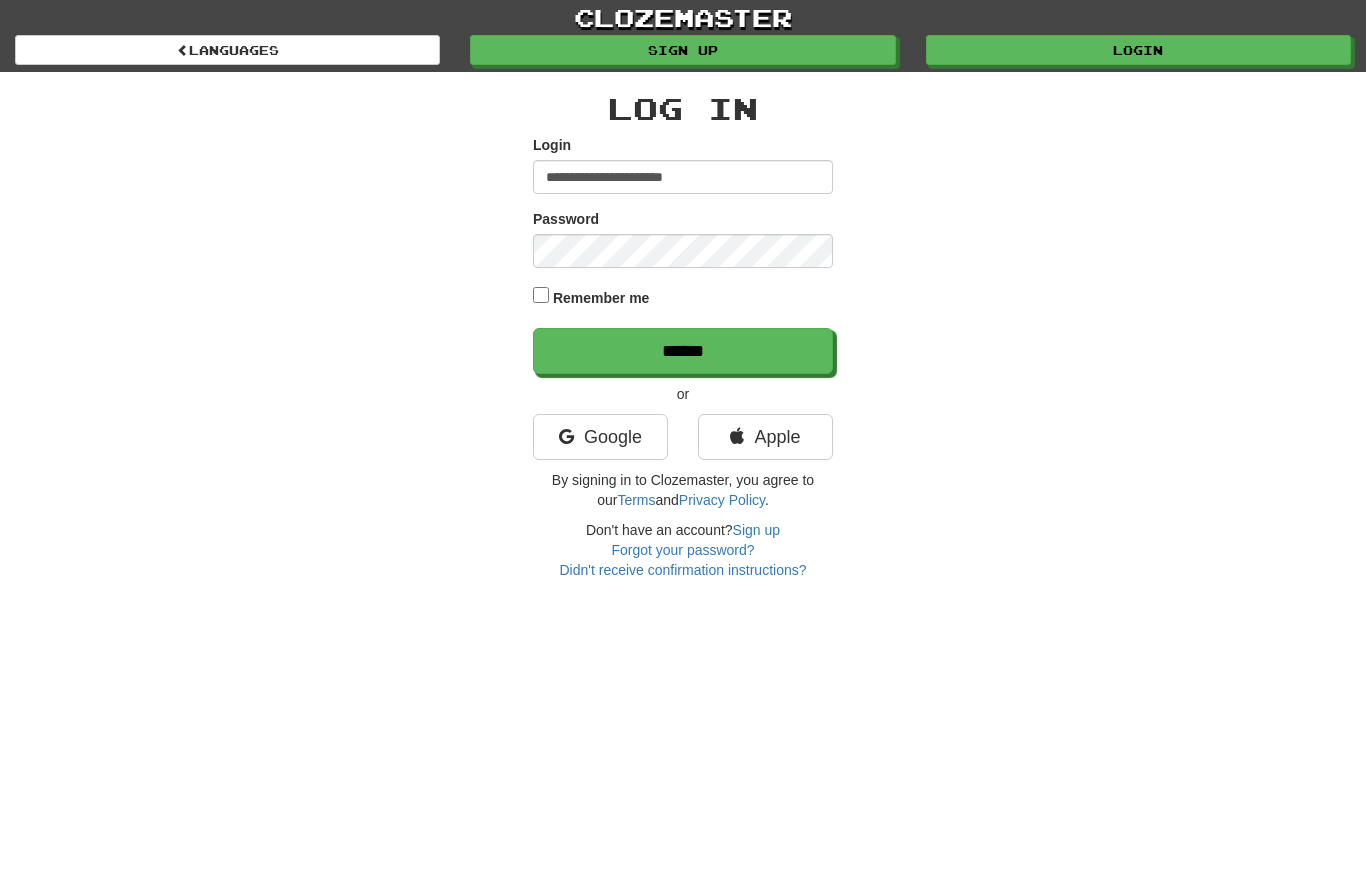 type on "**********" 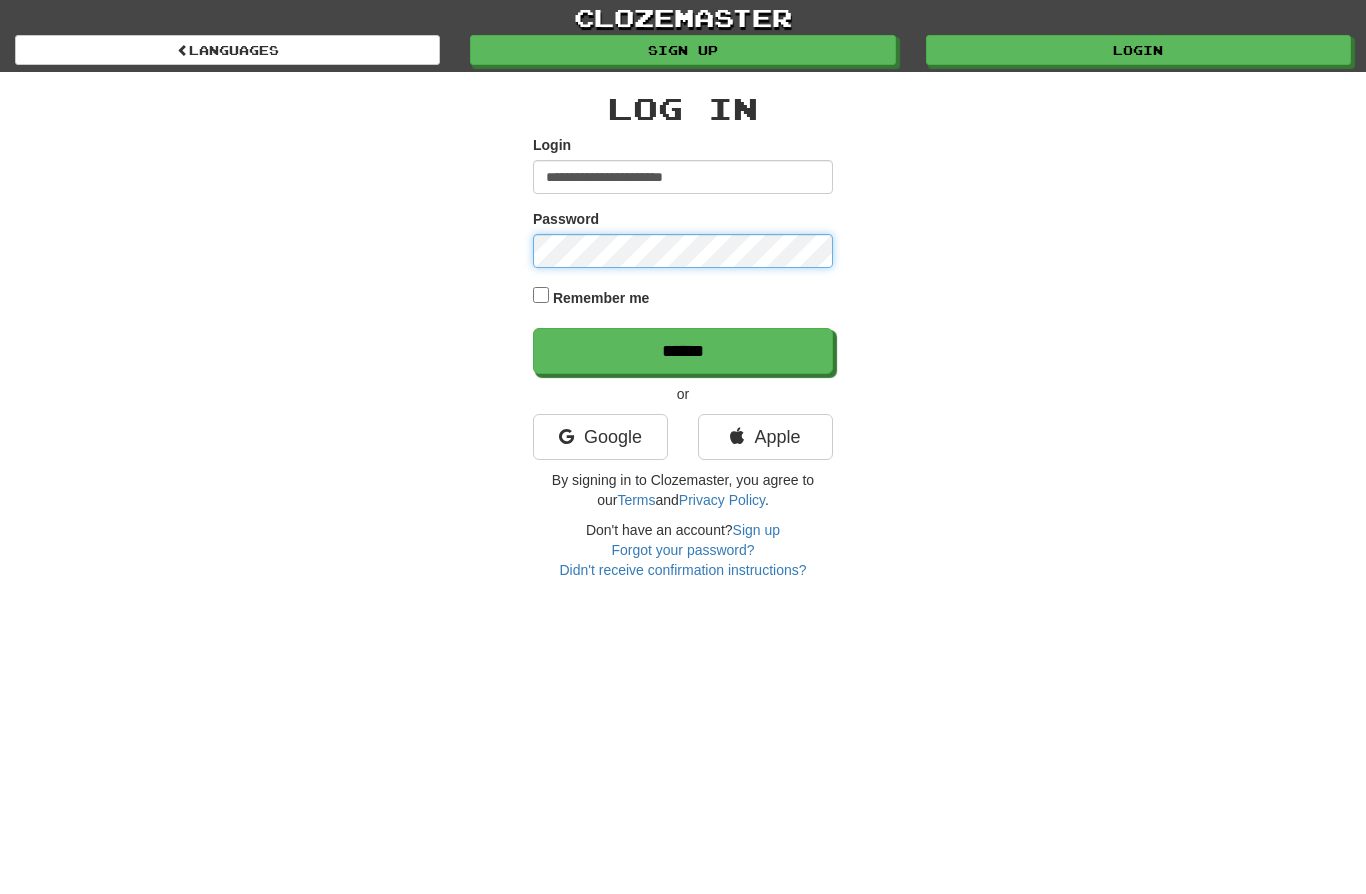 click on "******" at bounding box center [683, 351] 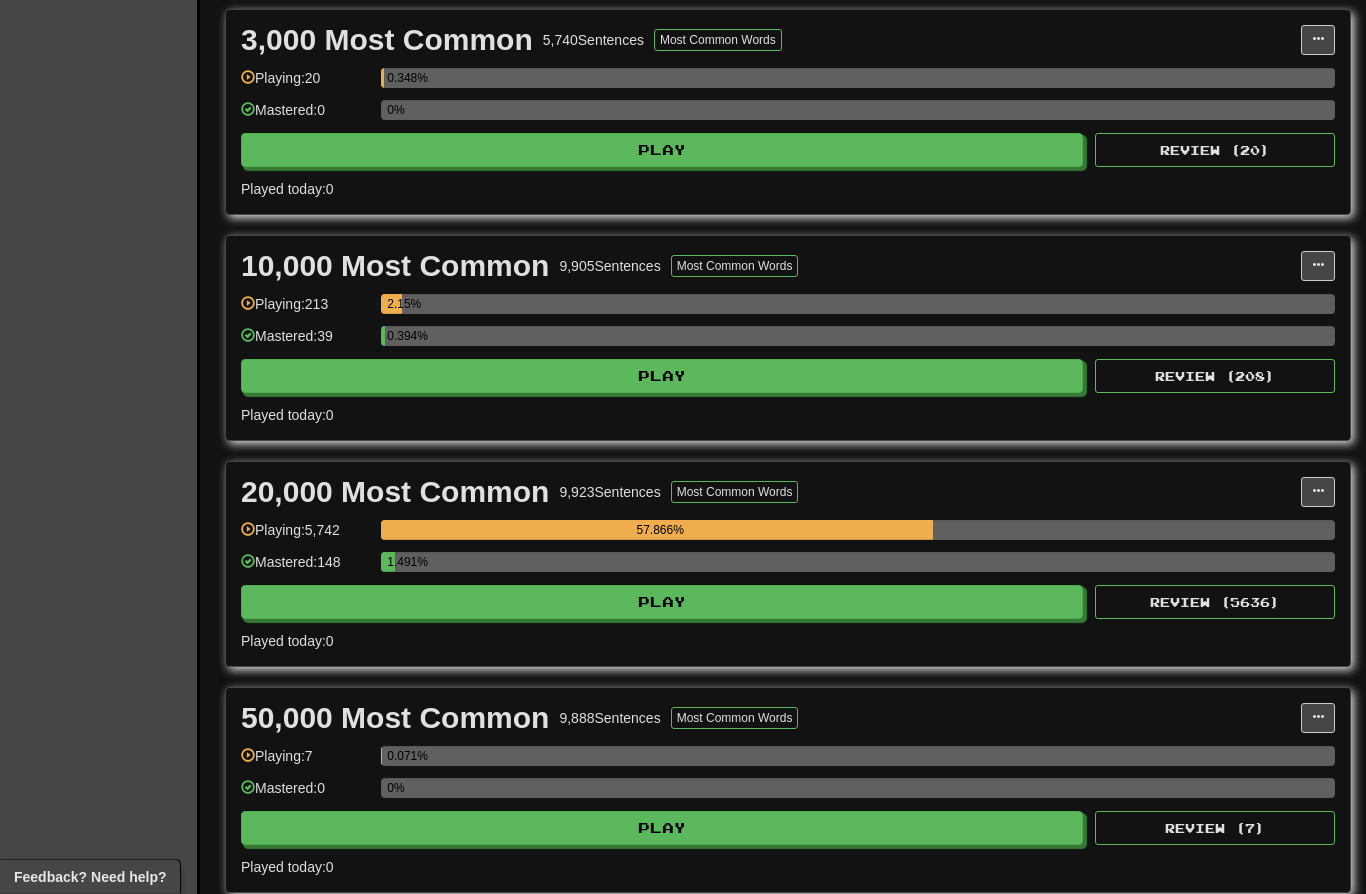 scroll, scrollTop: 904, scrollLeft: 0, axis: vertical 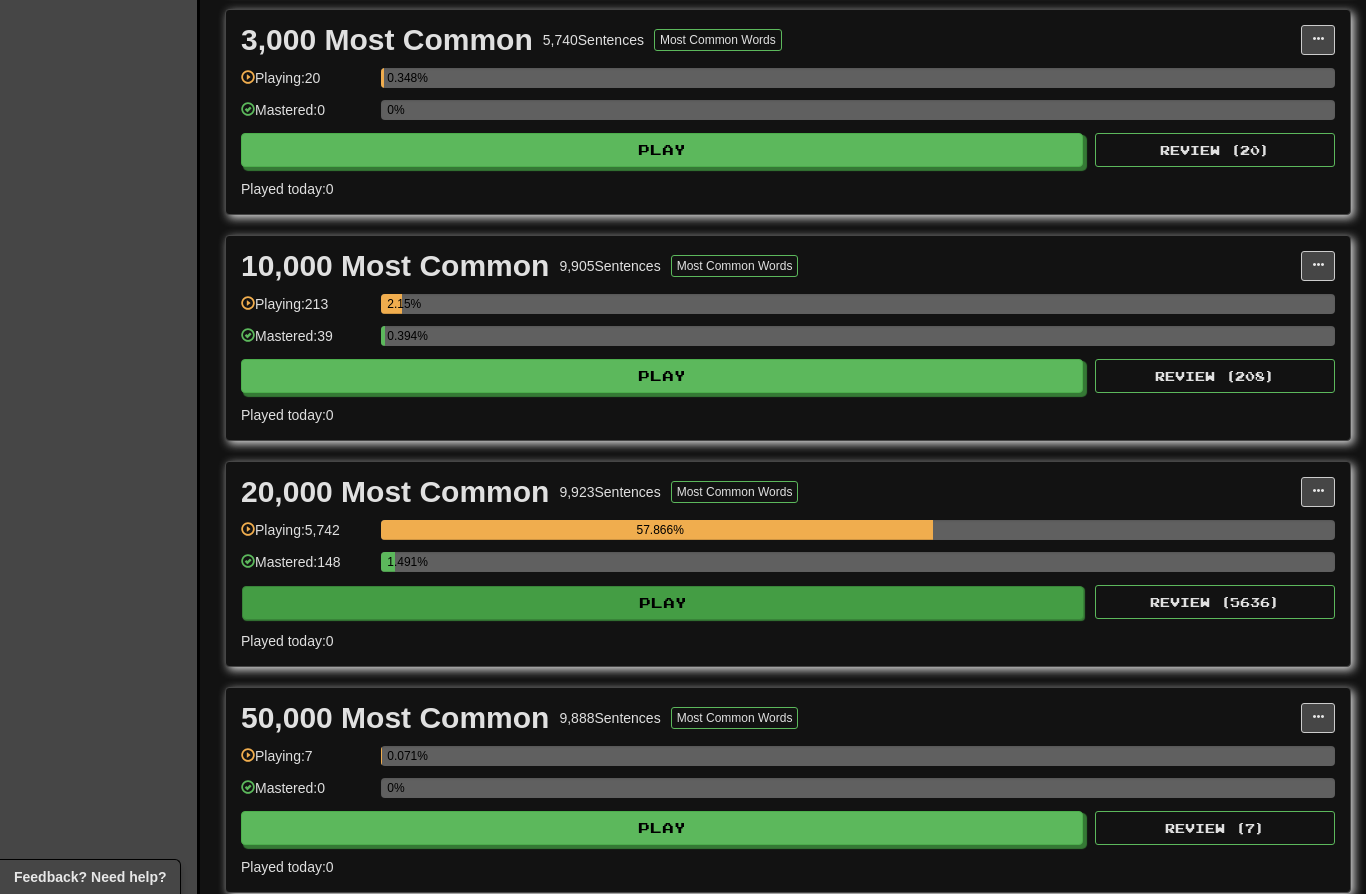click on "Play" at bounding box center (663, 603) 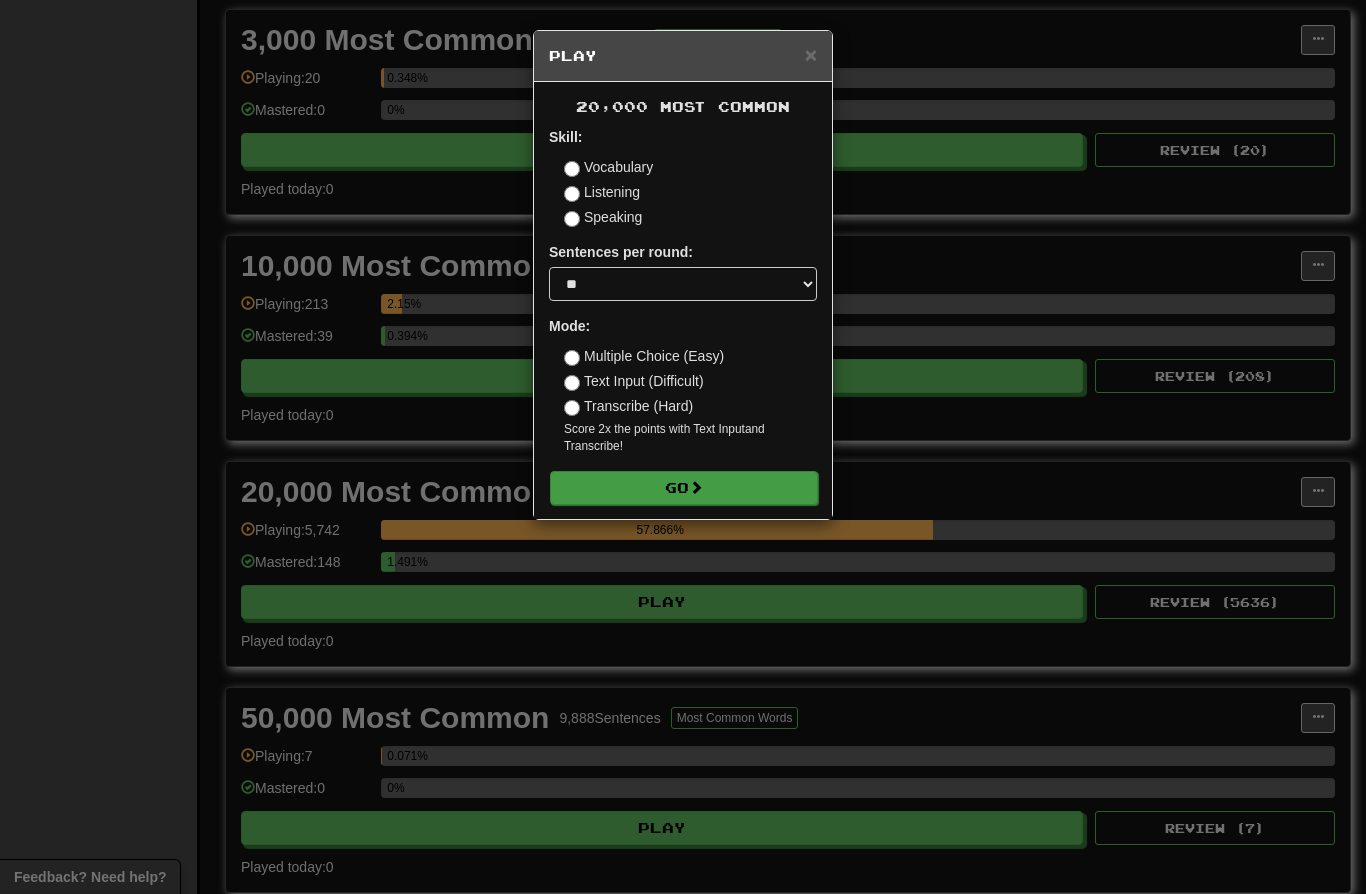 click on "Go" at bounding box center [684, 488] 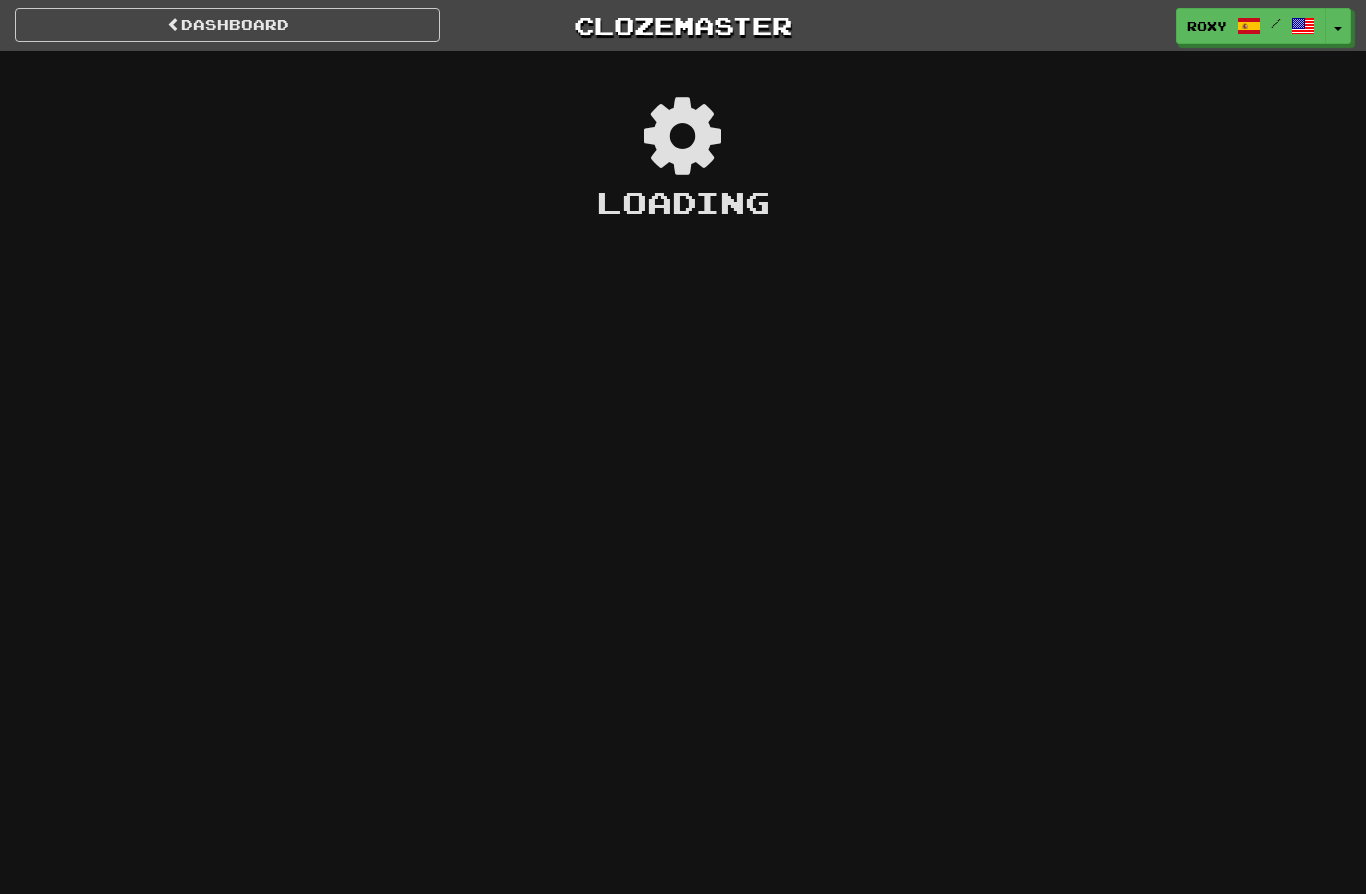scroll, scrollTop: 0, scrollLeft: 0, axis: both 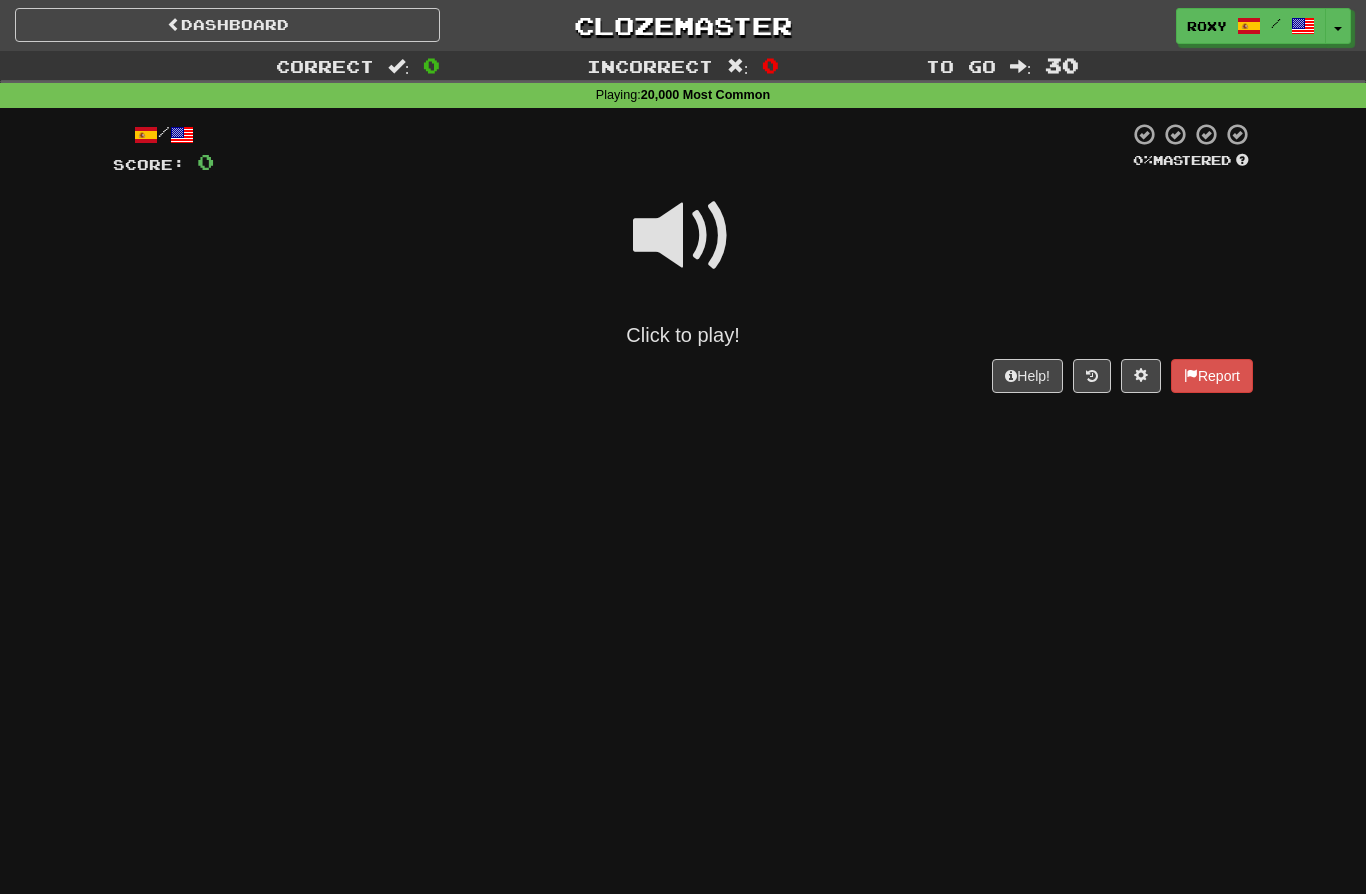 click at bounding box center [683, 236] 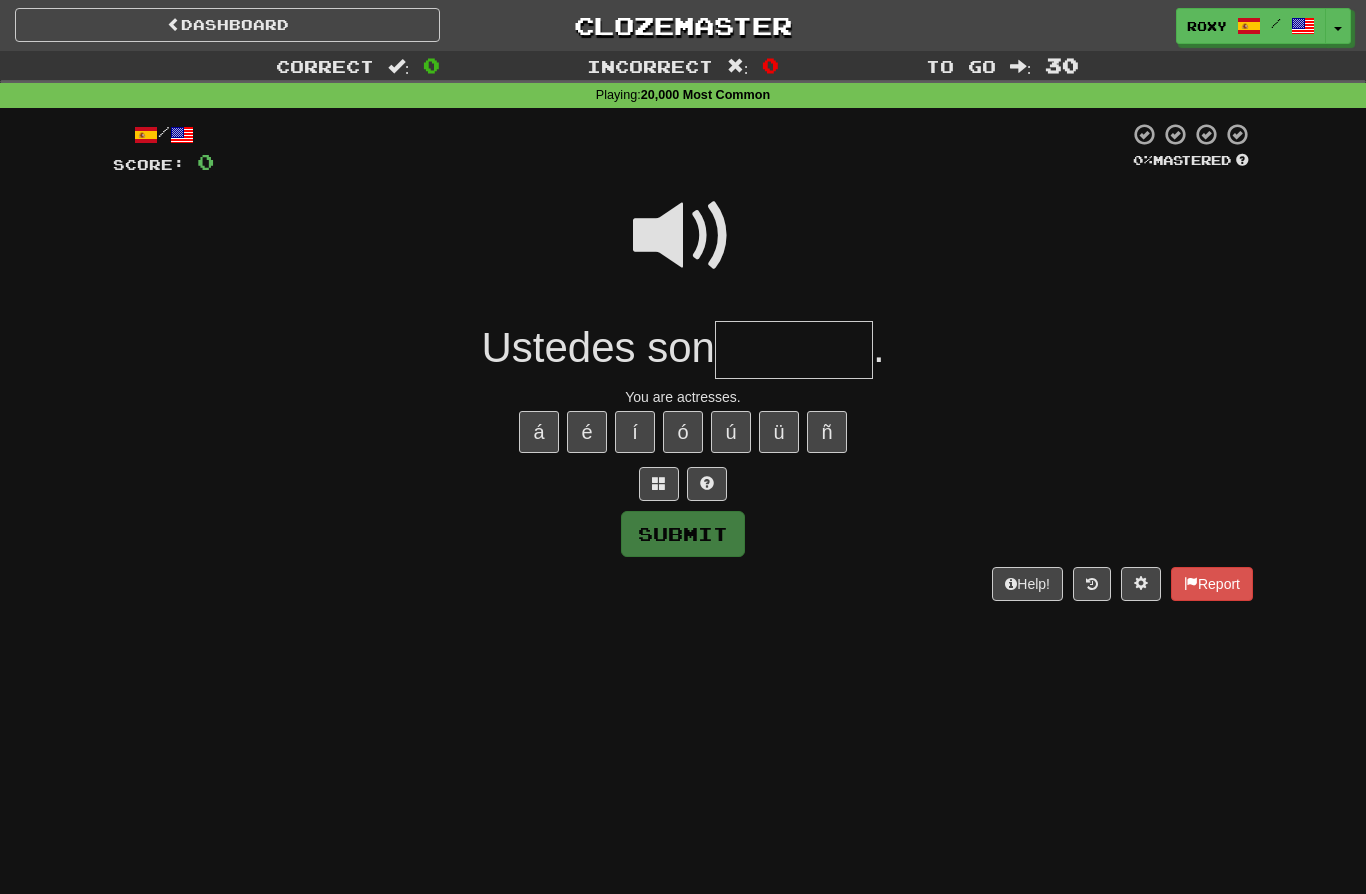 click at bounding box center (683, 236) 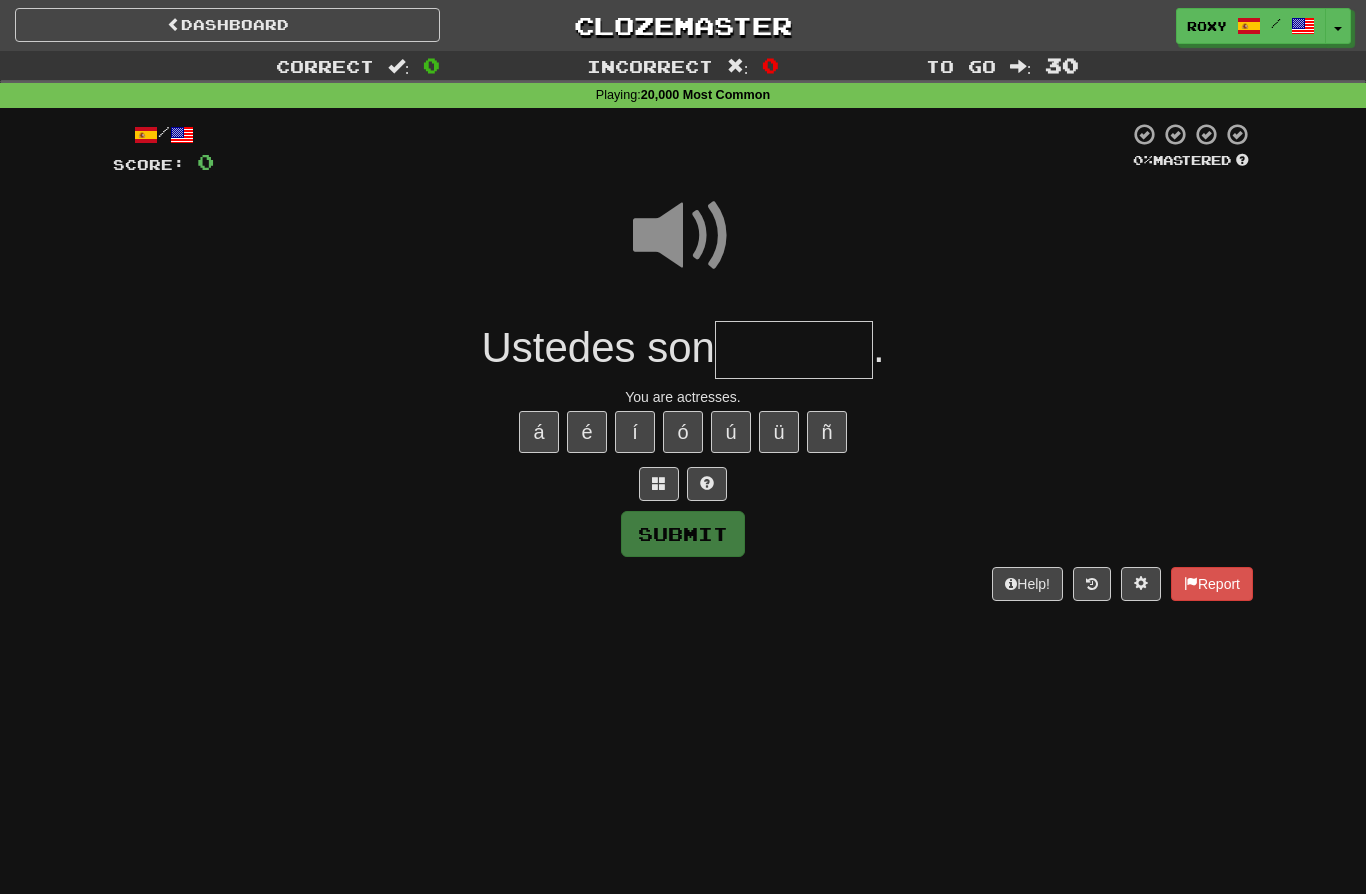 click at bounding box center (794, 350) 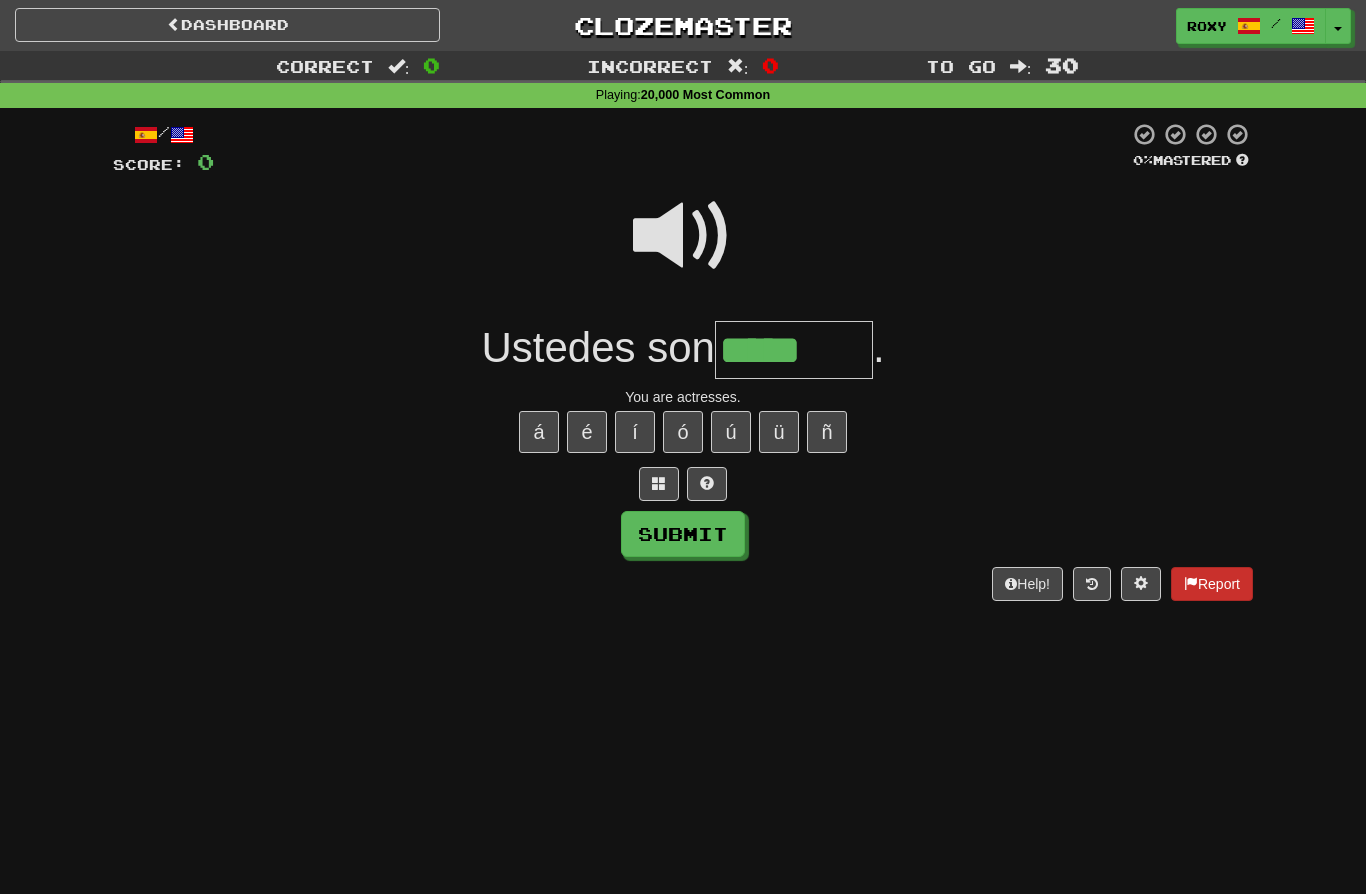 click on "Report" at bounding box center (1212, 584) 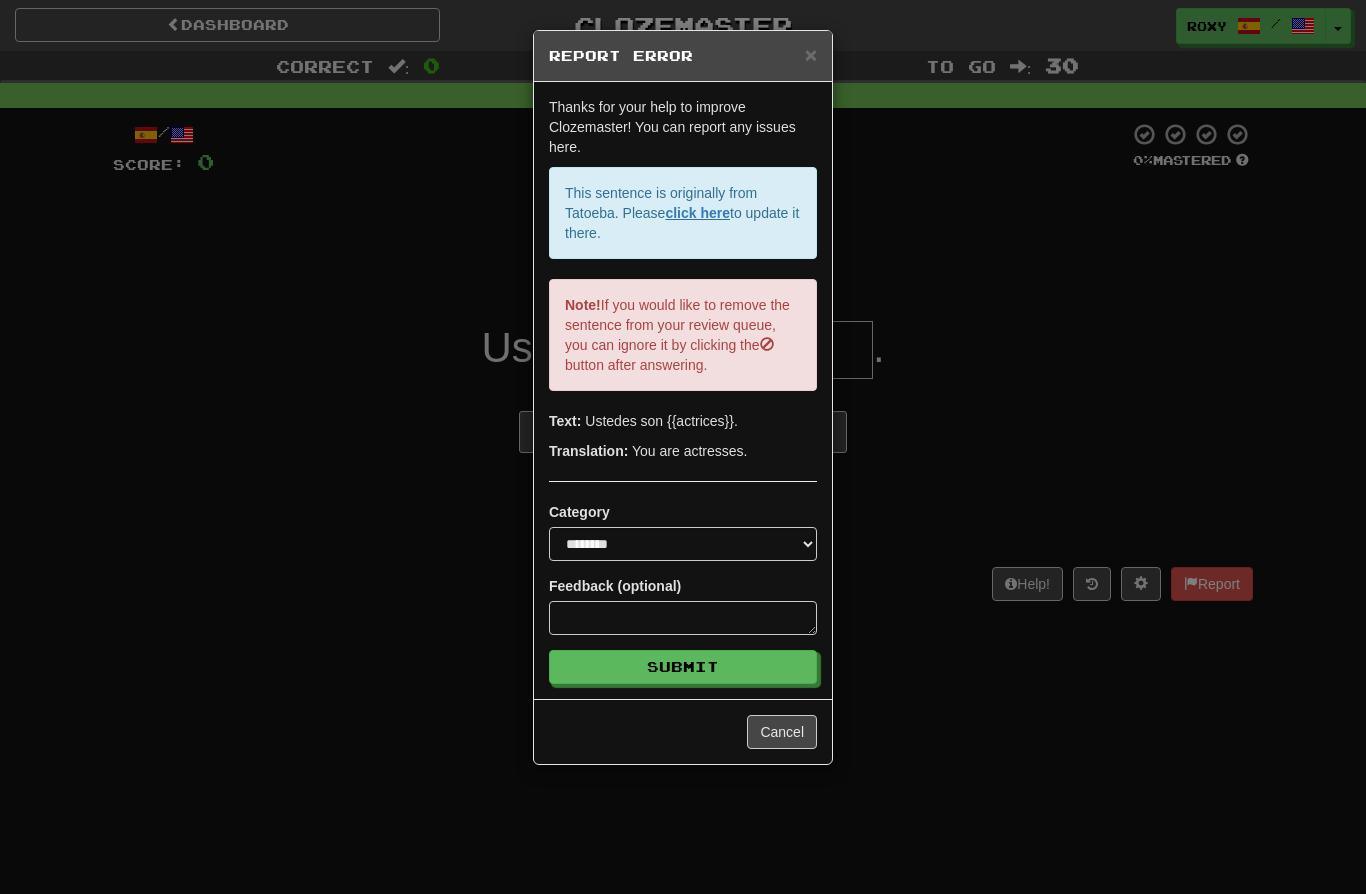 click on "×" at bounding box center [811, 54] 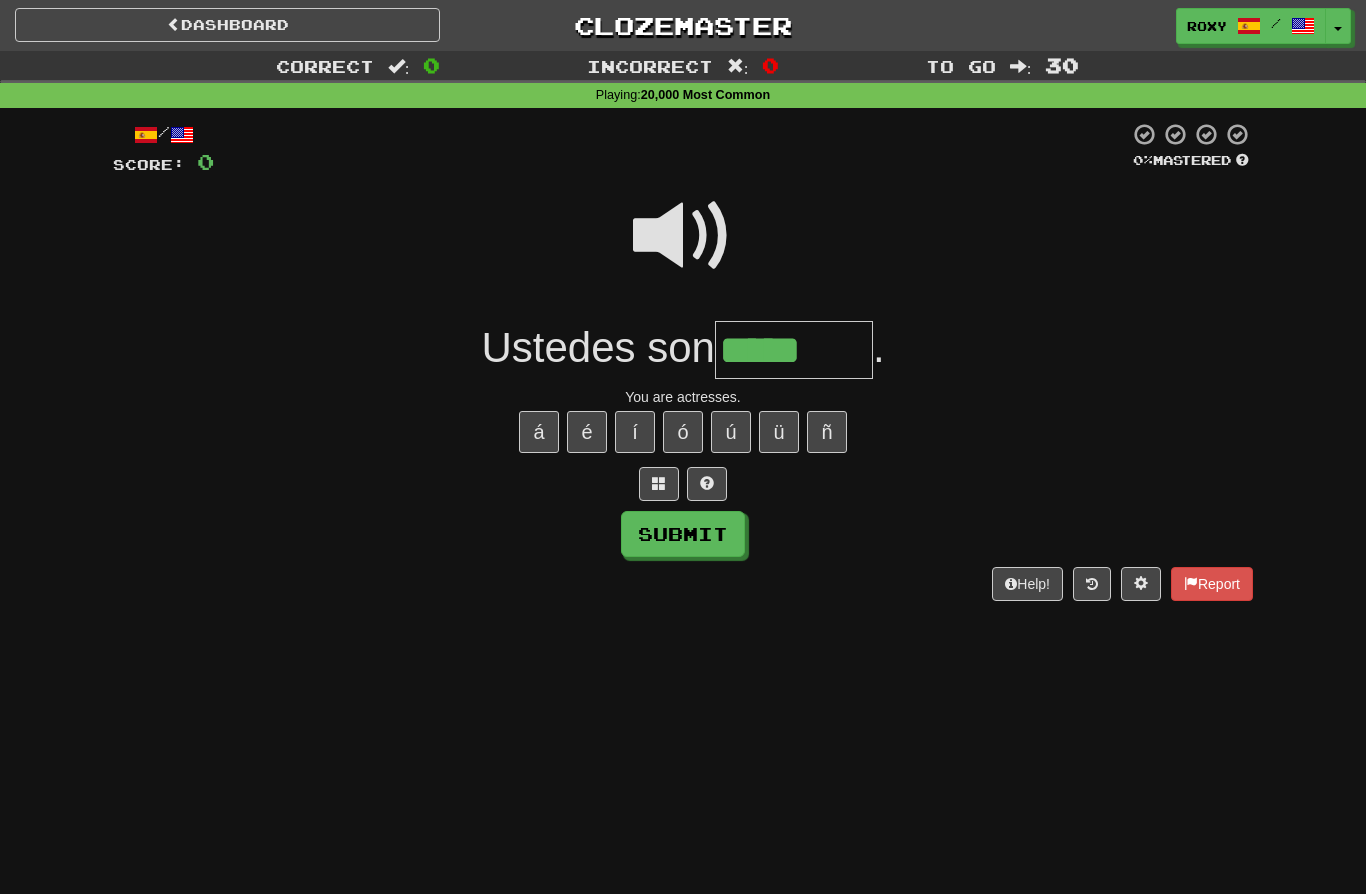 click on "*****" at bounding box center [794, 350] 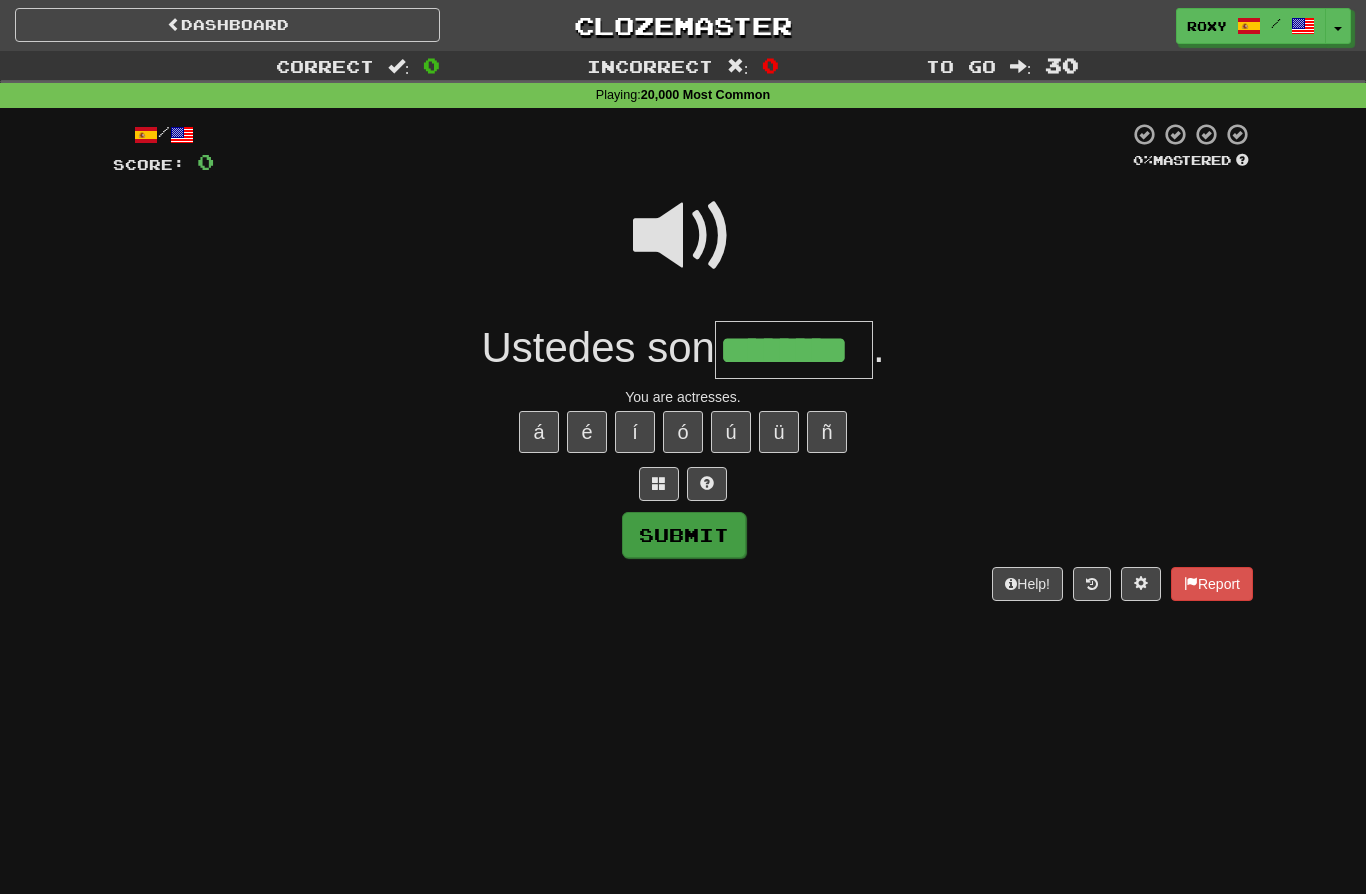 type on "********" 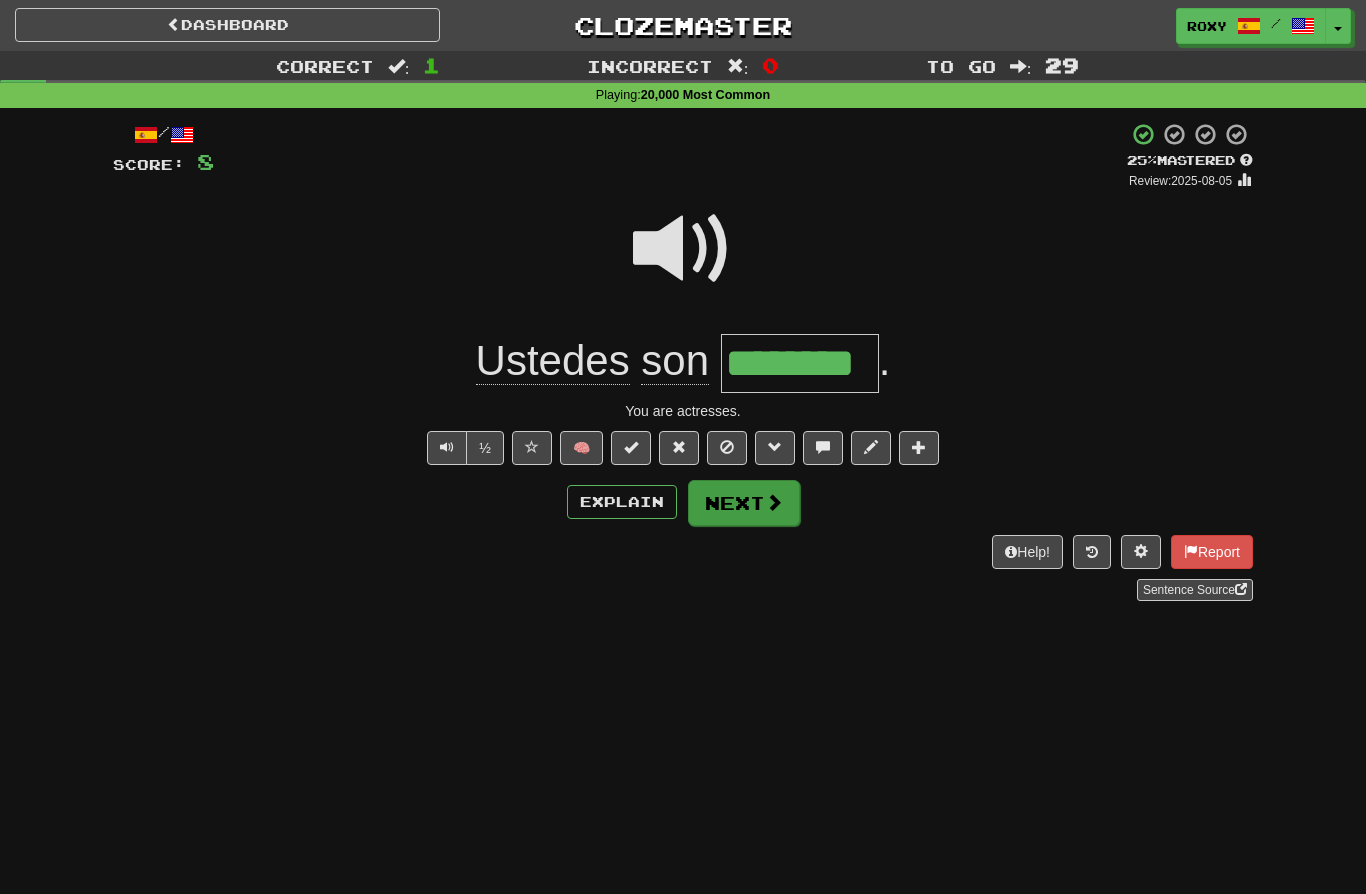 click on "Next" at bounding box center [744, 503] 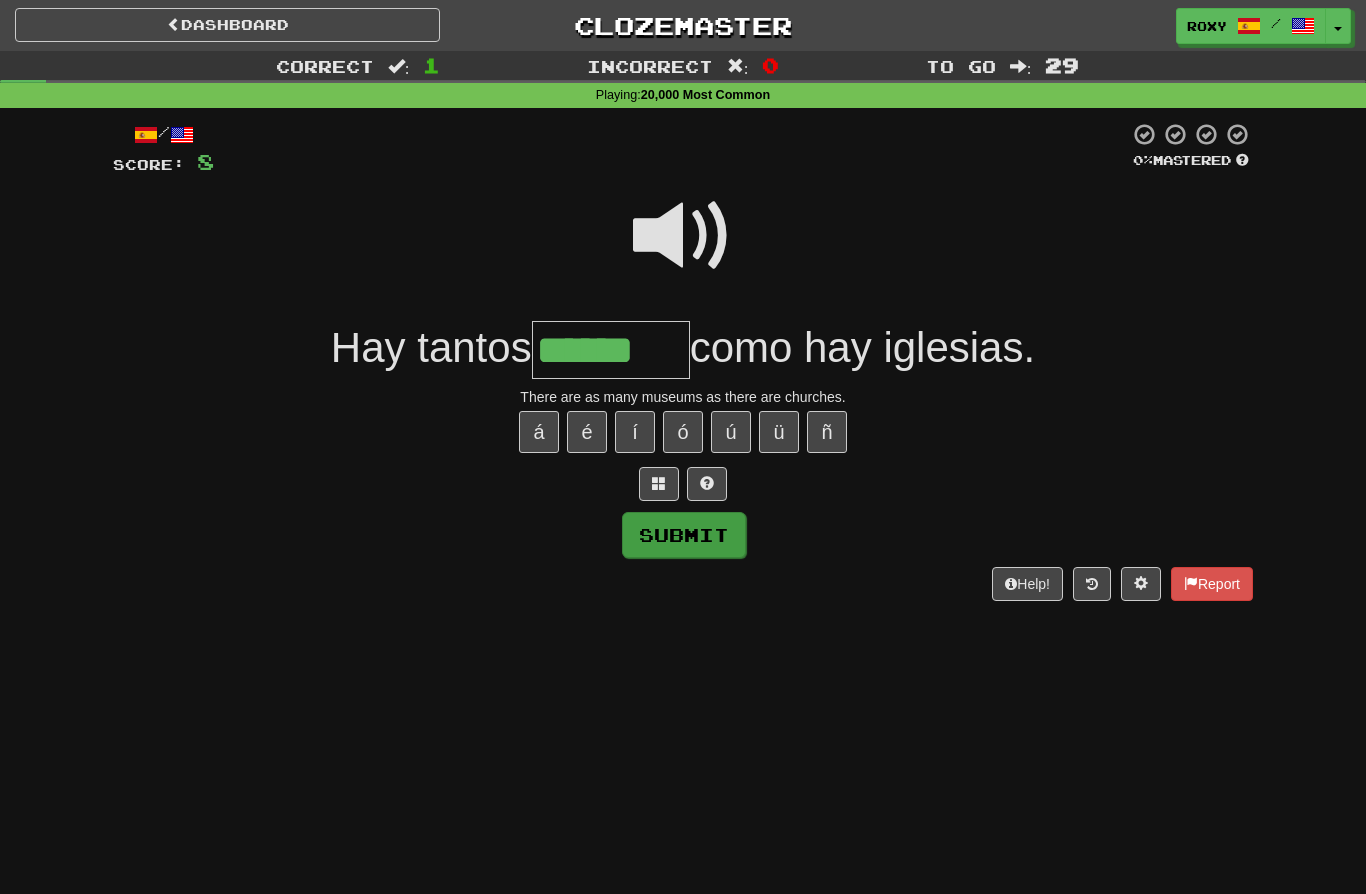 type on "******" 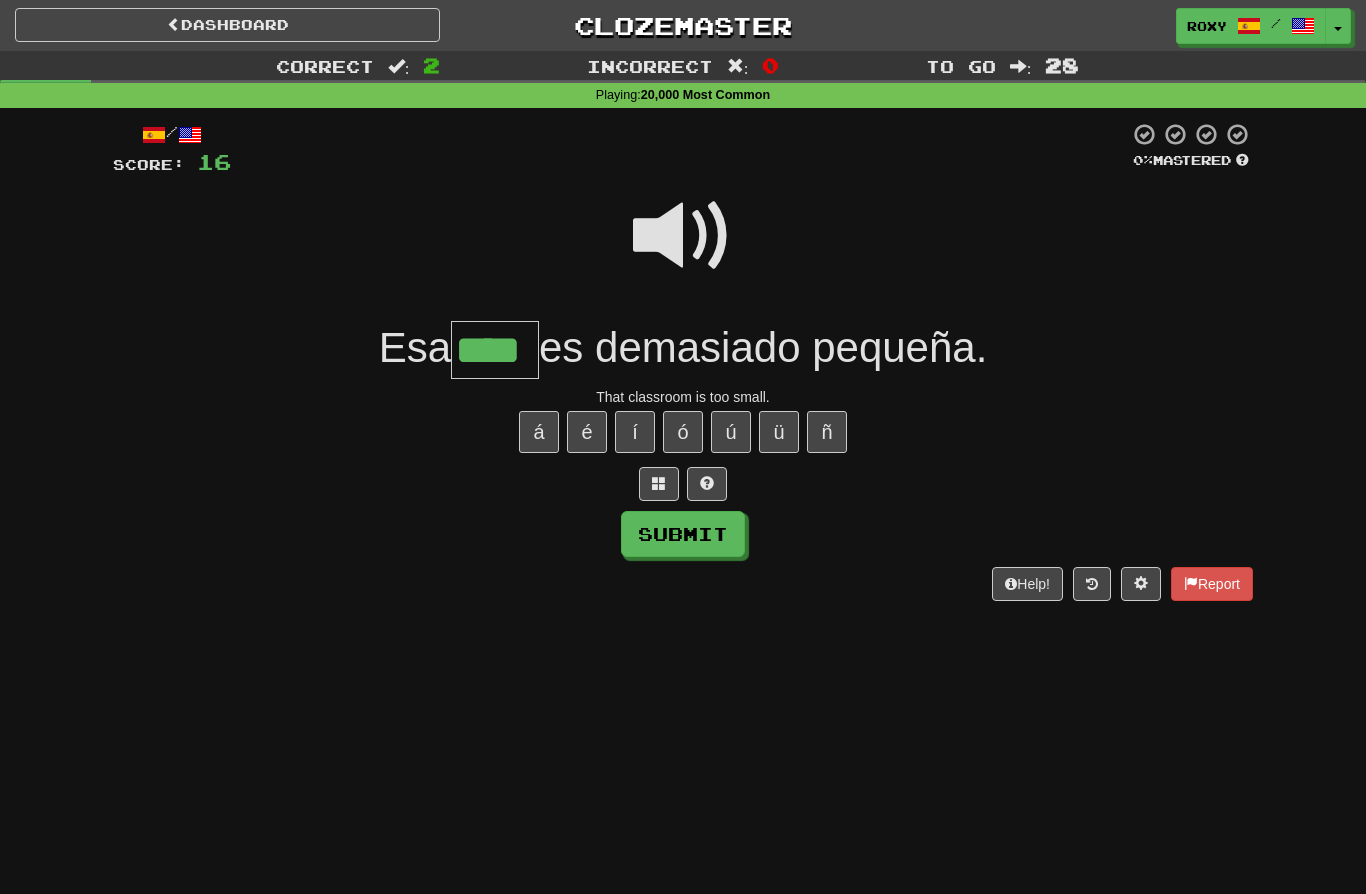type on "****" 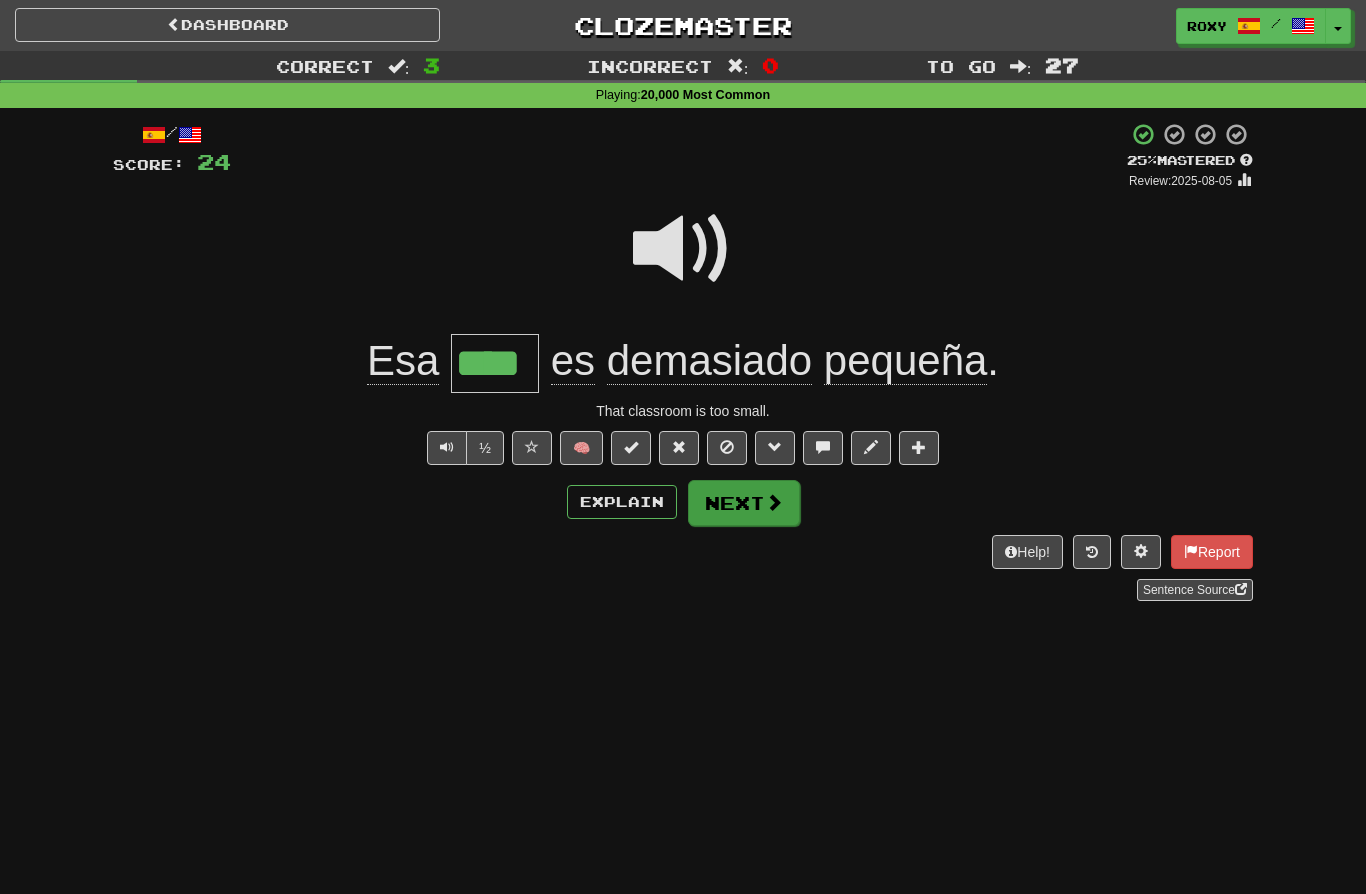 click on "Next" at bounding box center [744, 503] 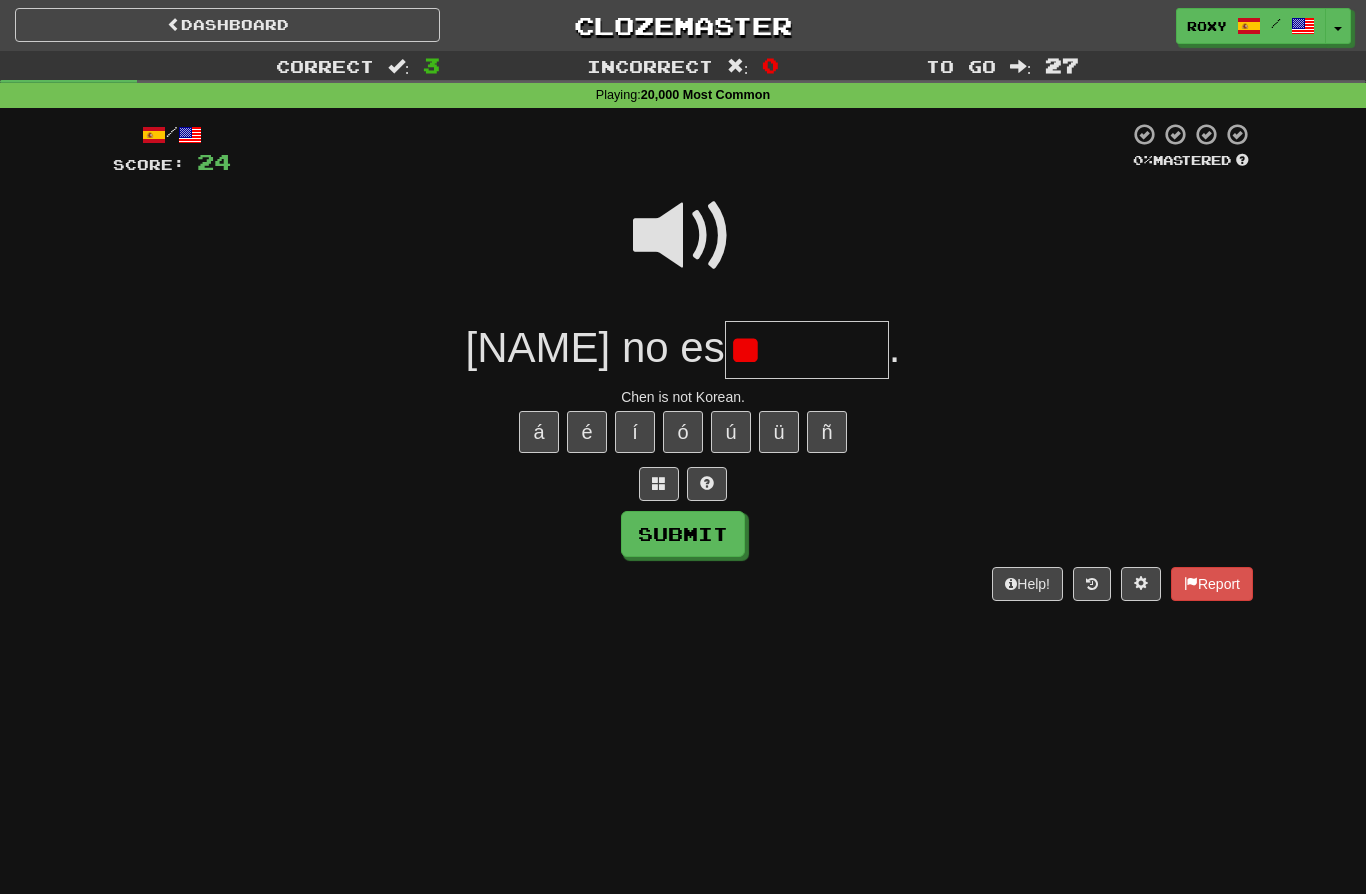 type on "*" 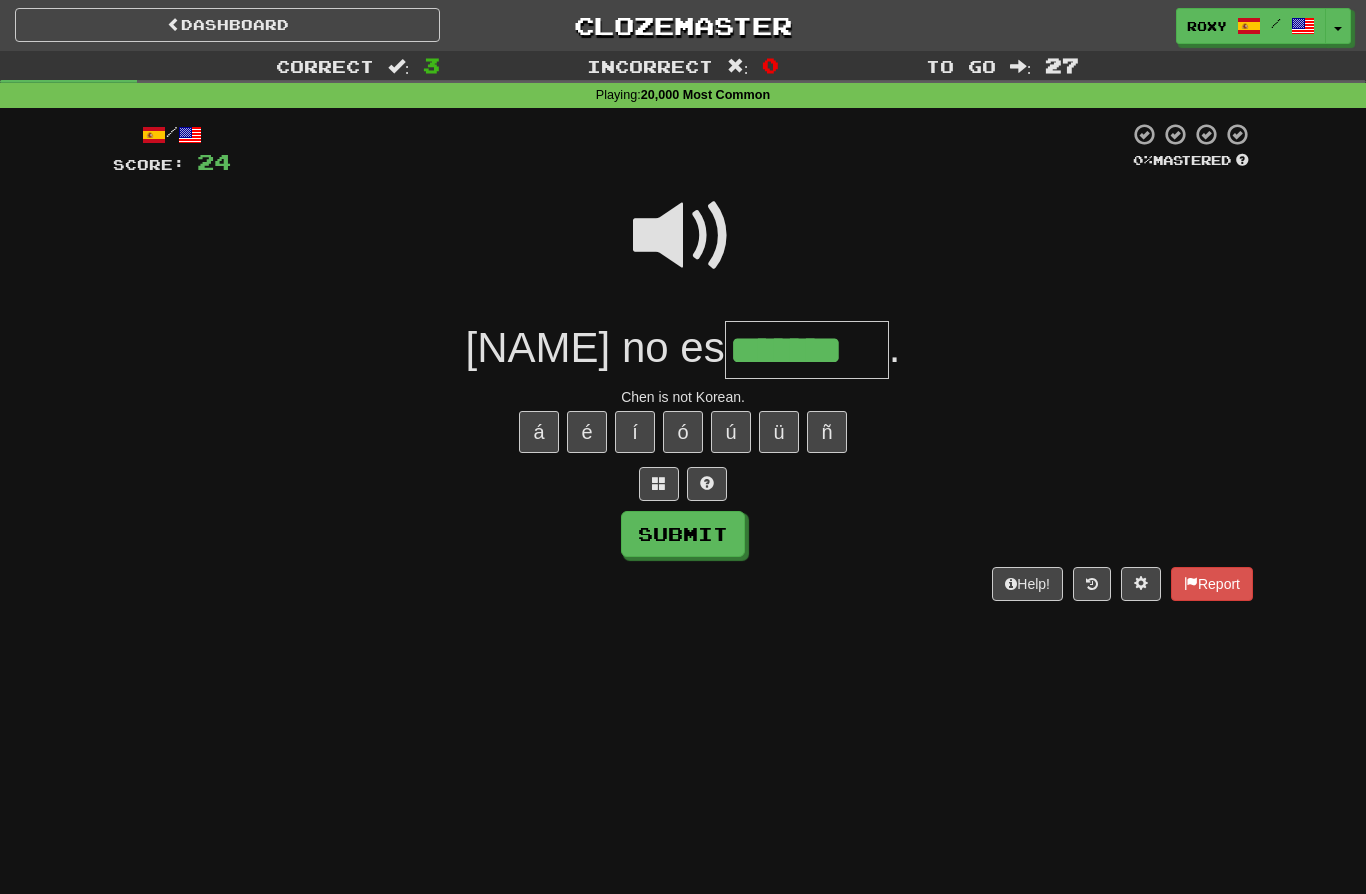 type on "*******" 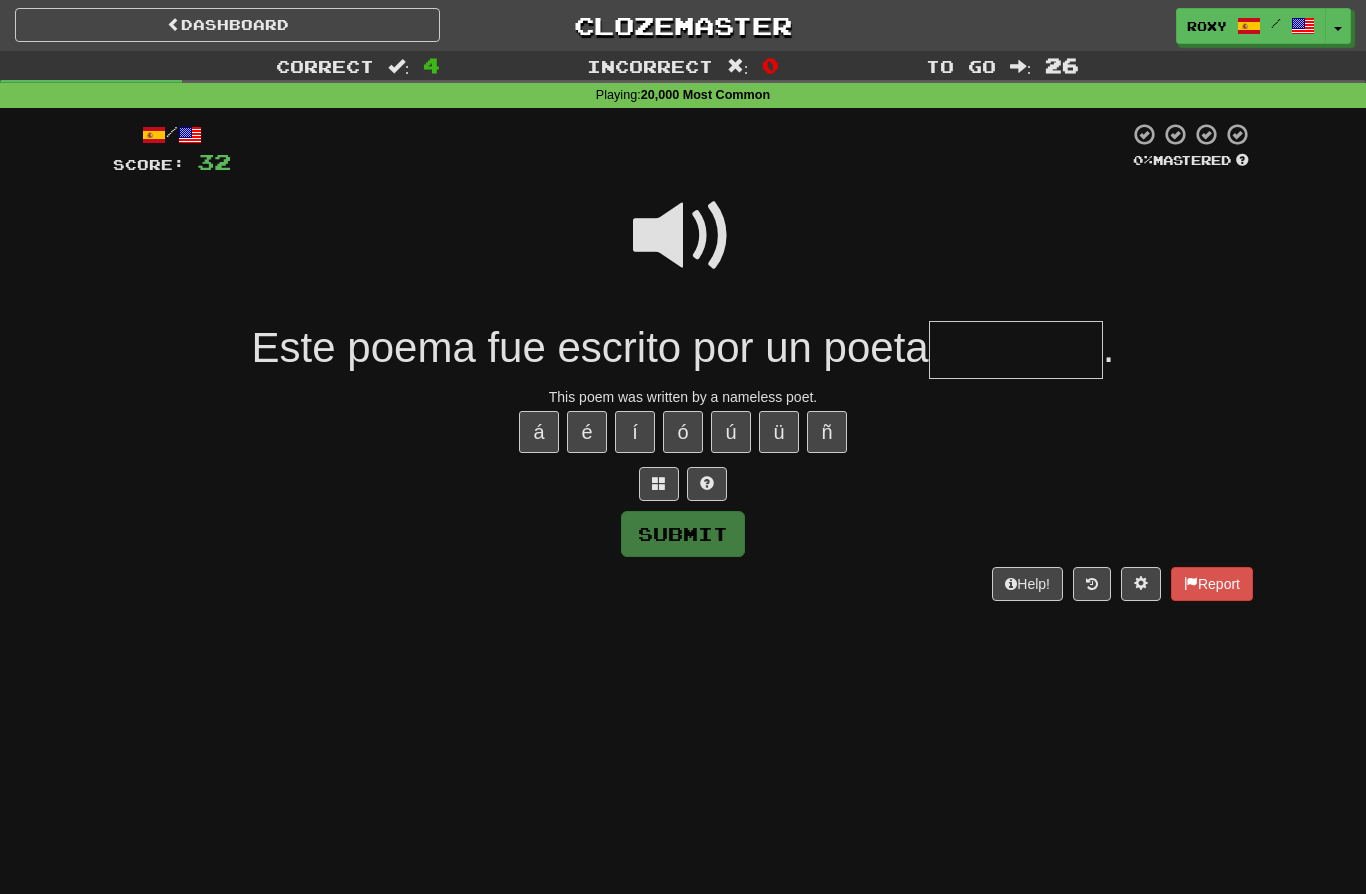 click at bounding box center [683, 236] 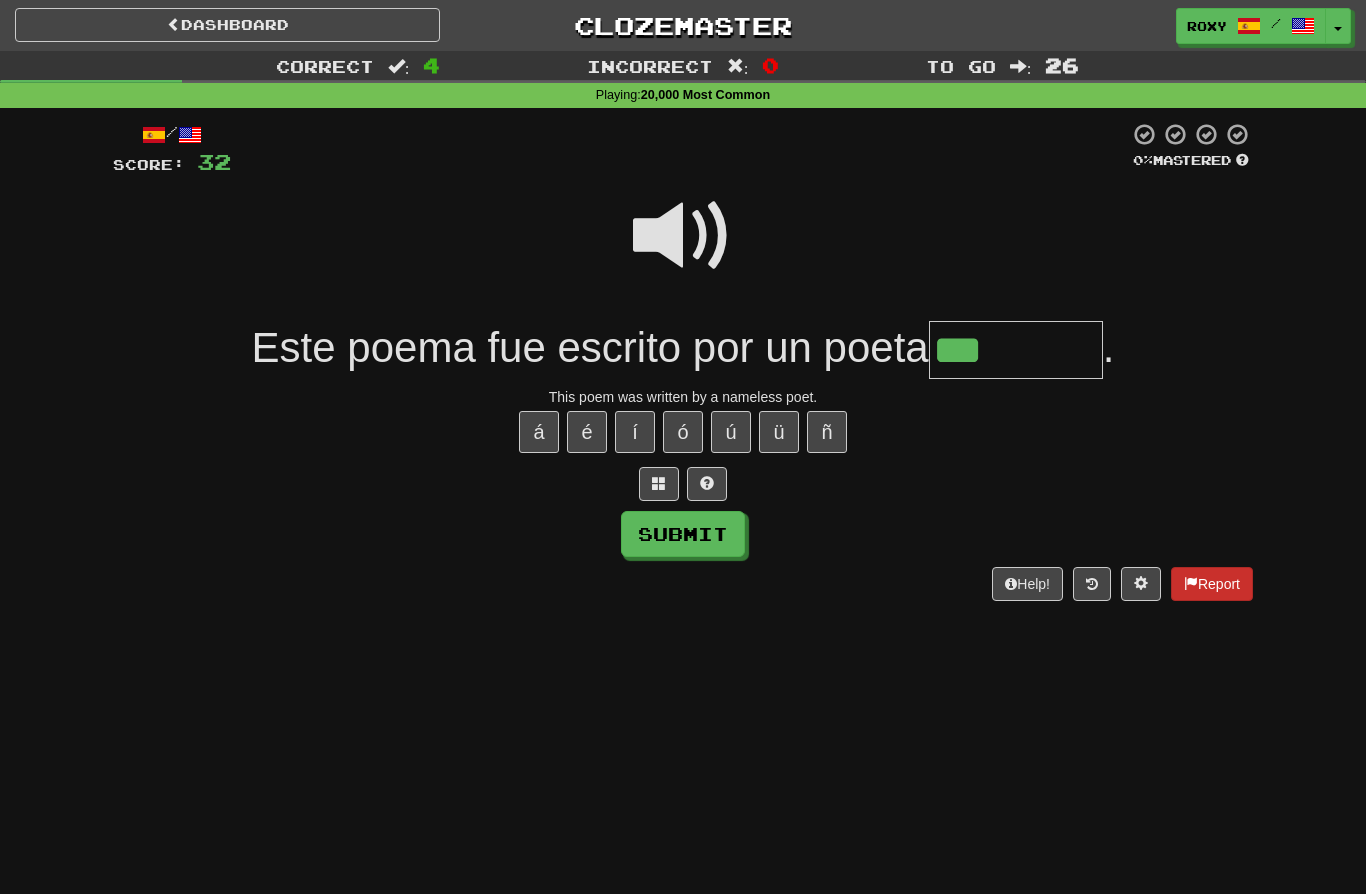 click on "Report" at bounding box center [1212, 584] 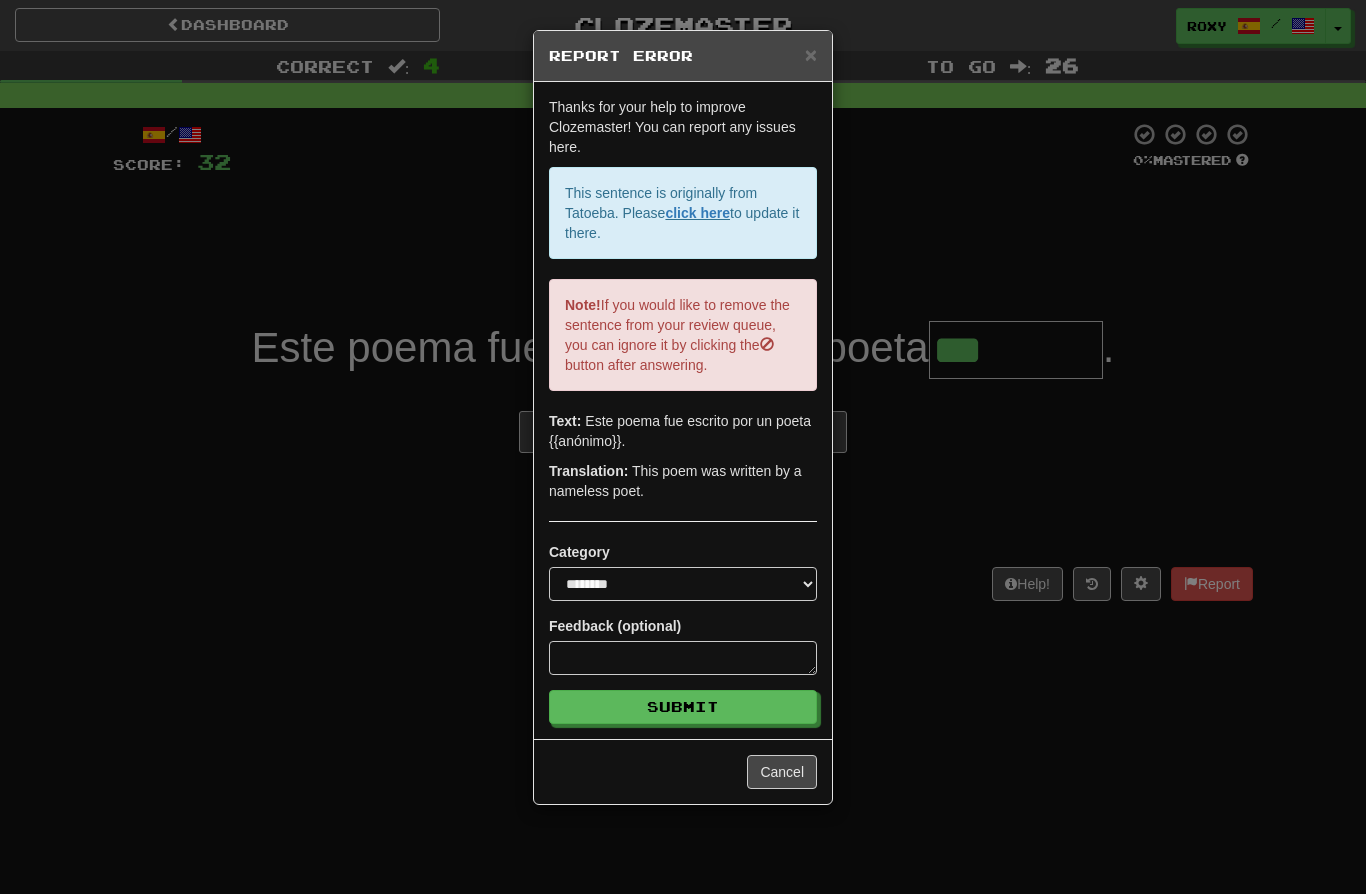 click on "**********" at bounding box center (683, 447) 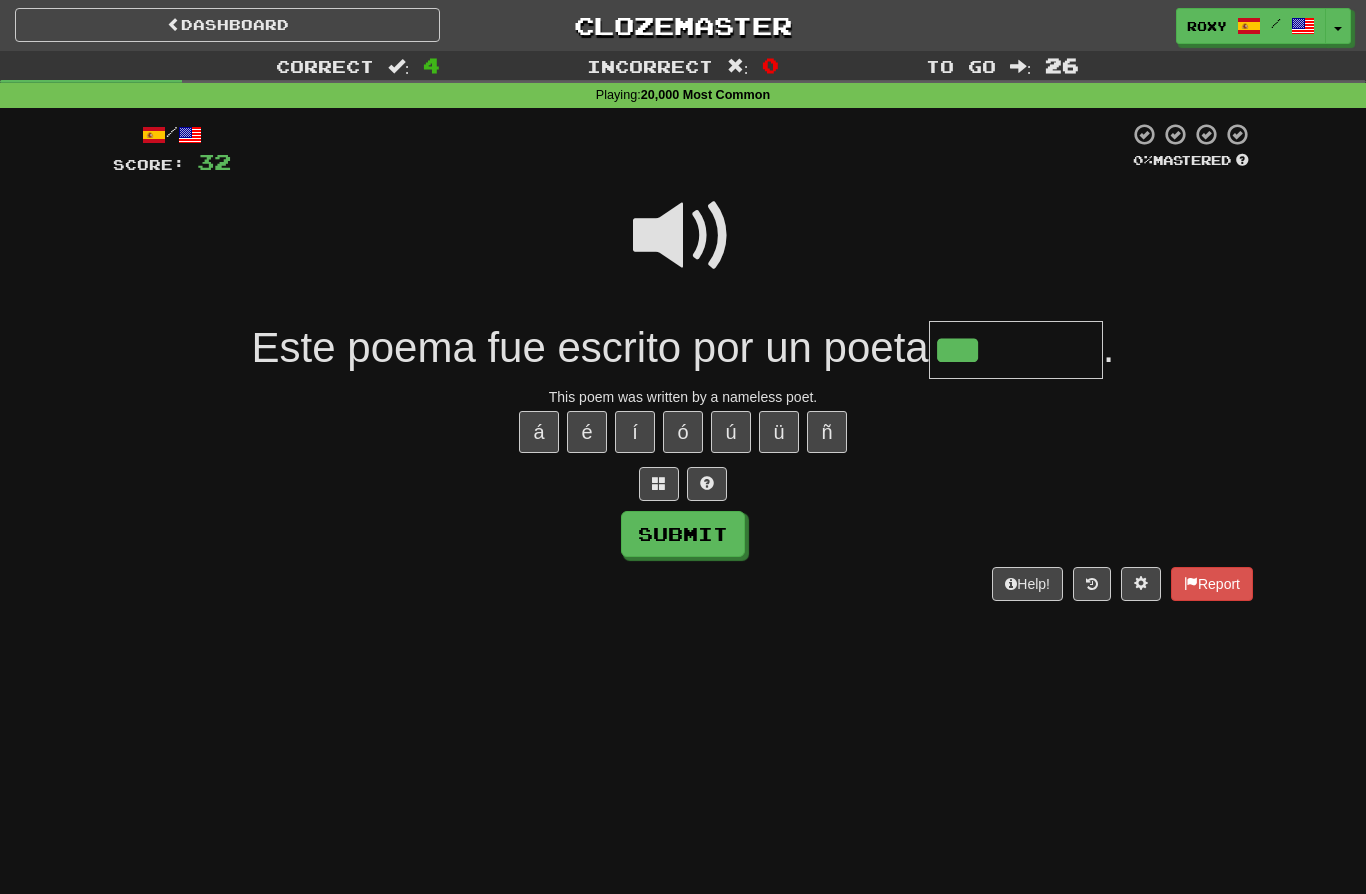click on "***" at bounding box center (1016, 350) 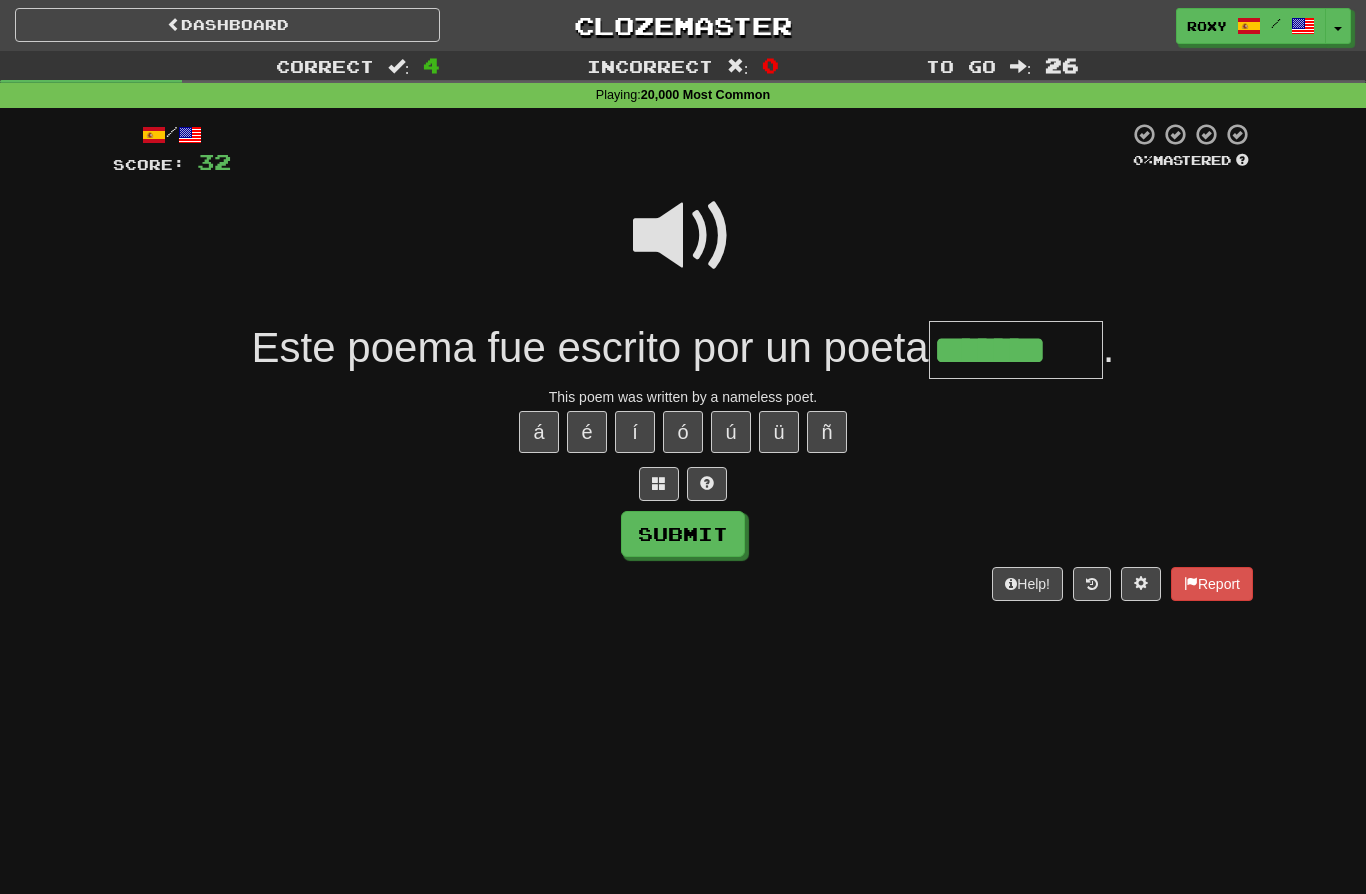 type on "*******" 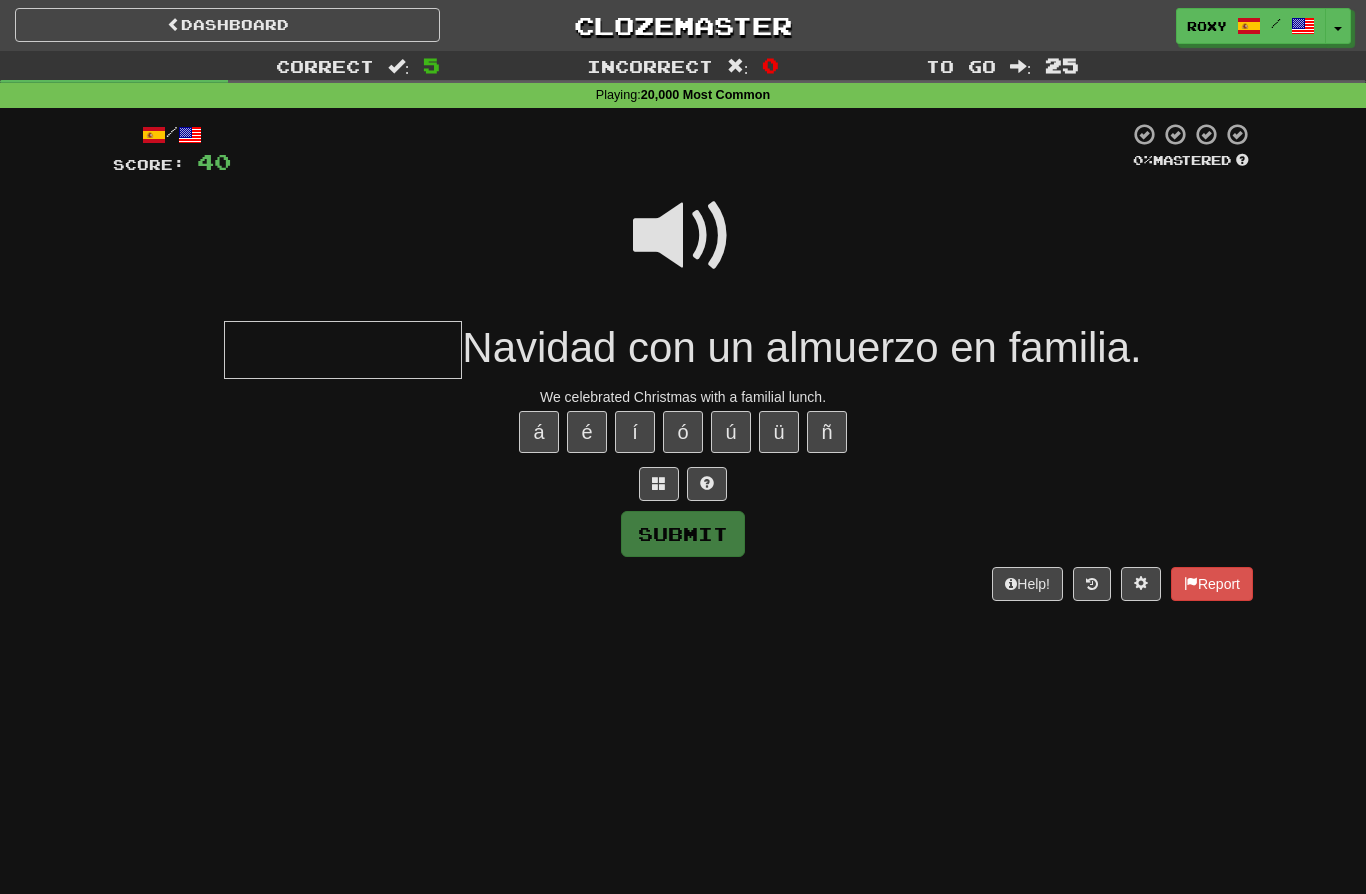 click at bounding box center [683, 236] 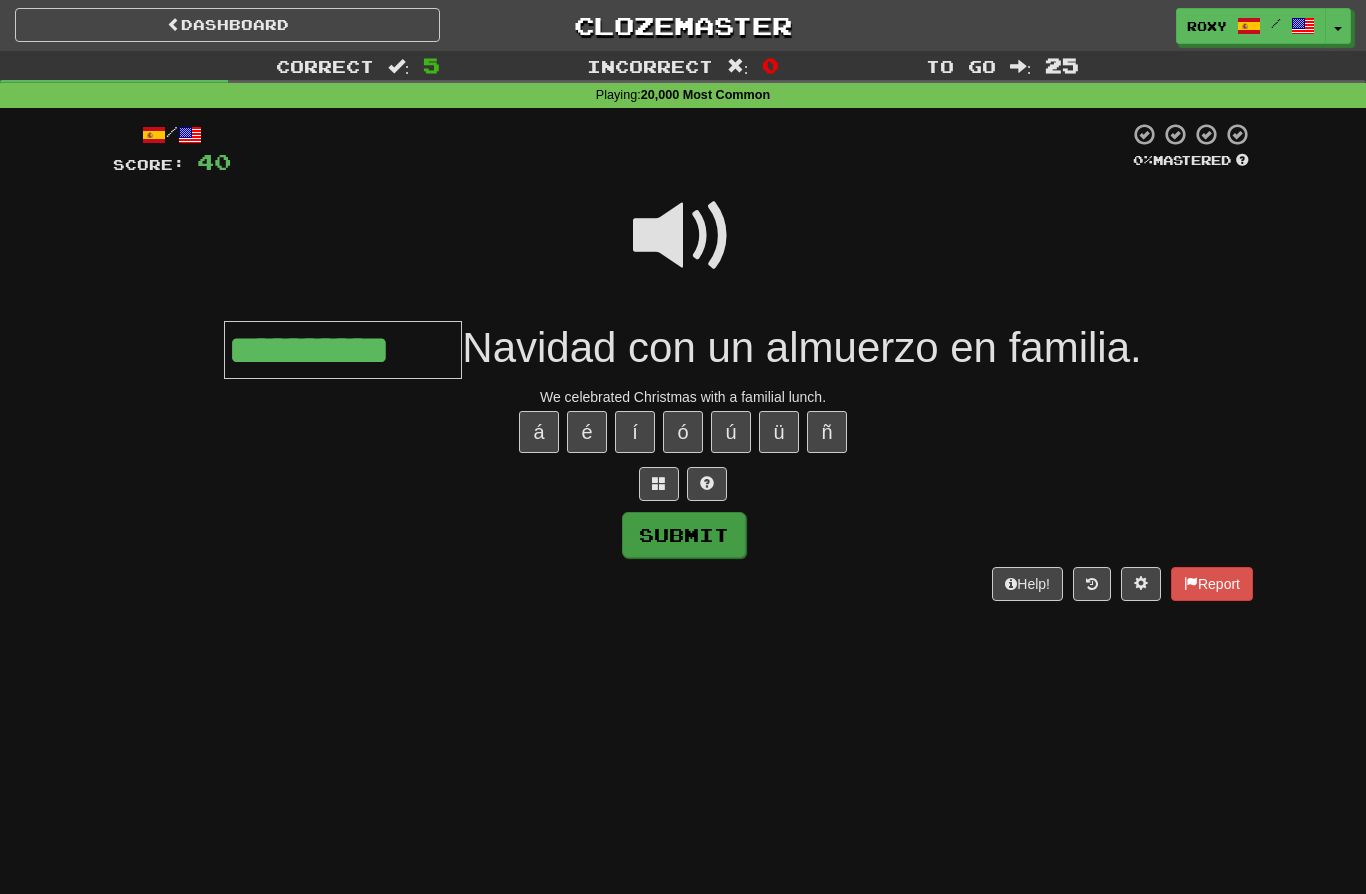type on "**********" 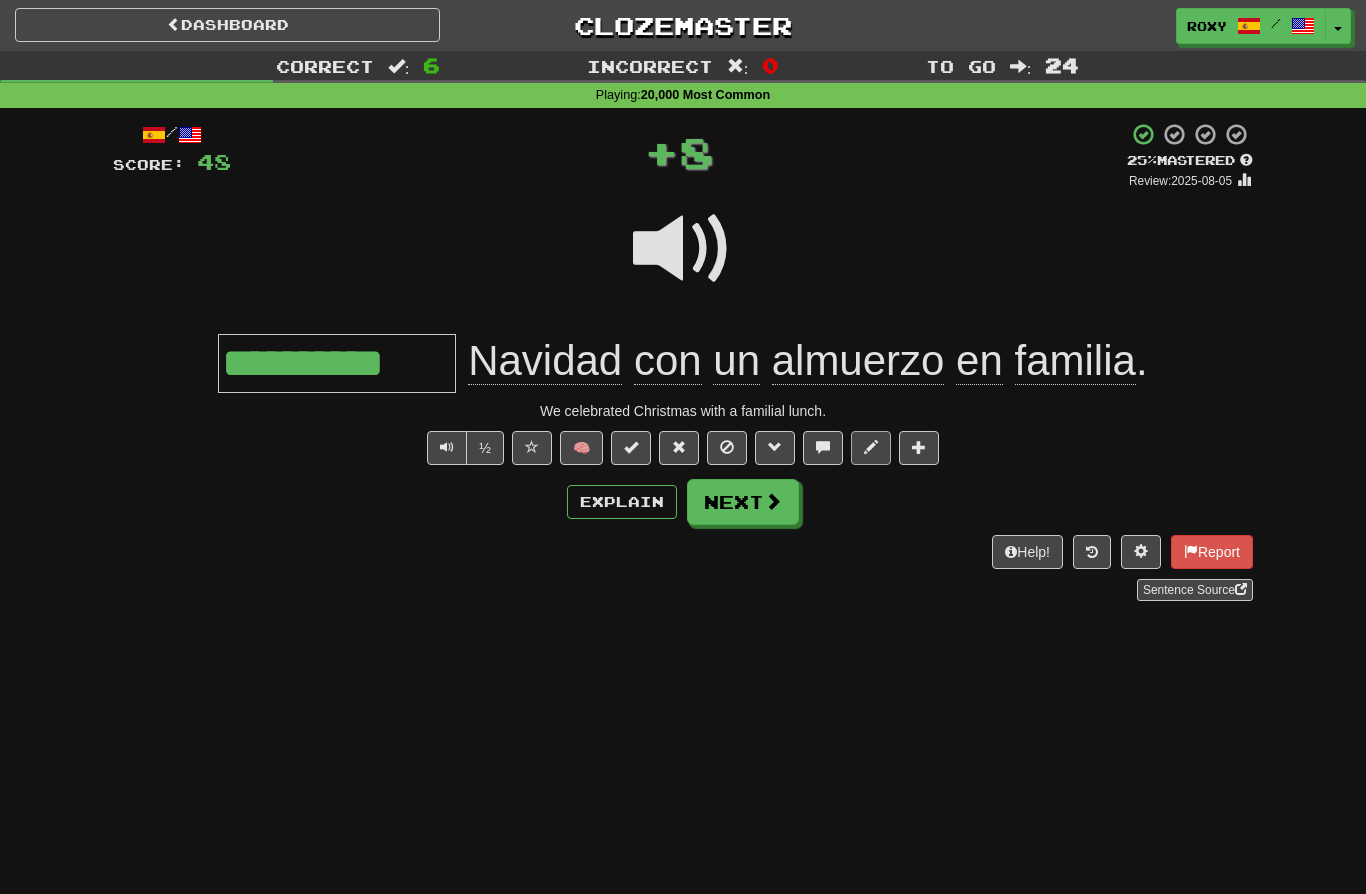 click at bounding box center (871, 447) 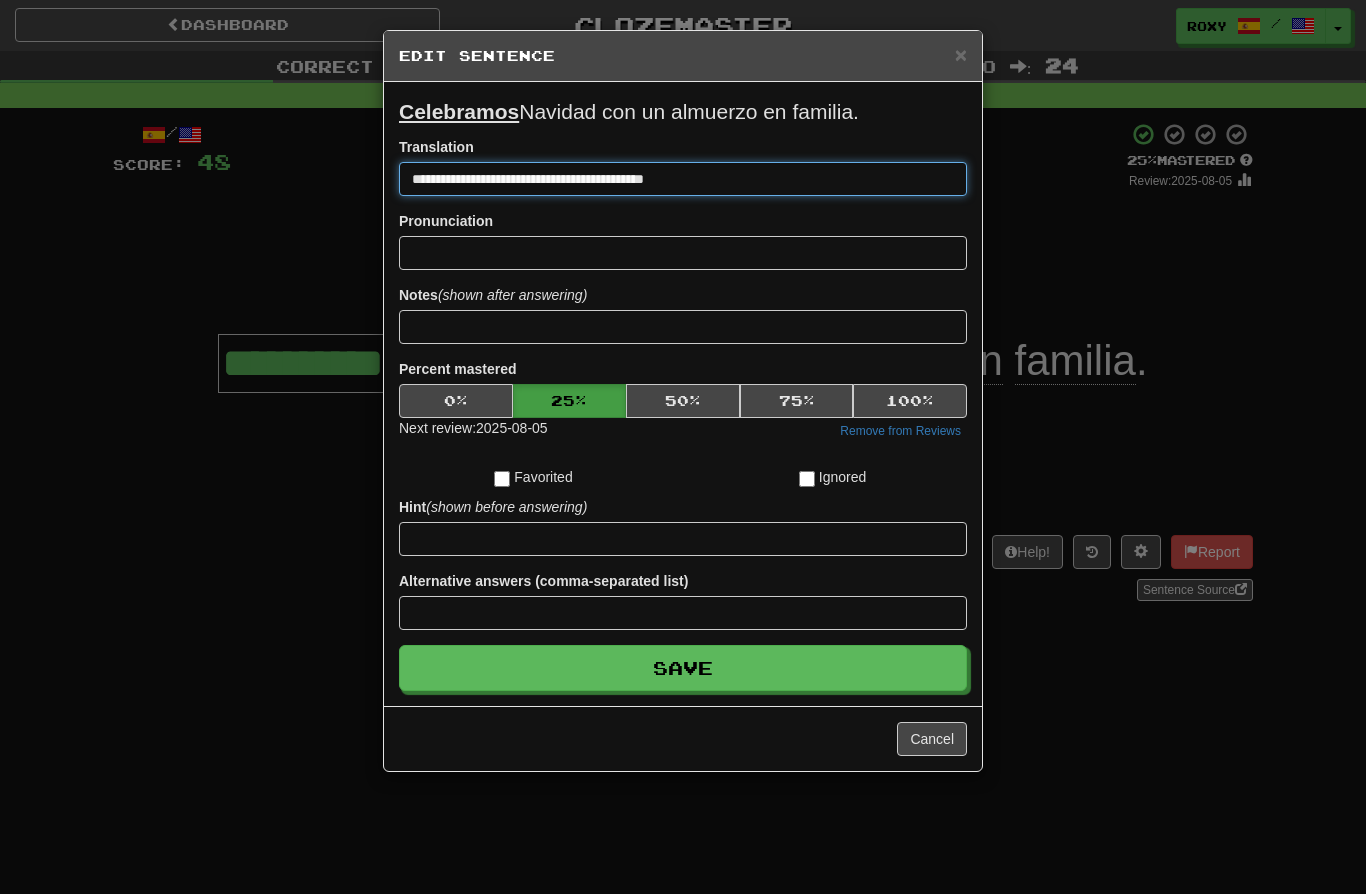 click on "**********" at bounding box center (683, 179) 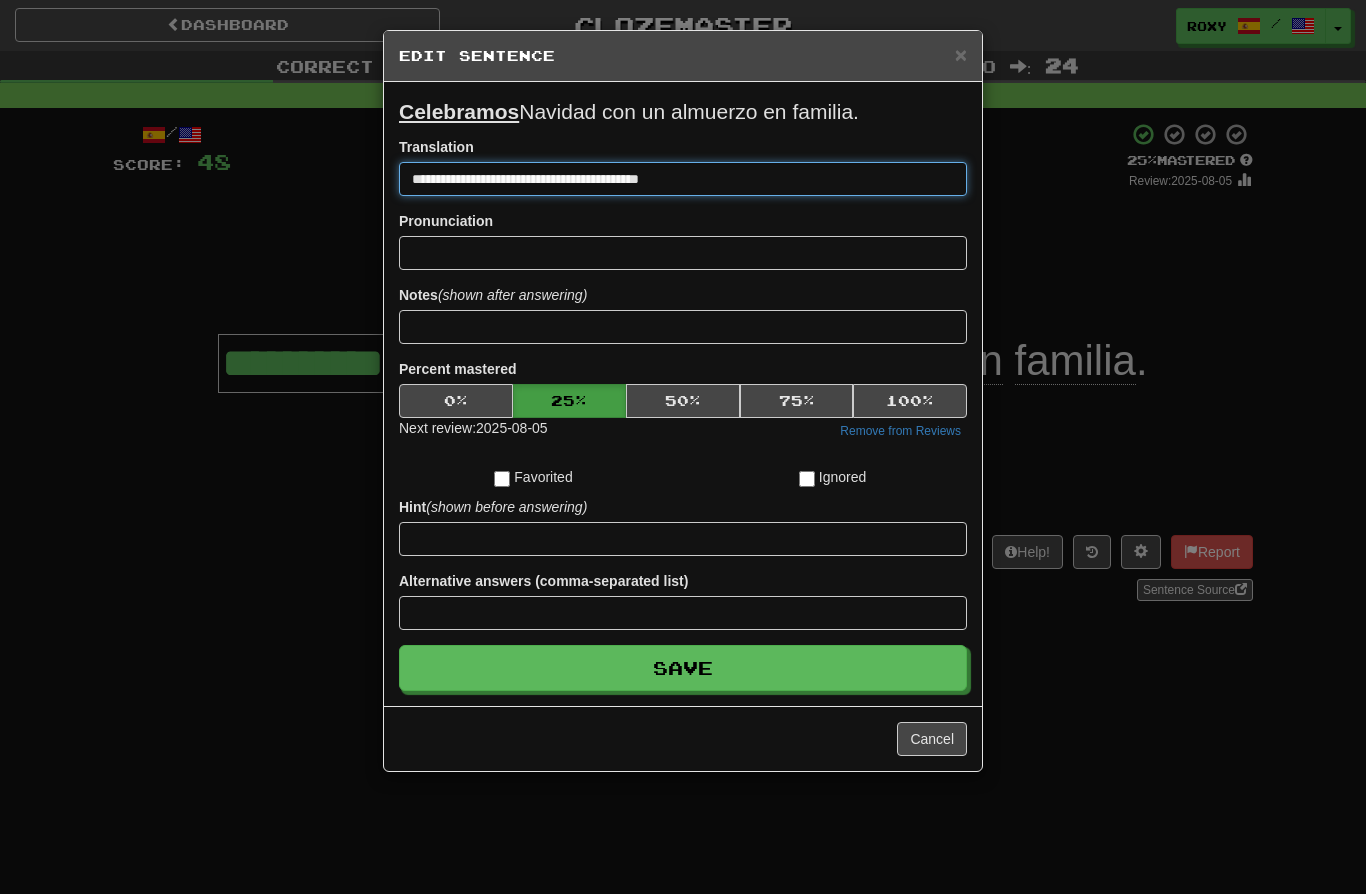click on "**********" at bounding box center [683, 179] 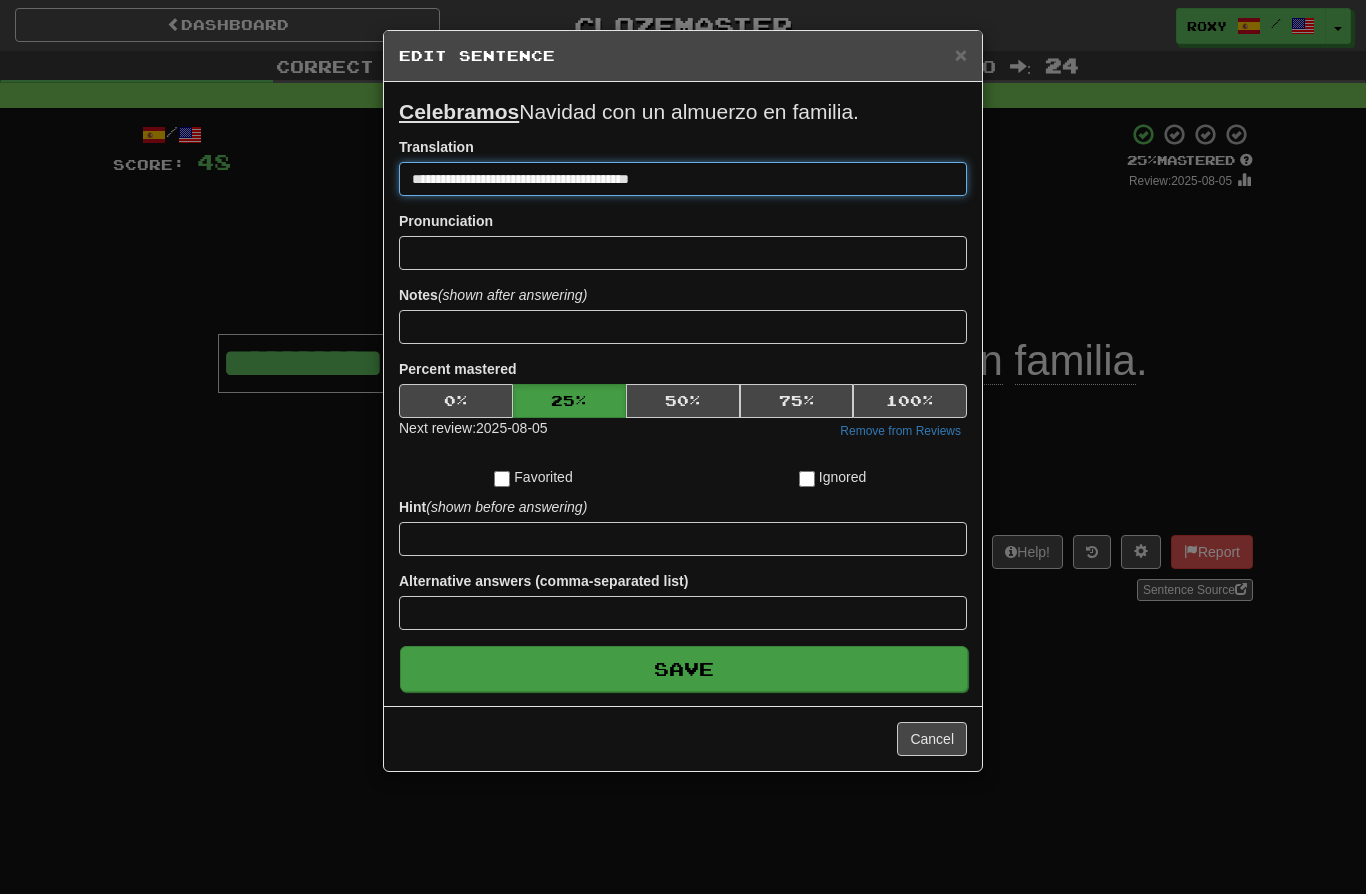 type on "**********" 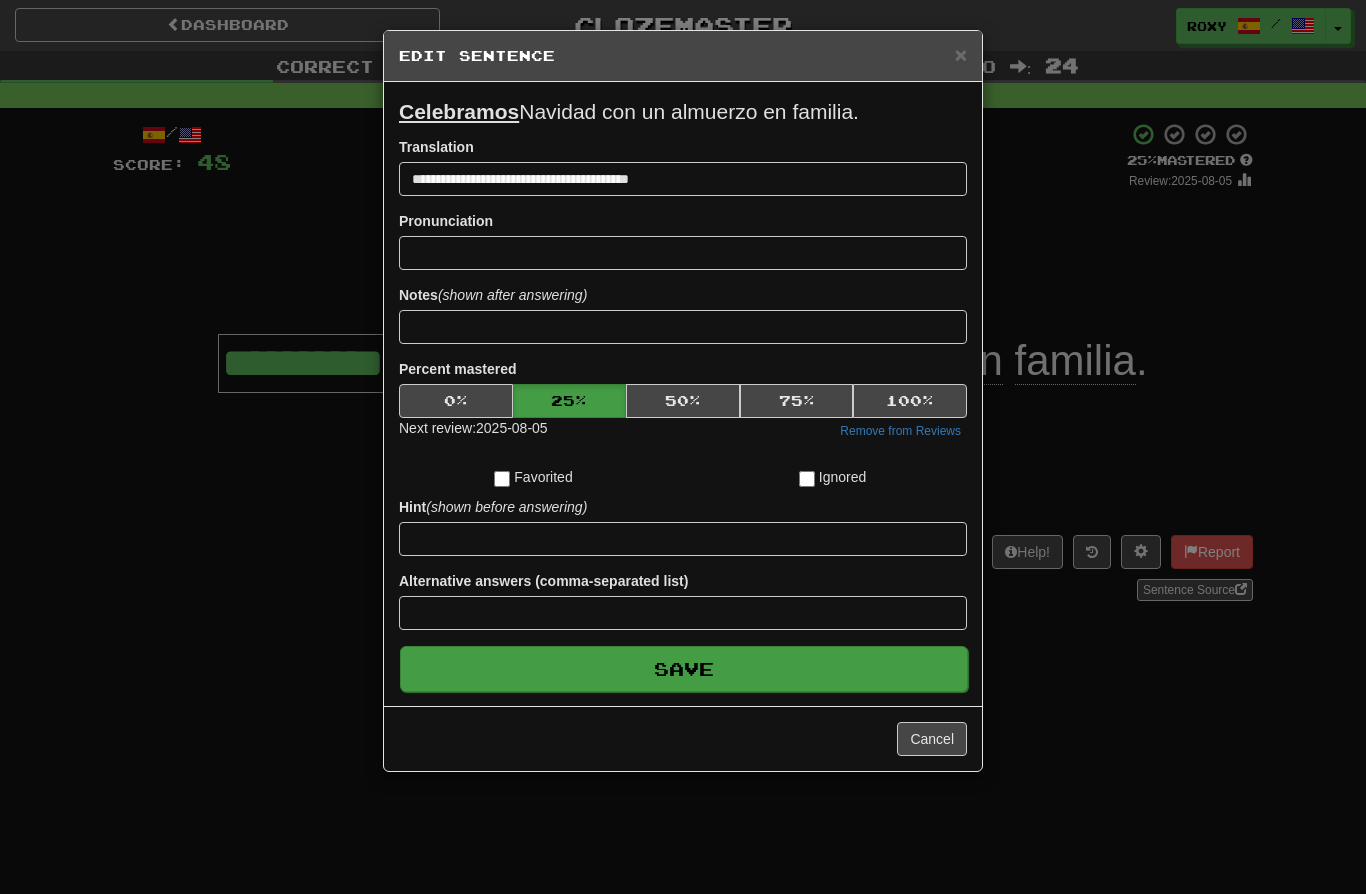 click on "Save" at bounding box center (684, 669) 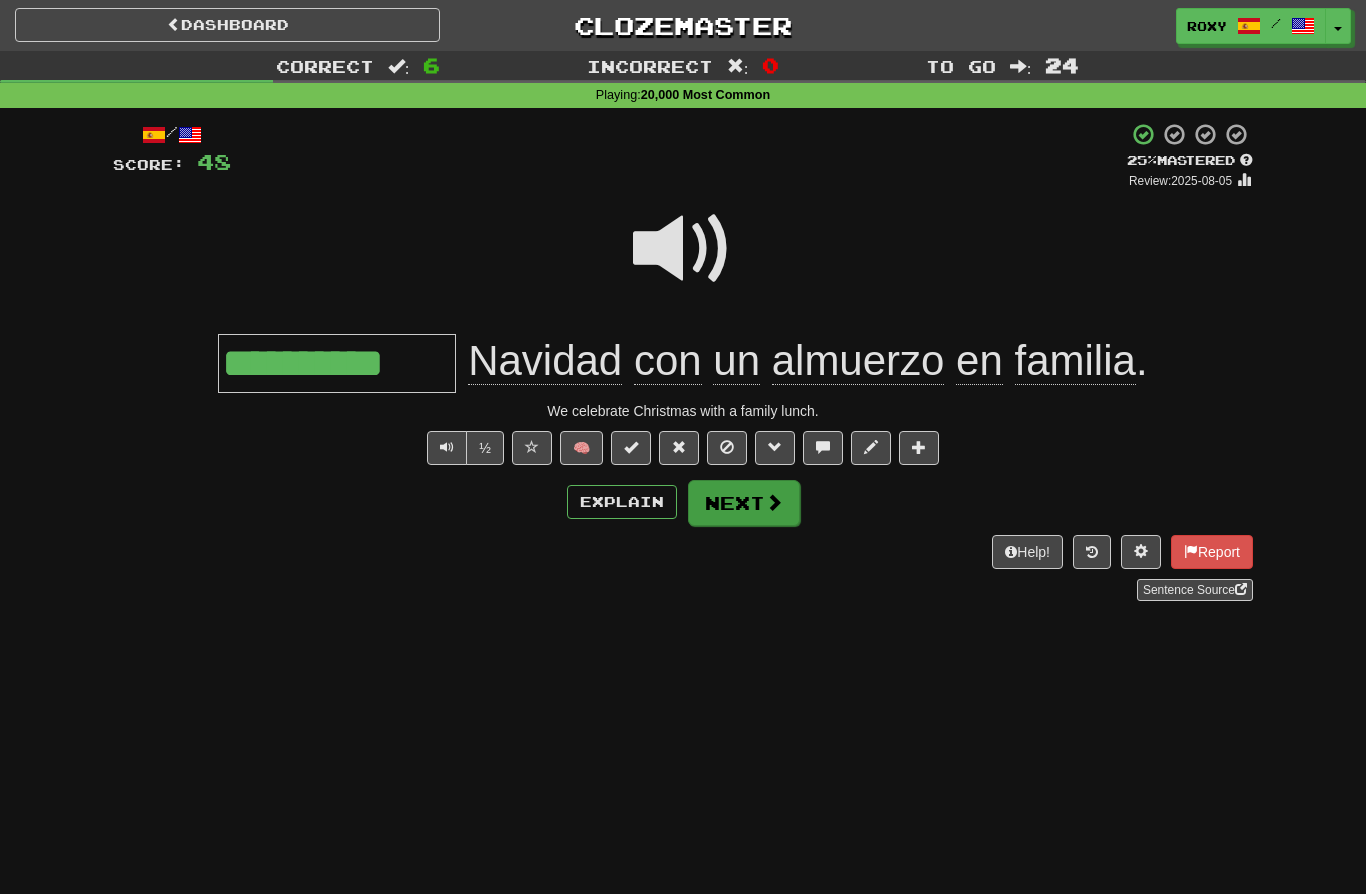click on "Next" at bounding box center (744, 503) 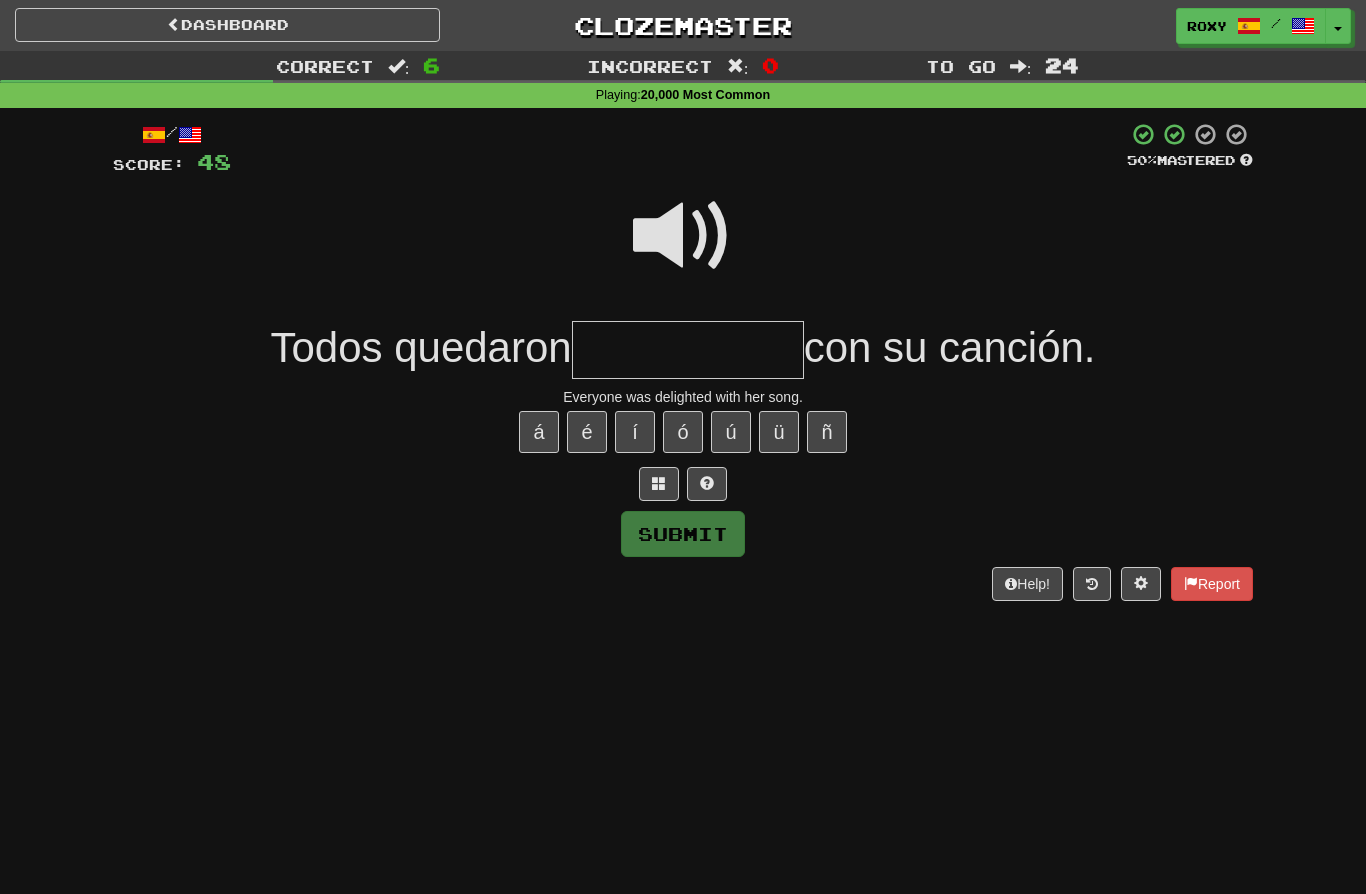 click at bounding box center (683, 236) 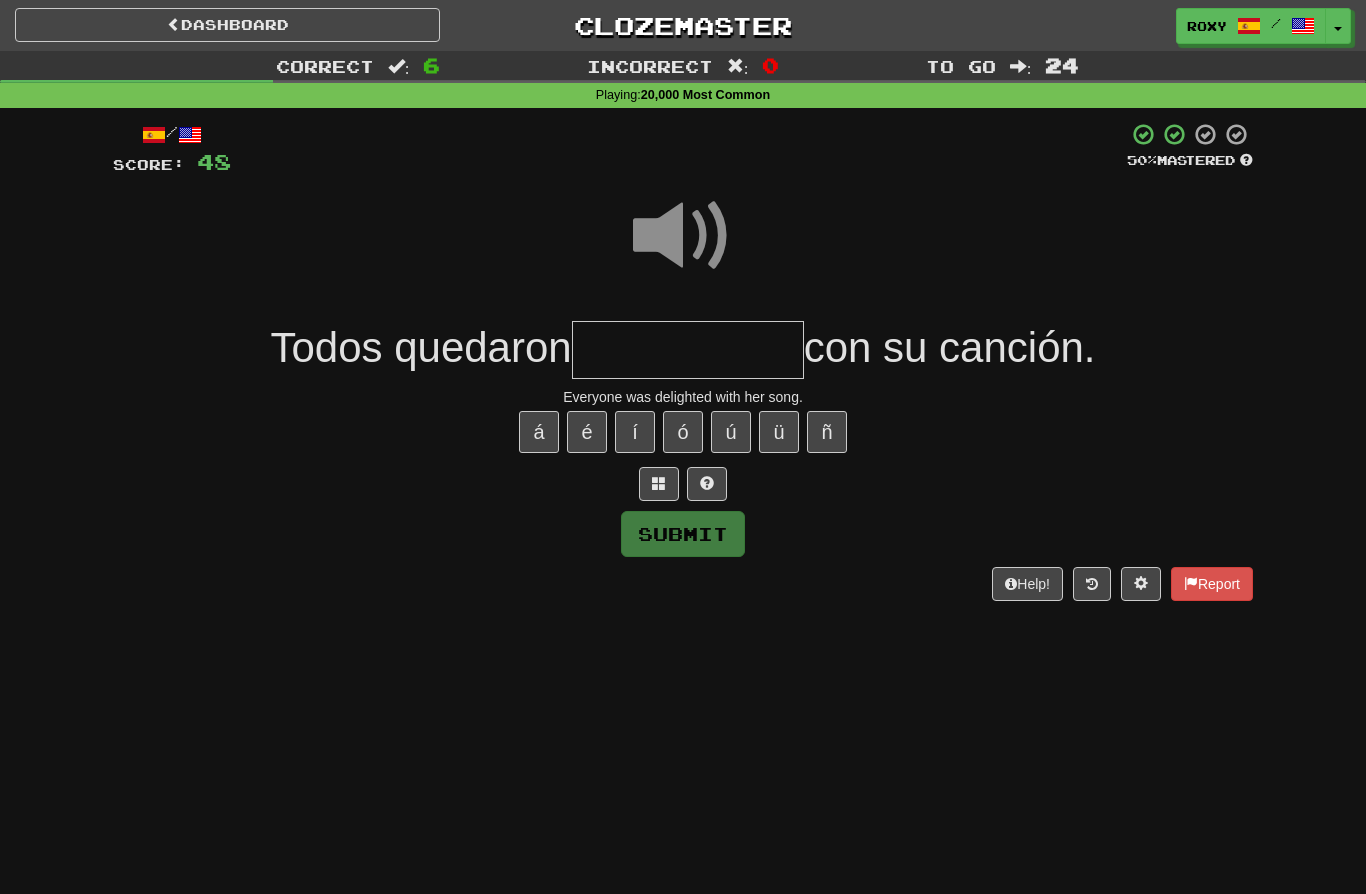 click at bounding box center [688, 350] 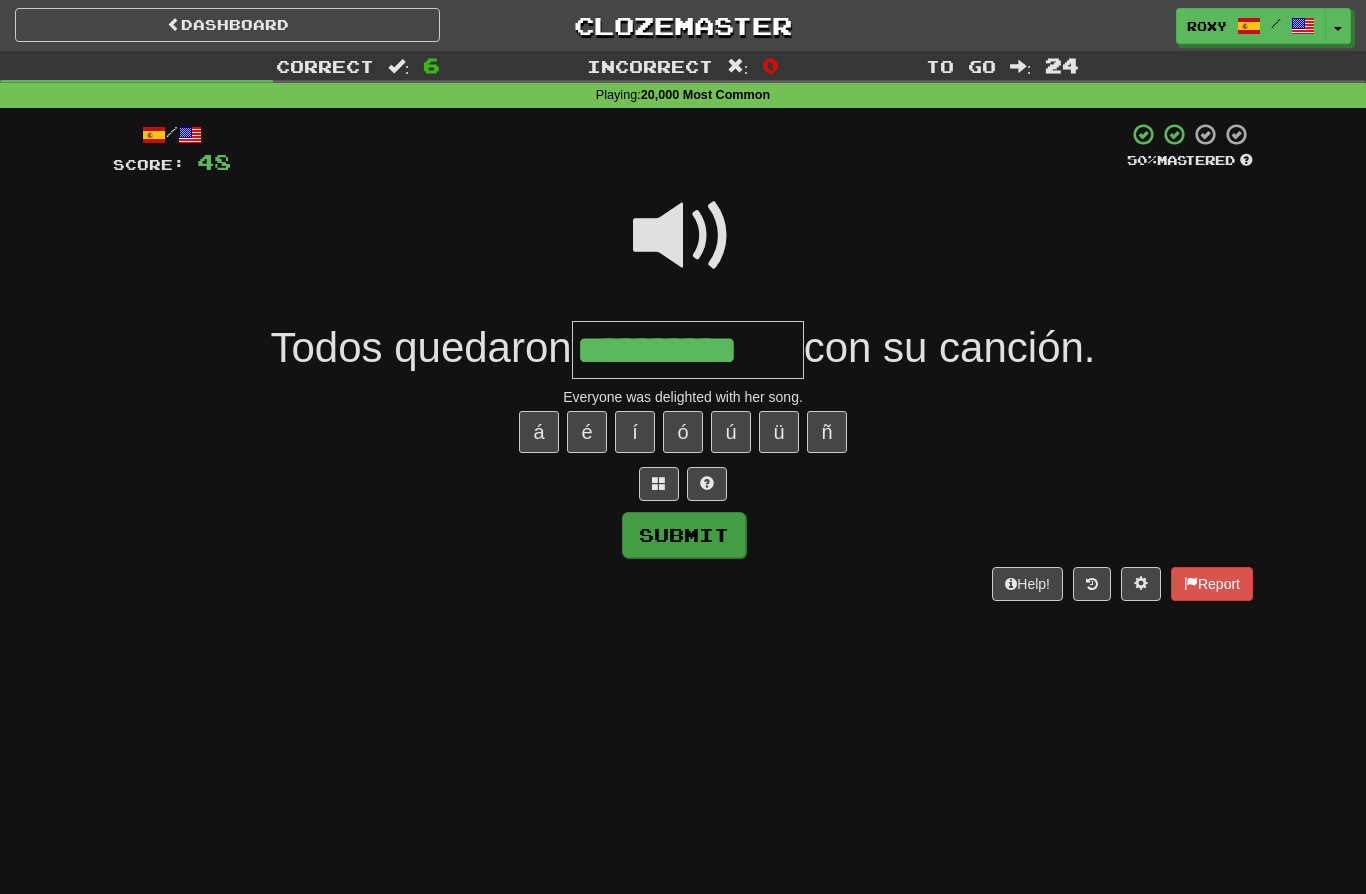 type on "**********" 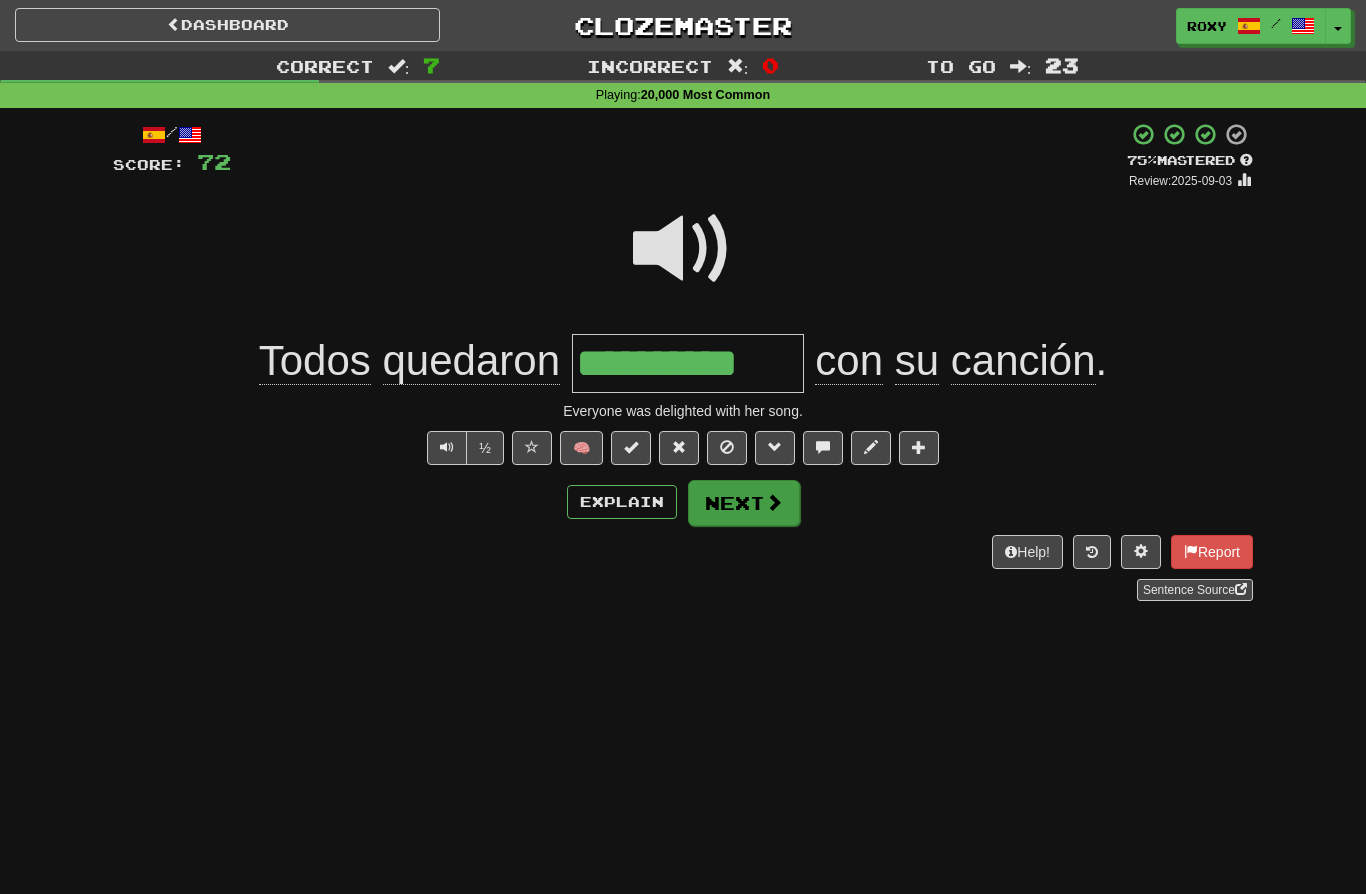 click on "Next" at bounding box center (744, 503) 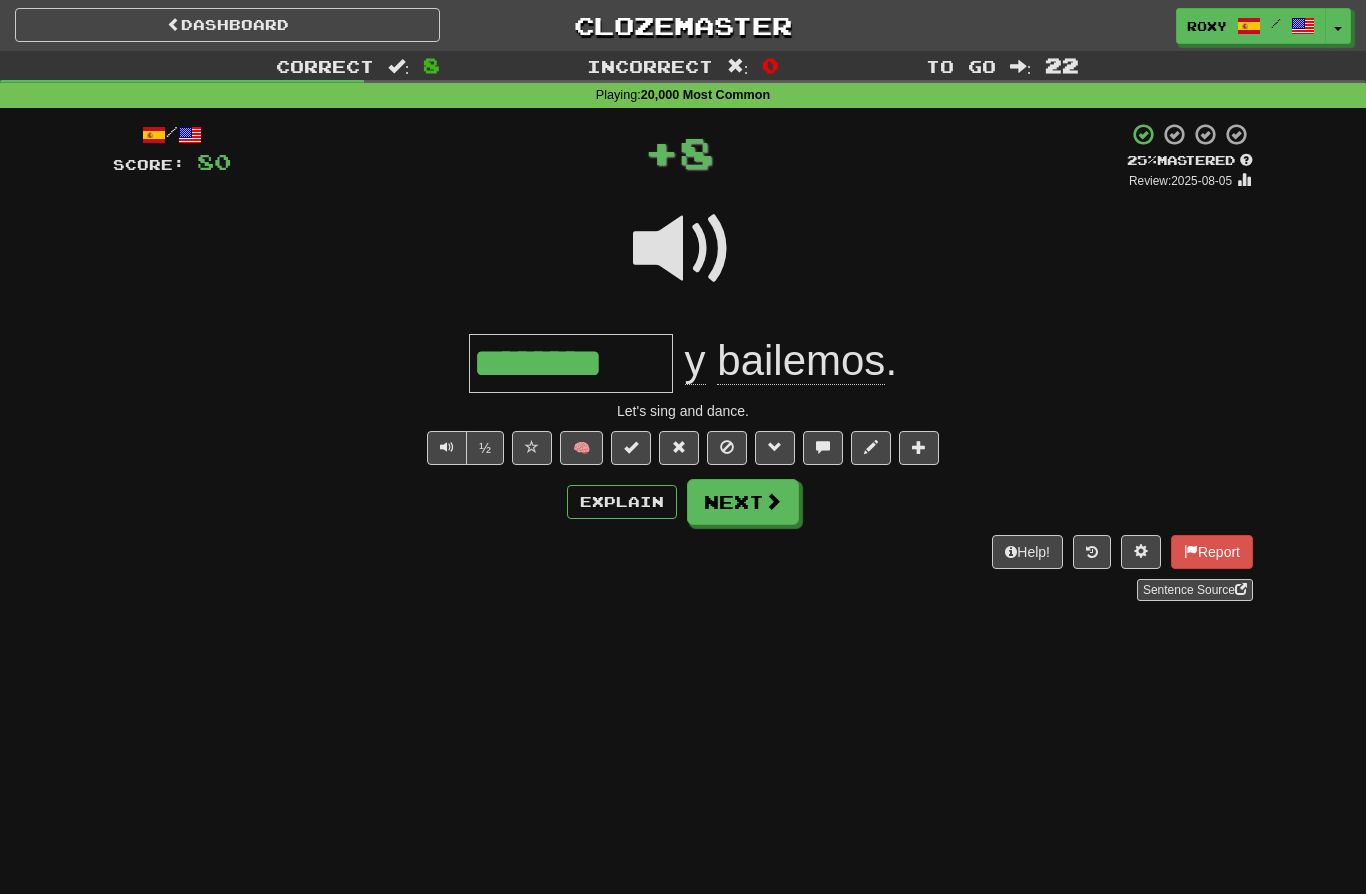 type on "********" 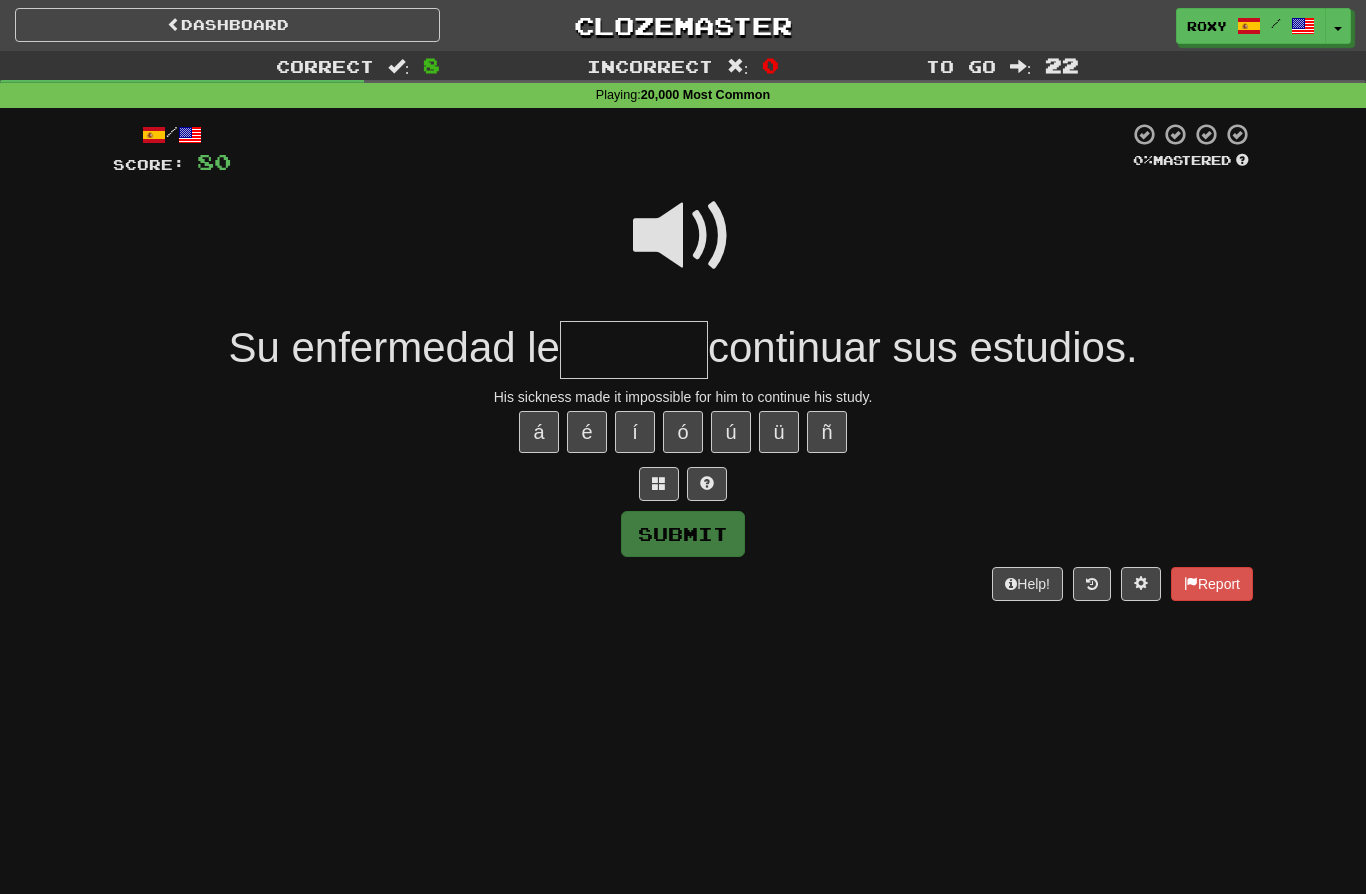 click at bounding box center (683, 236) 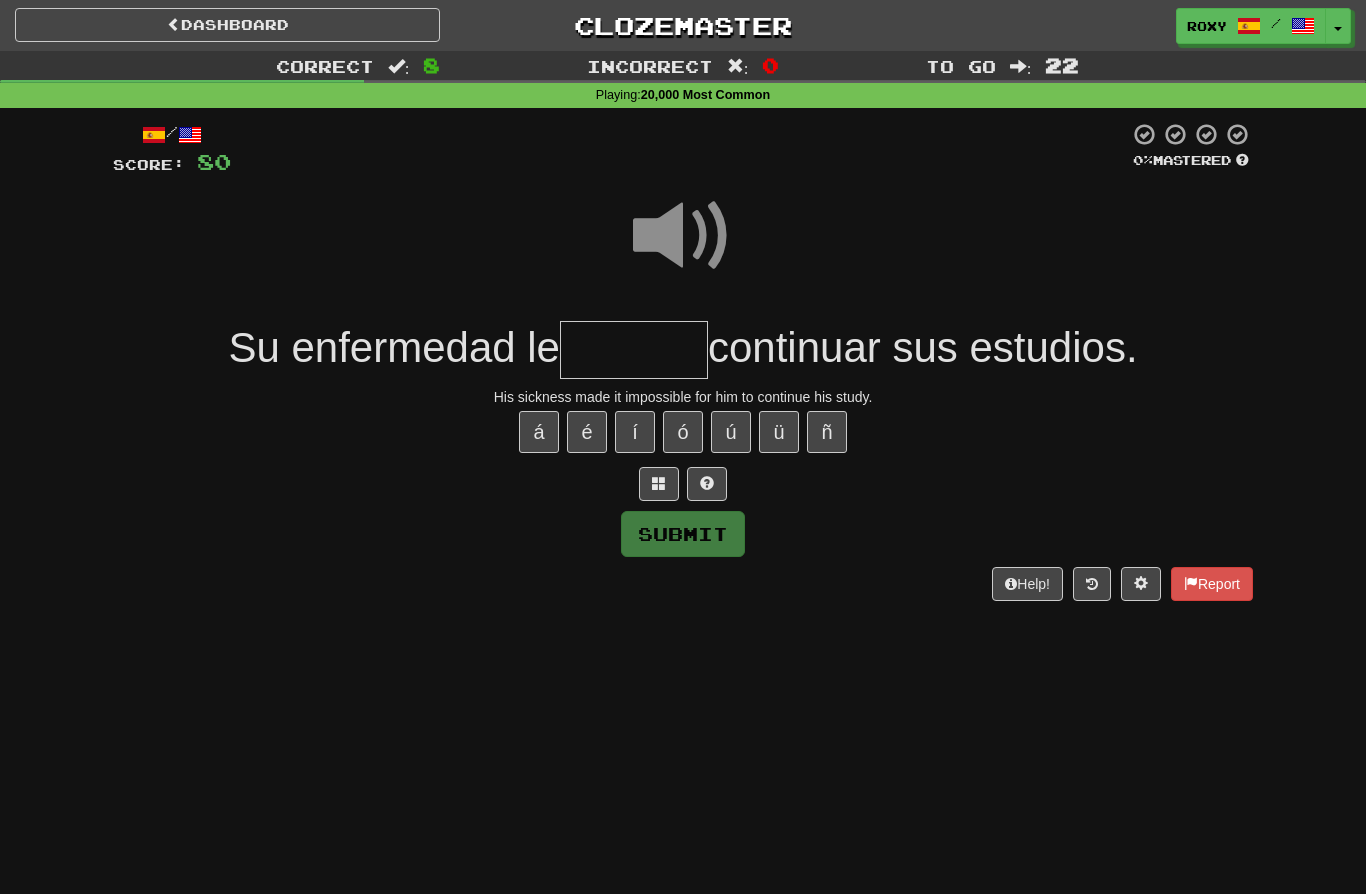 click on "/  Score:   80 0 %  Mastered Su enfermedad le   continuar sus estudios. His sickness made it impossible for him to continue his study. á é í ó ú ü ñ Submit  Help!  Report" at bounding box center [683, 361] 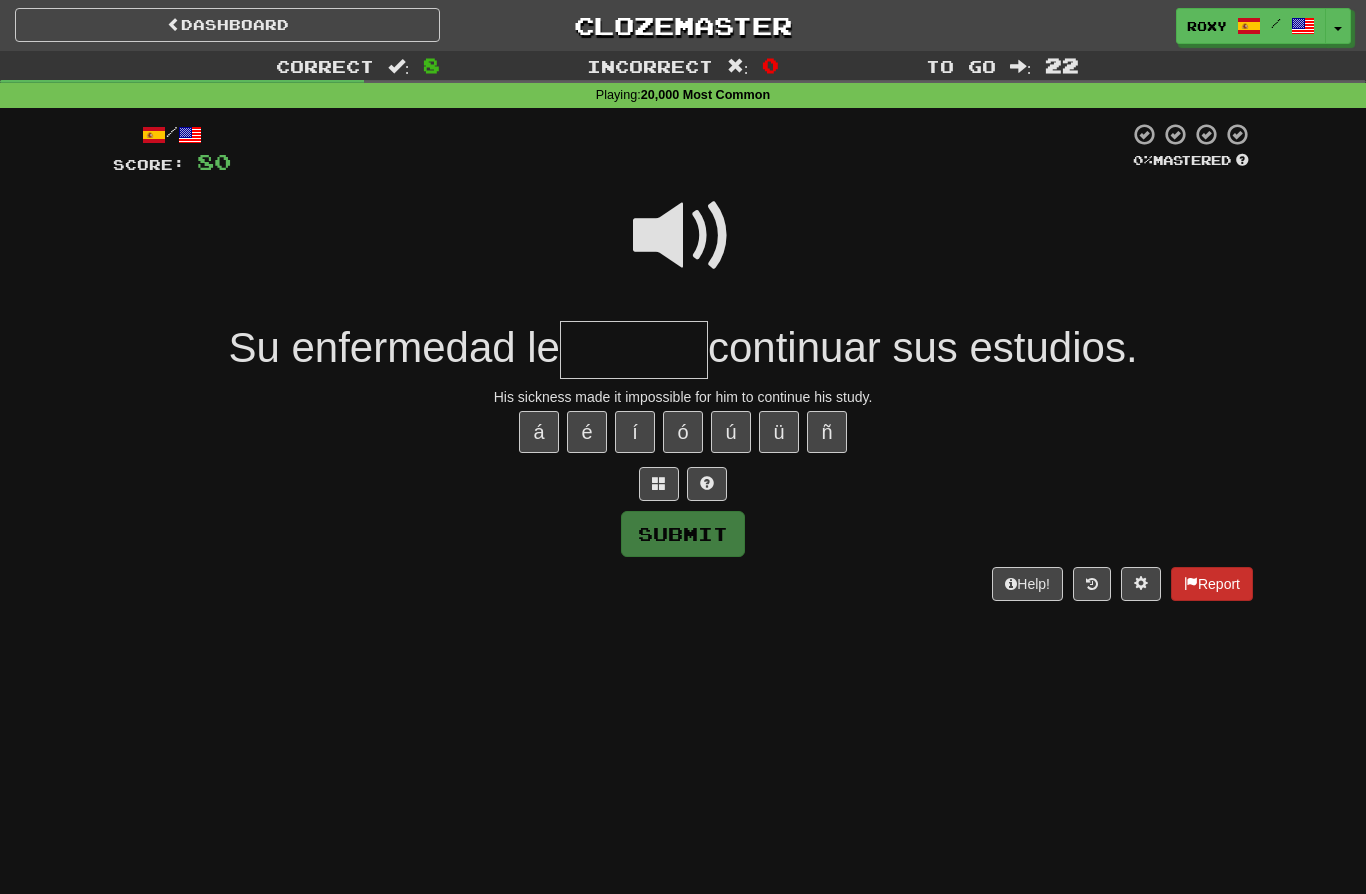 click on "Report" at bounding box center [1212, 584] 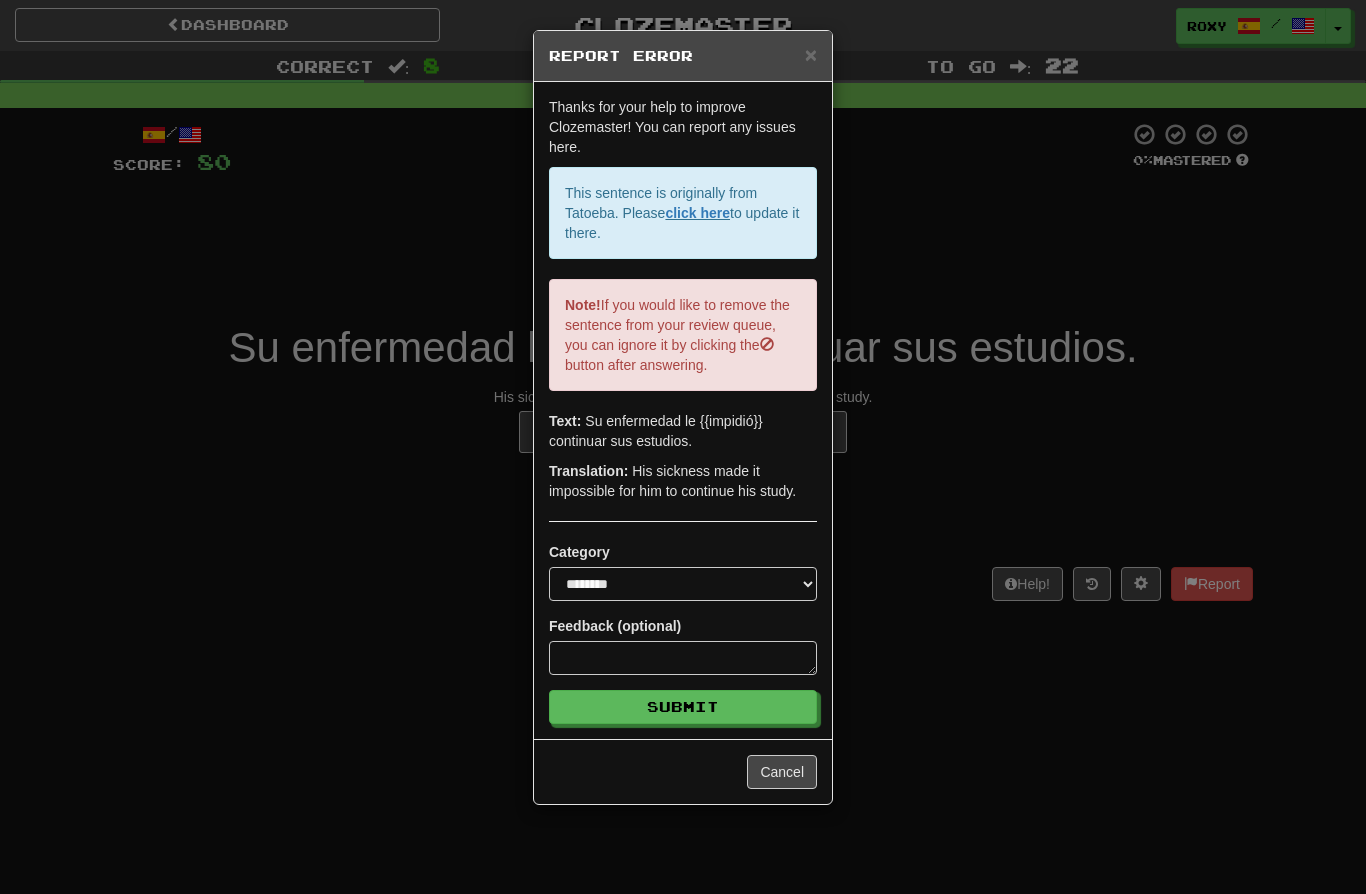 click on "**********" at bounding box center (683, 447) 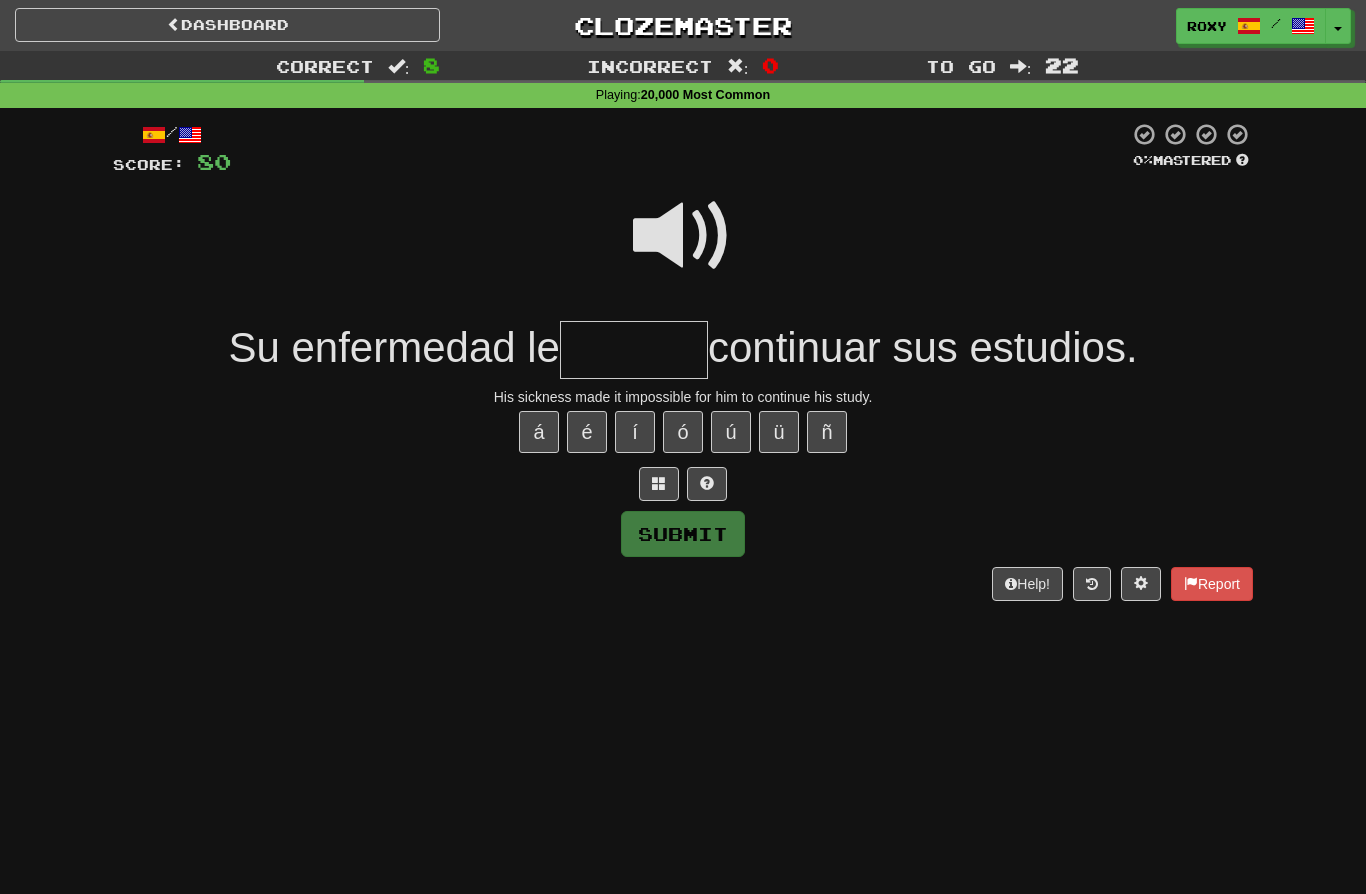 click at bounding box center [634, 350] 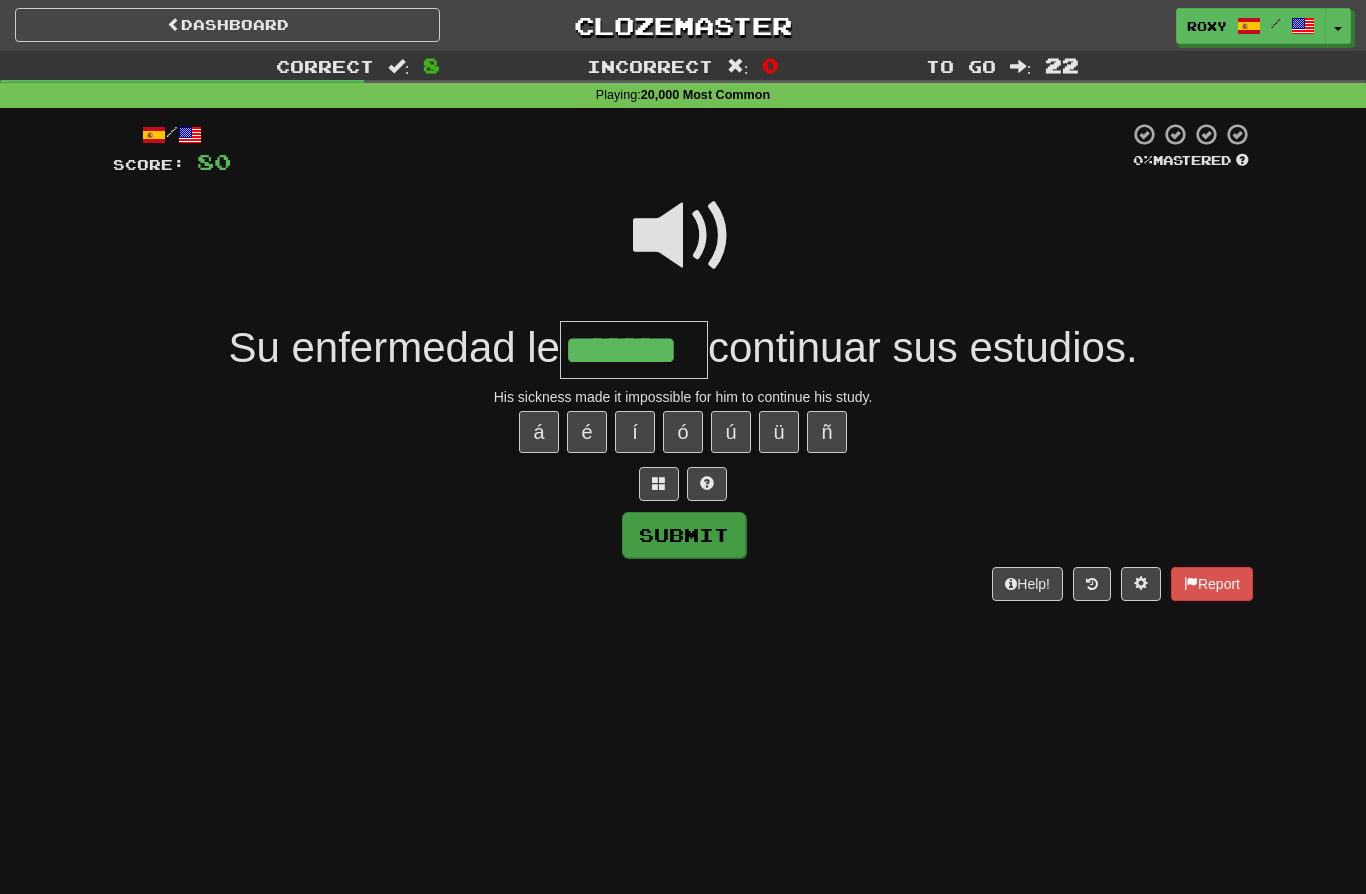 type on "*******" 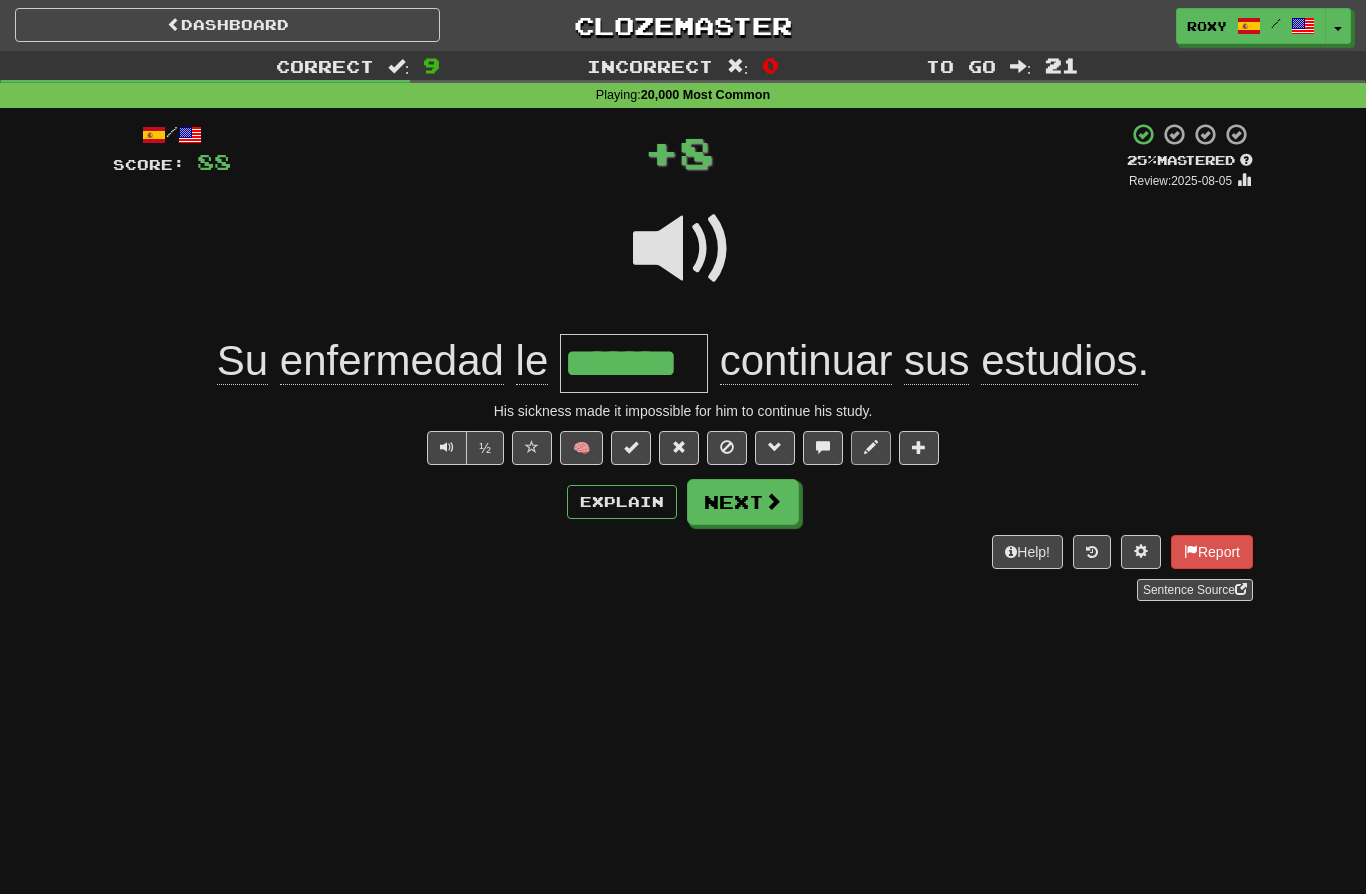 click at bounding box center [871, 447] 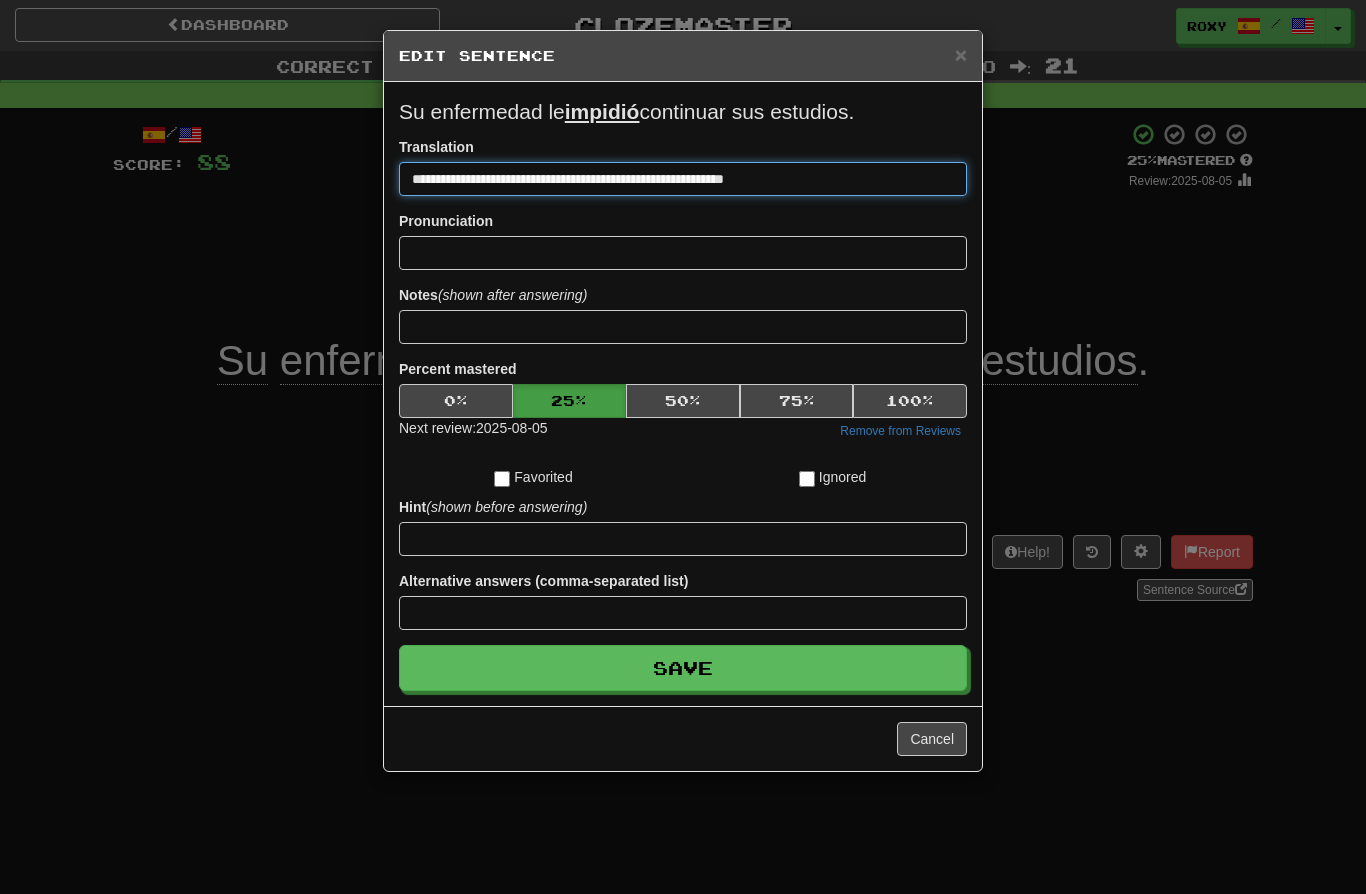 click on "**********" at bounding box center [683, 179] 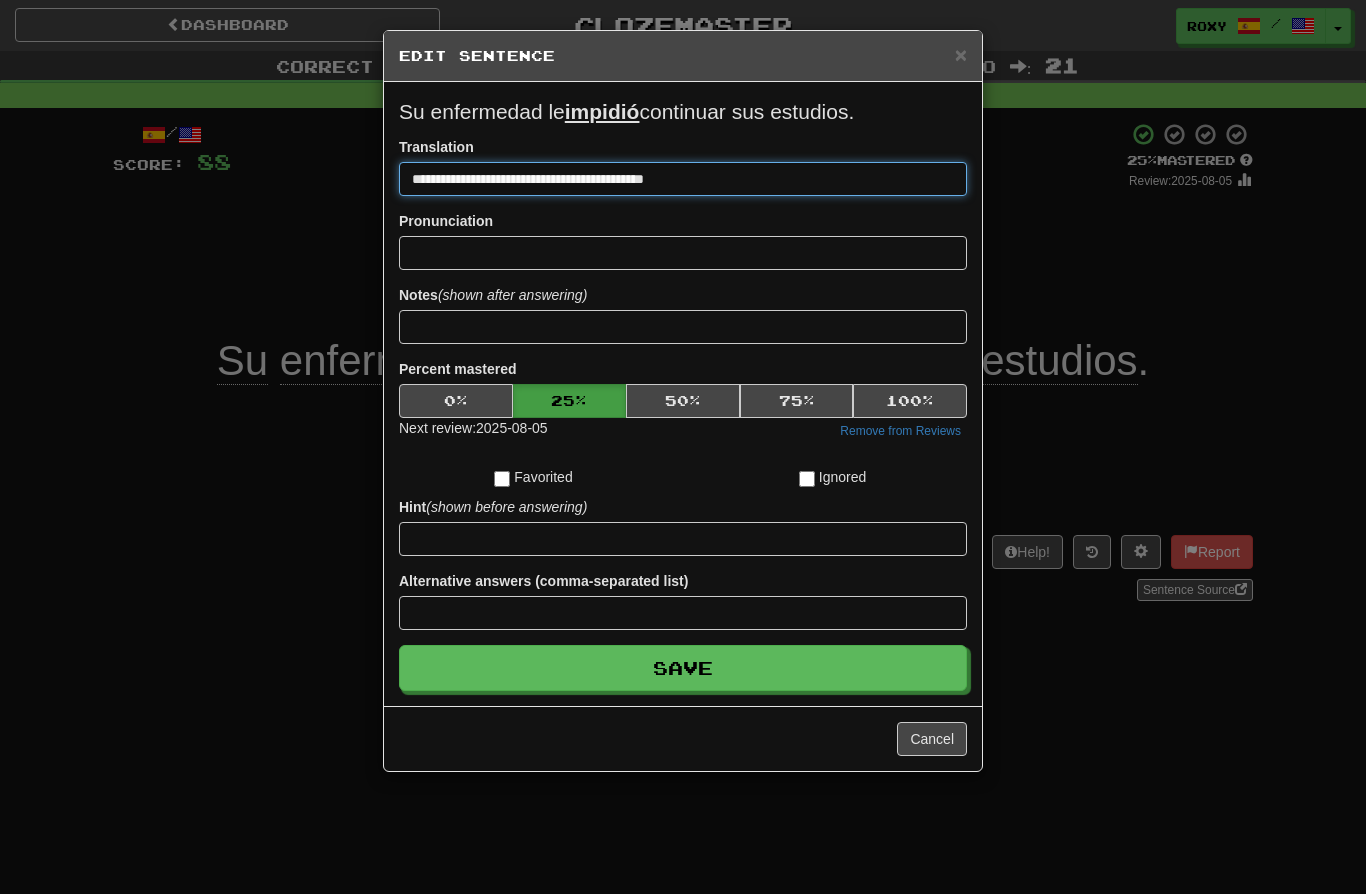 click on "**********" at bounding box center (683, 179) 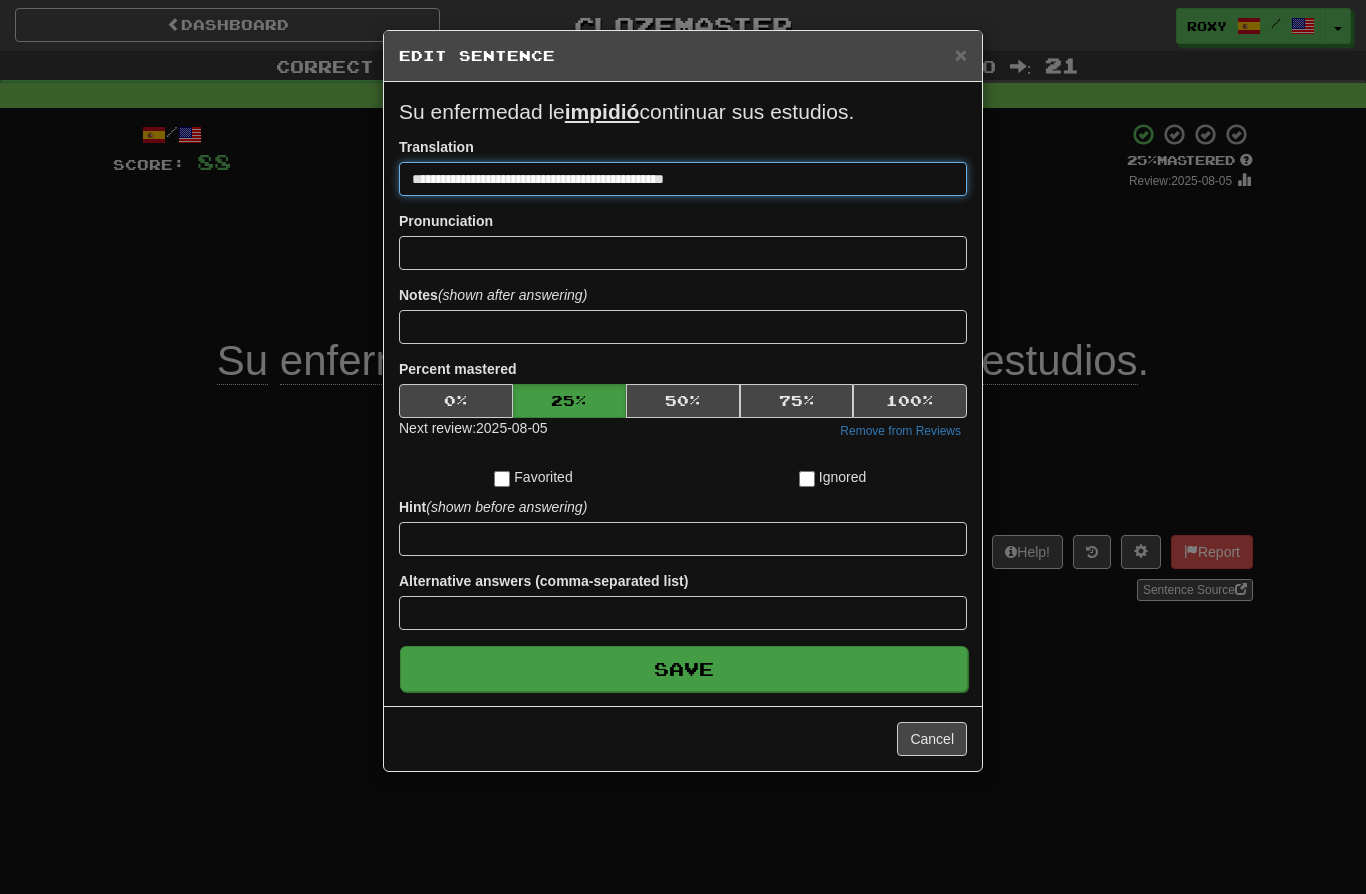 type on "**********" 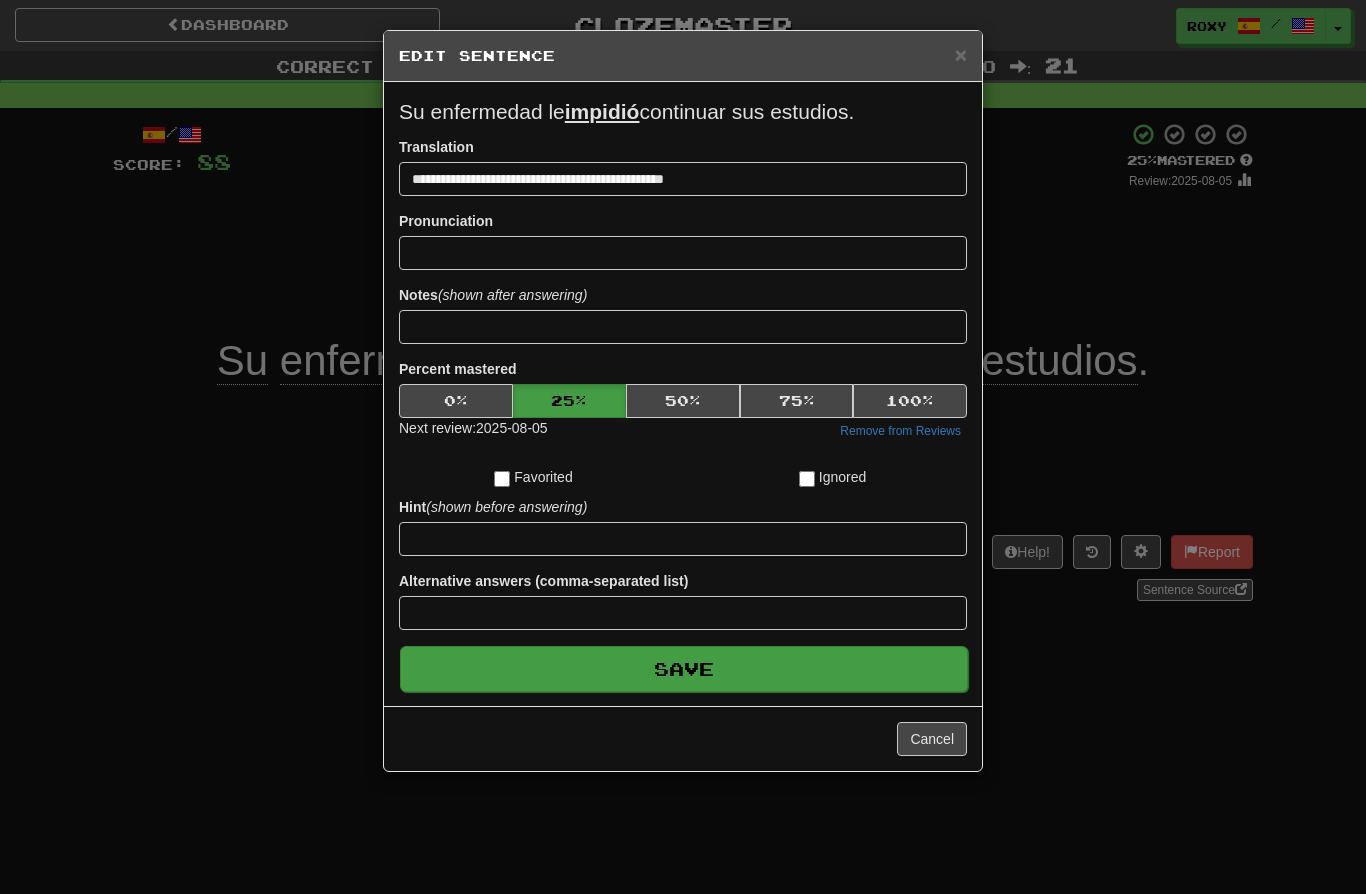 click on "Save" at bounding box center [684, 669] 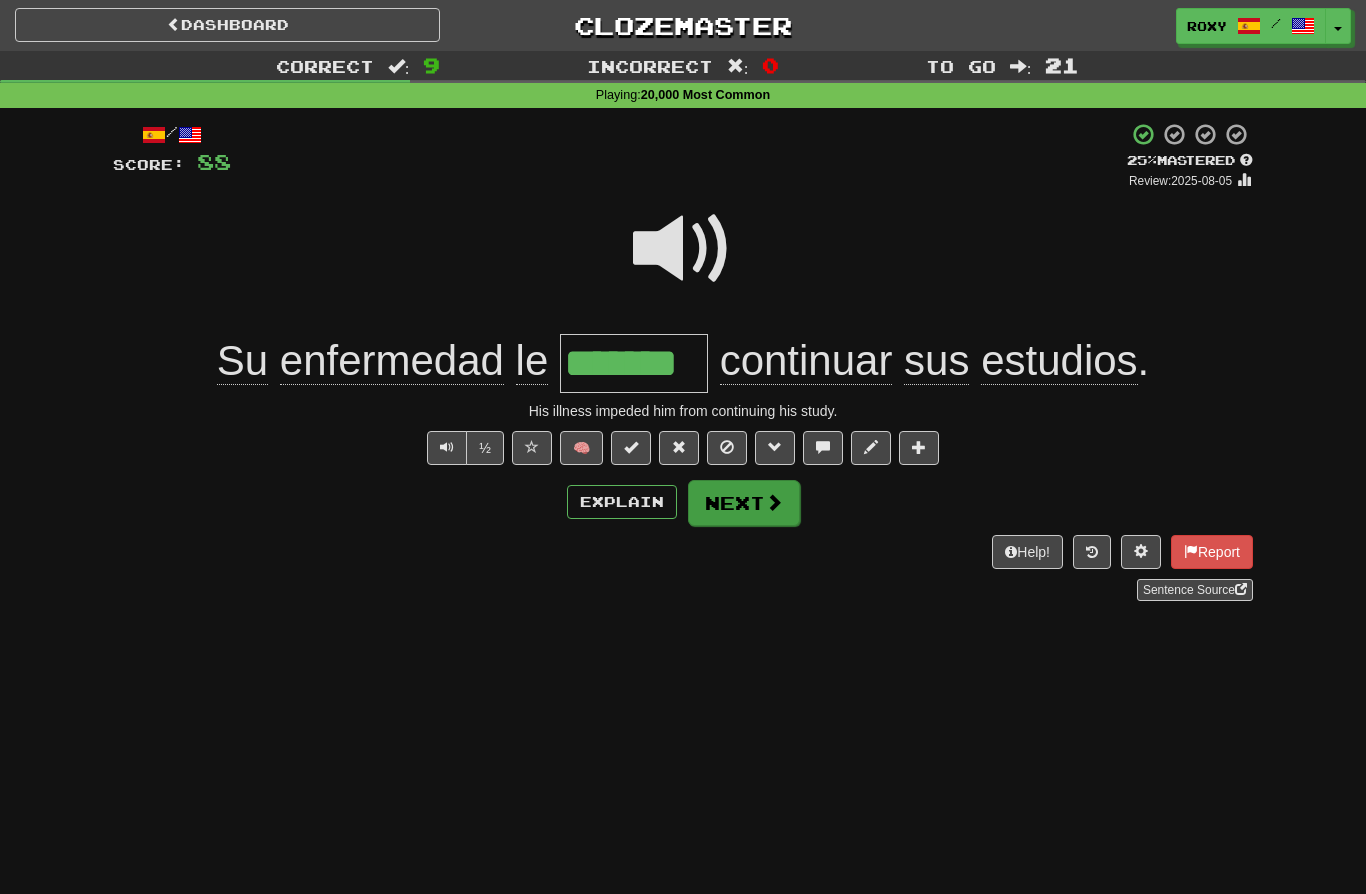 click on "Next" at bounding box center [744, 503] 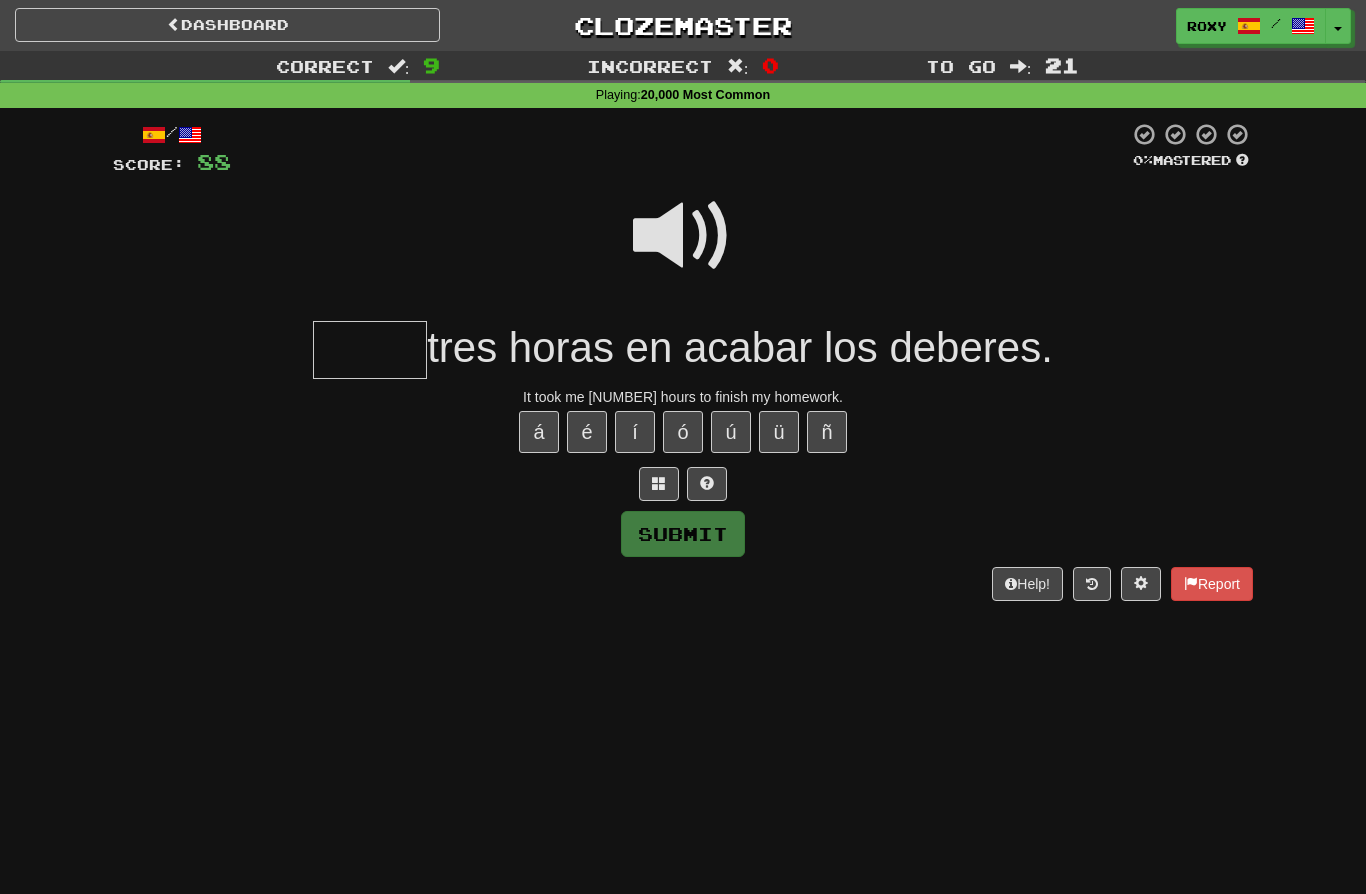 click at bounding box center [683, 236] 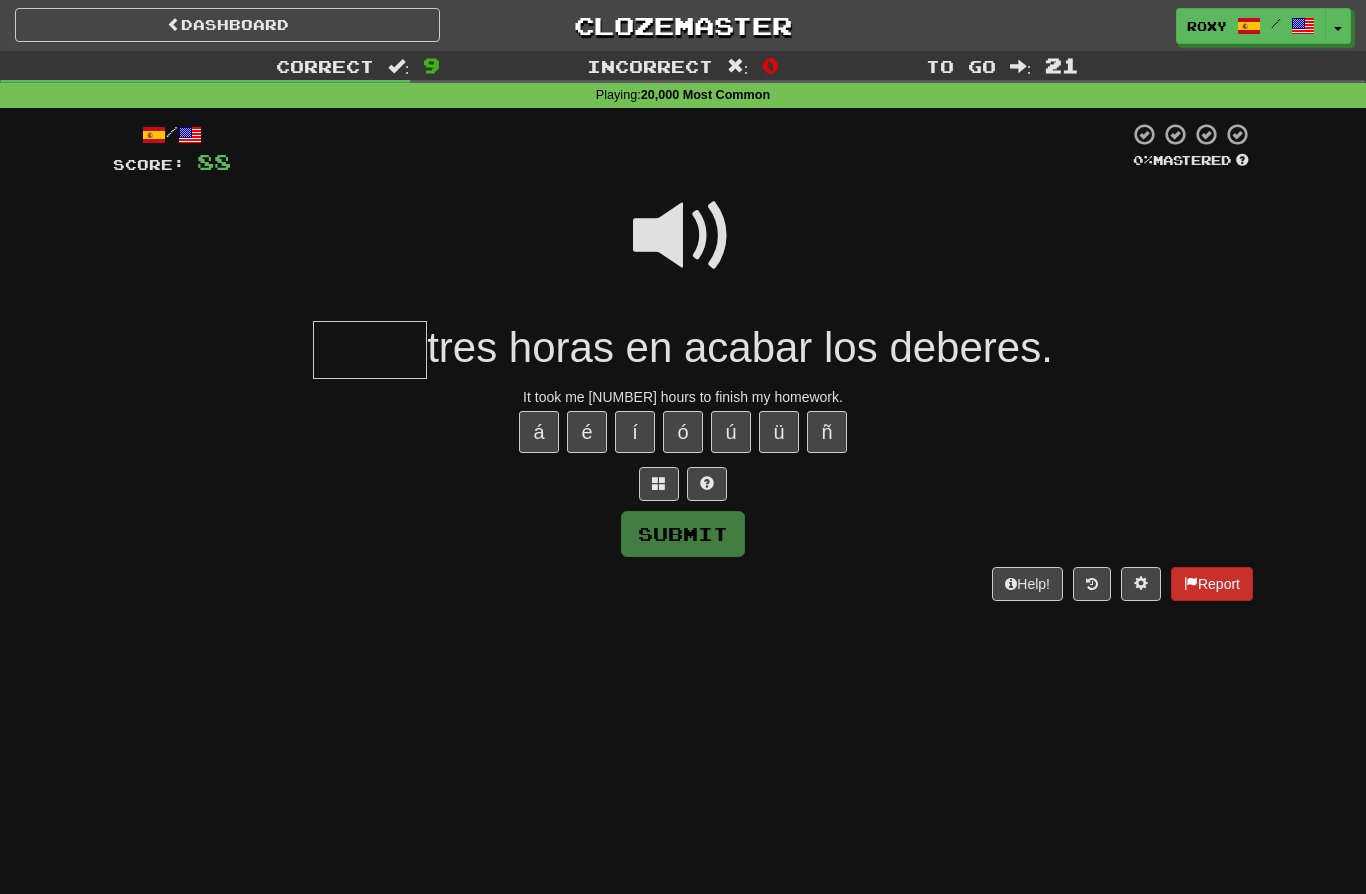 click on "Report" at bounding box center [1212, 584] 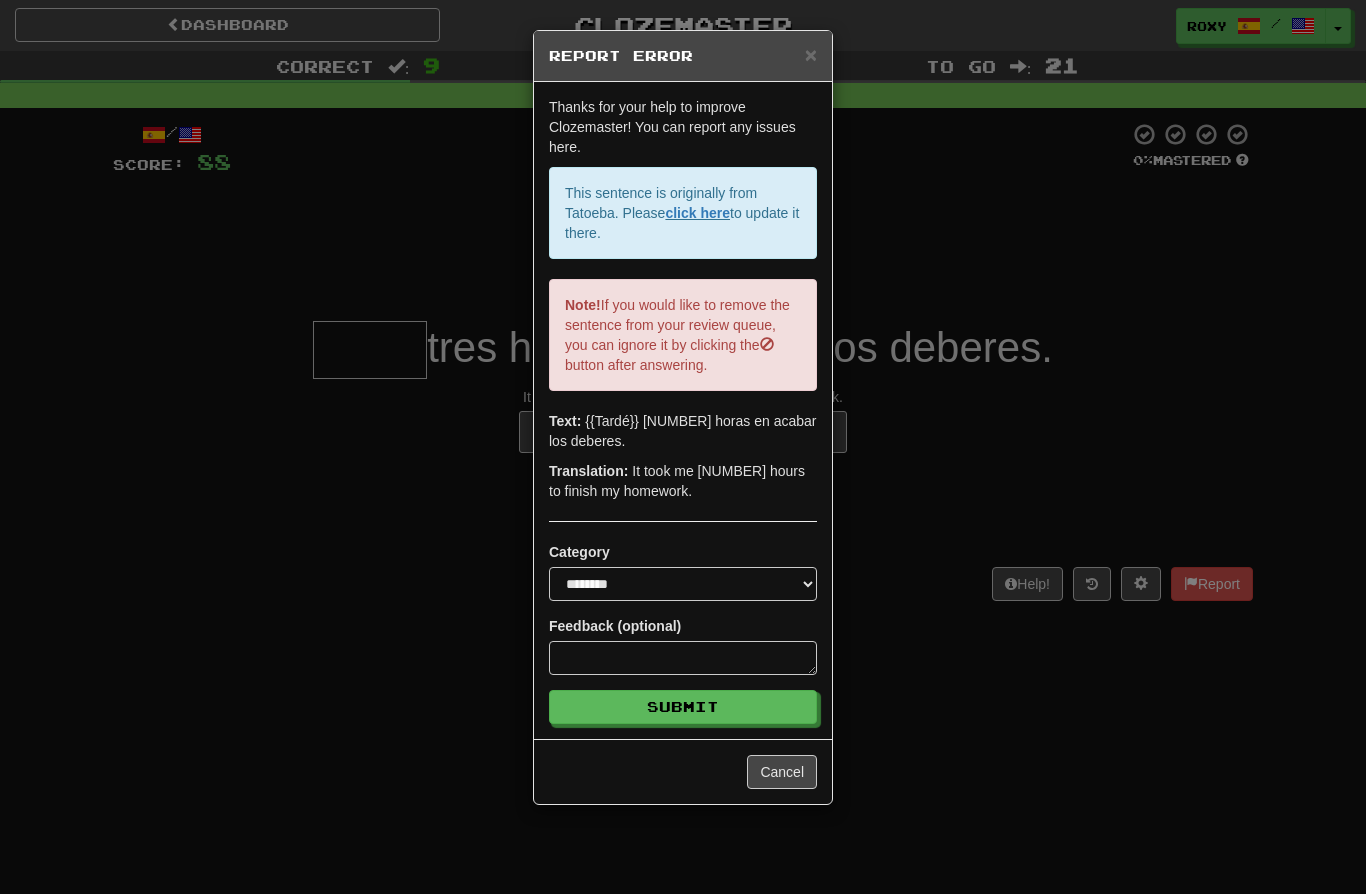click on "**********" at bounding box center (683, 447) 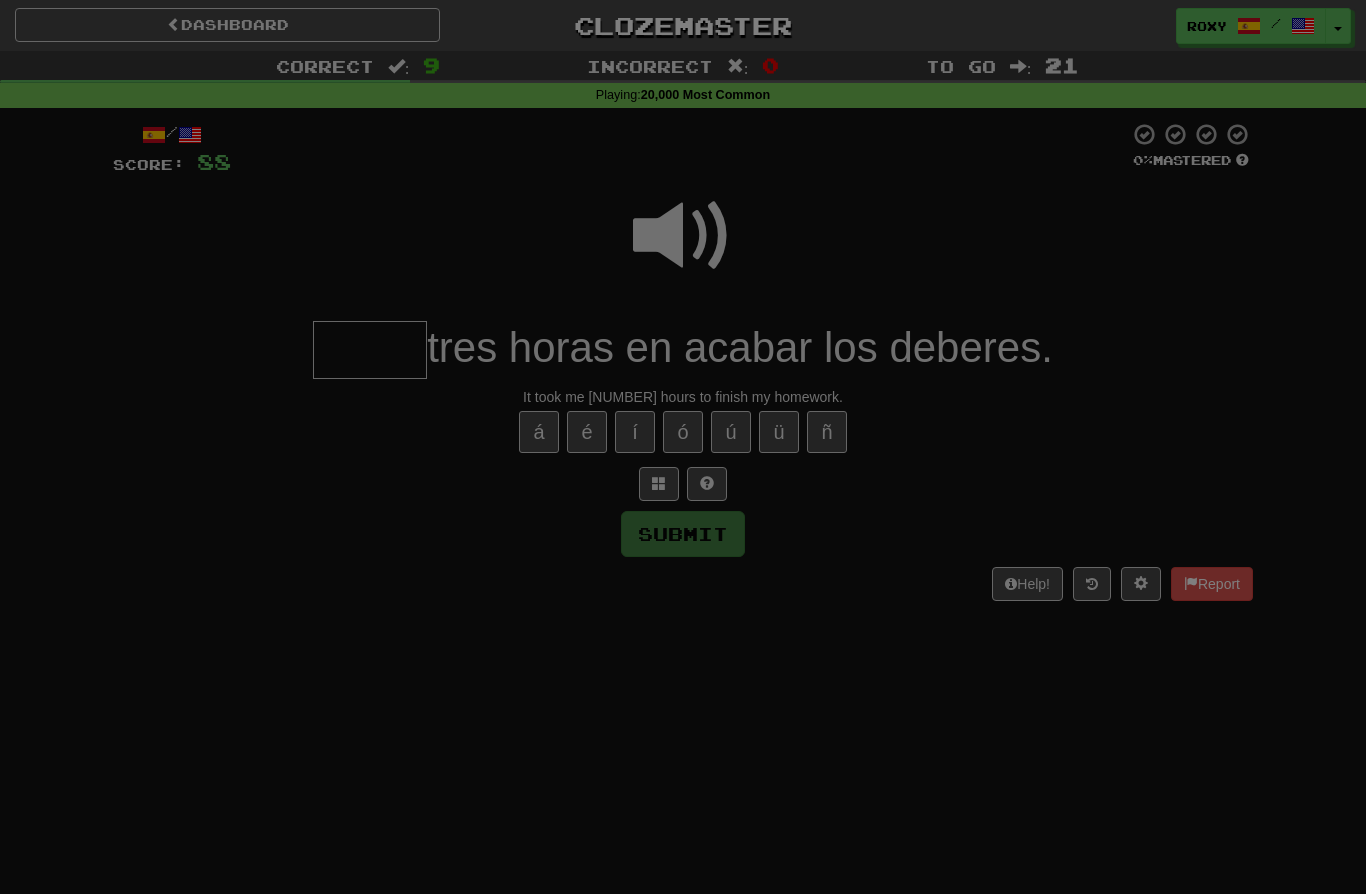 click at bounding box center (683, 447) 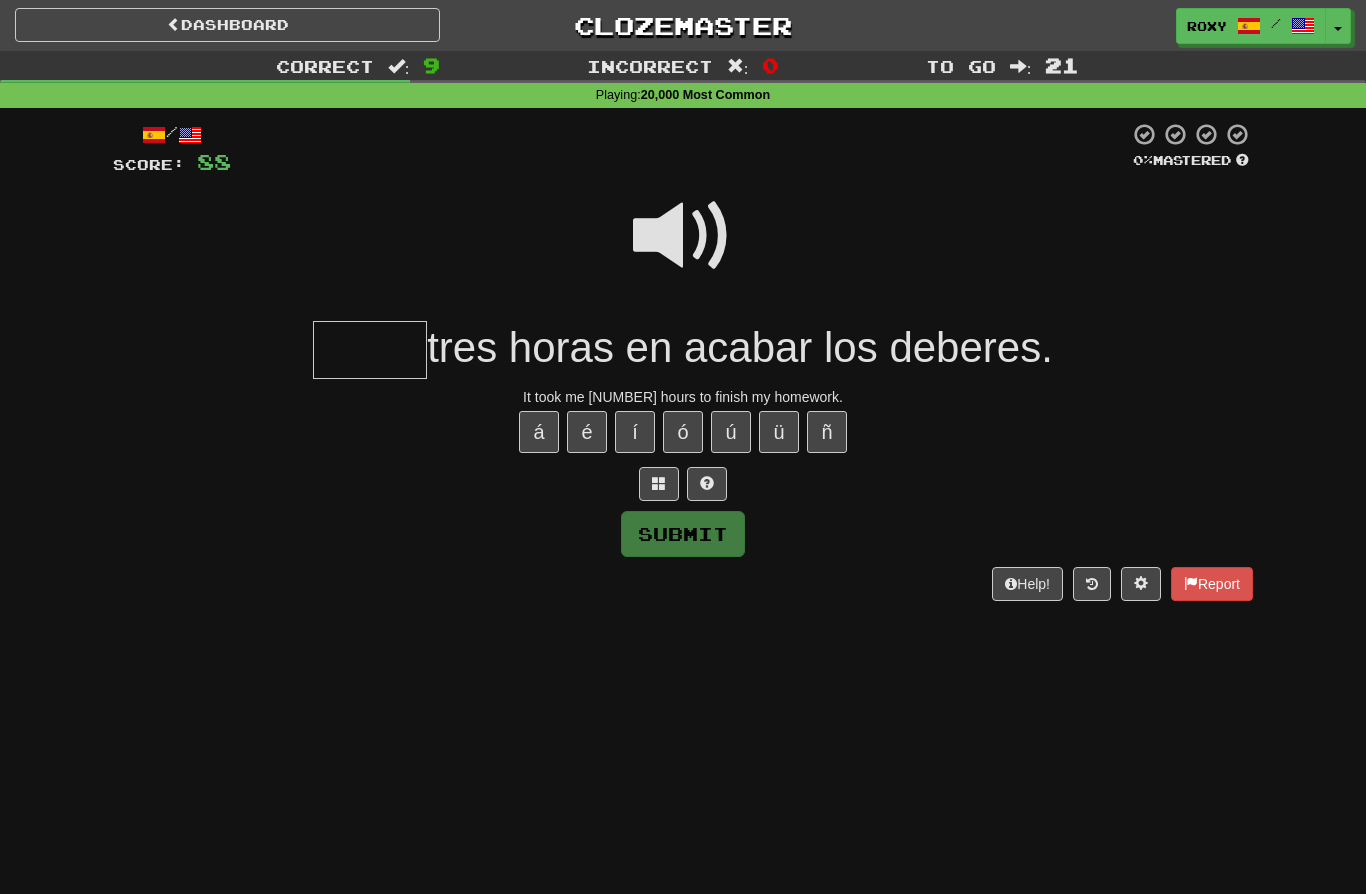 click at bounding box center (370, 350) 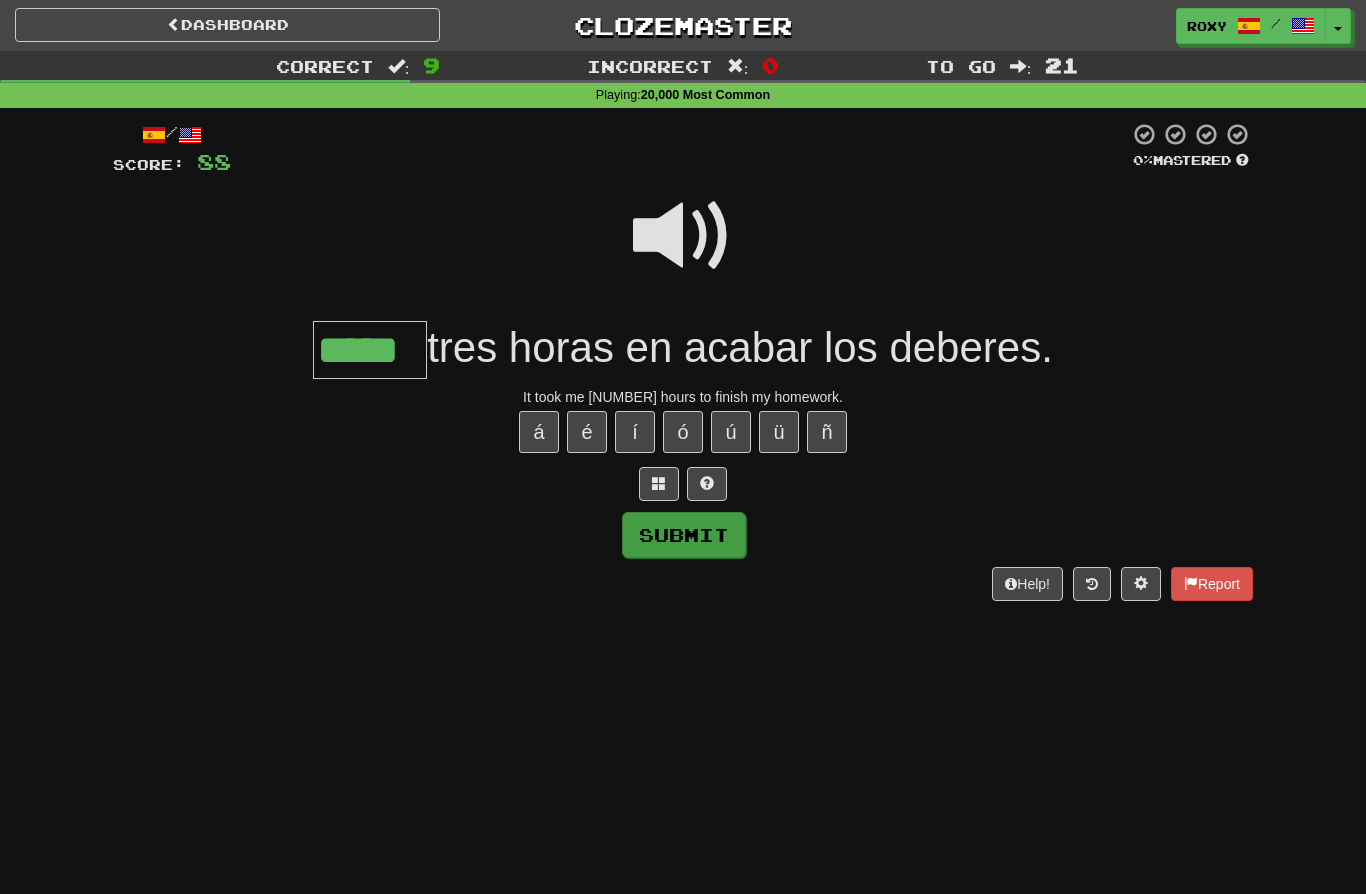 type on "*****" 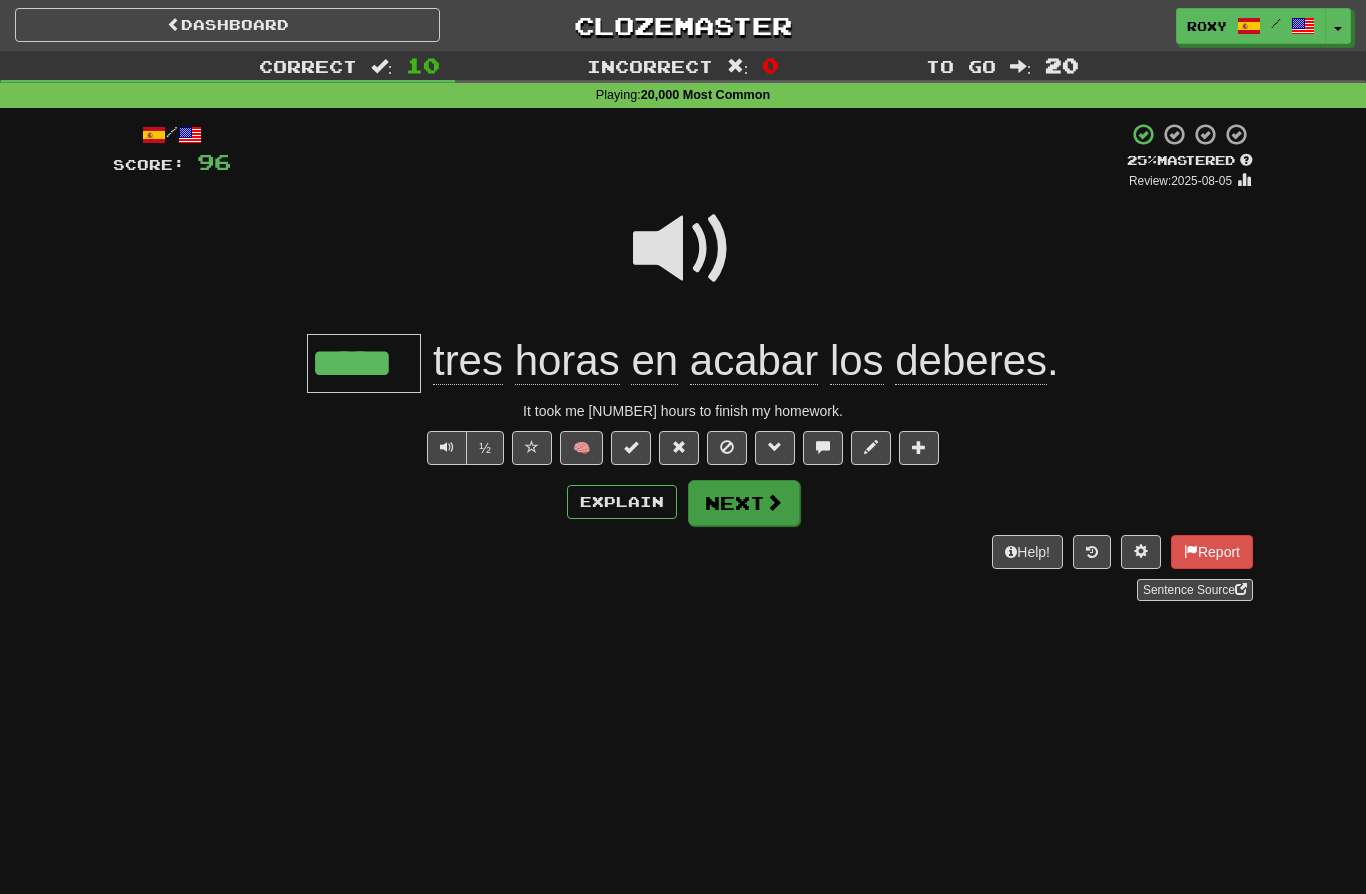 click at bounding box center (774, 502) 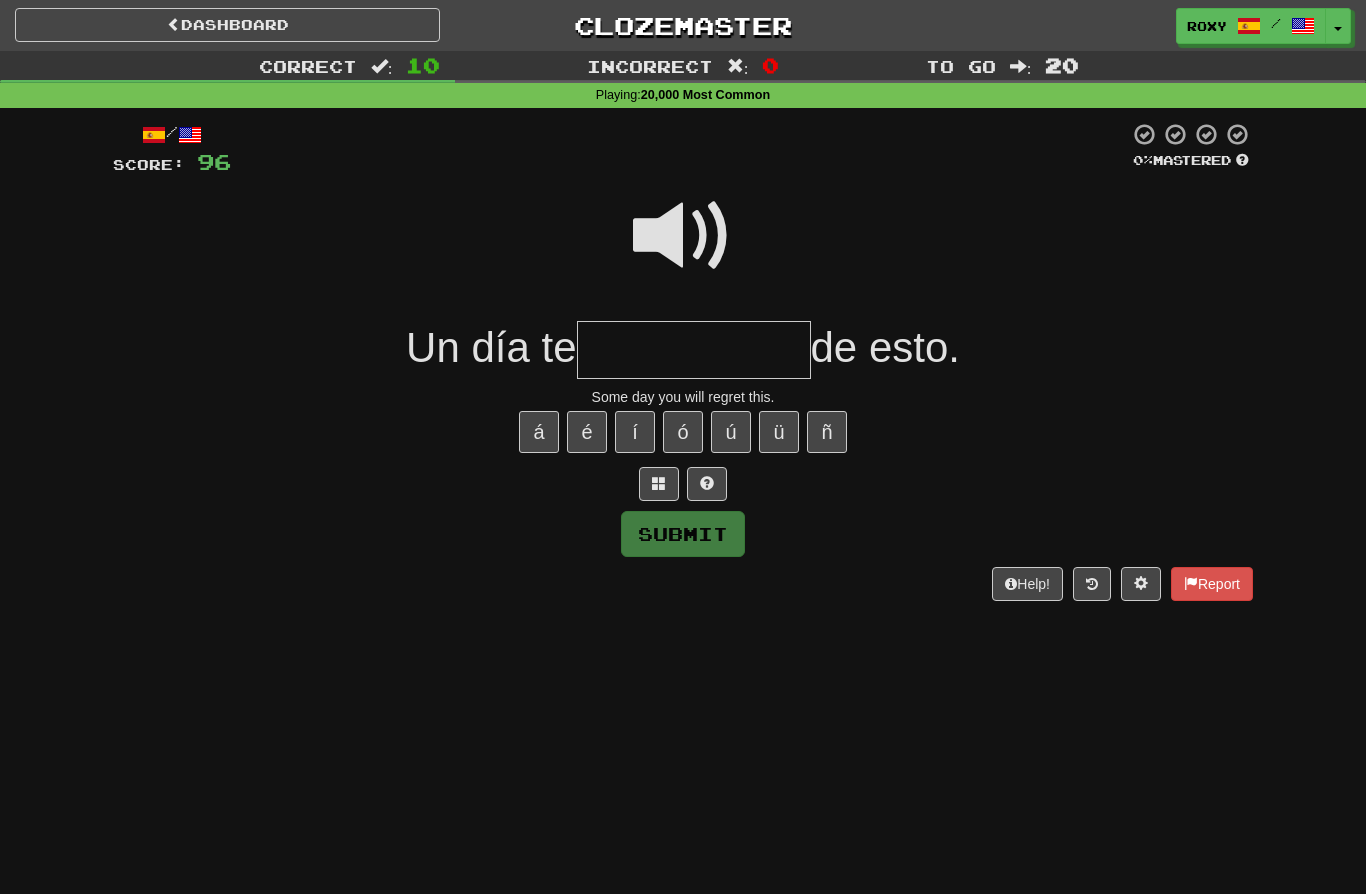 click at bounding box center (683, 236) 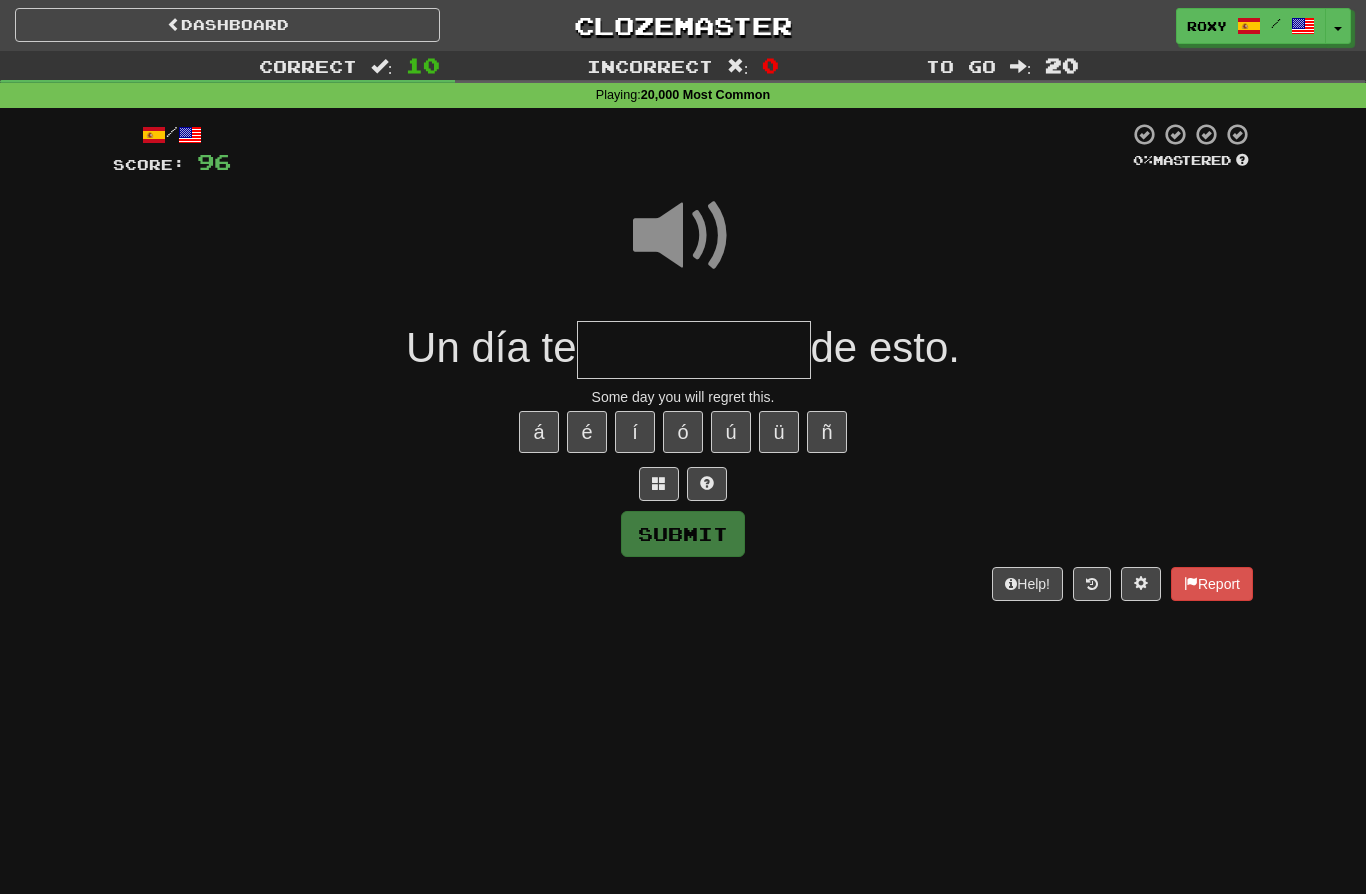 click at bounding box center (694, 350) 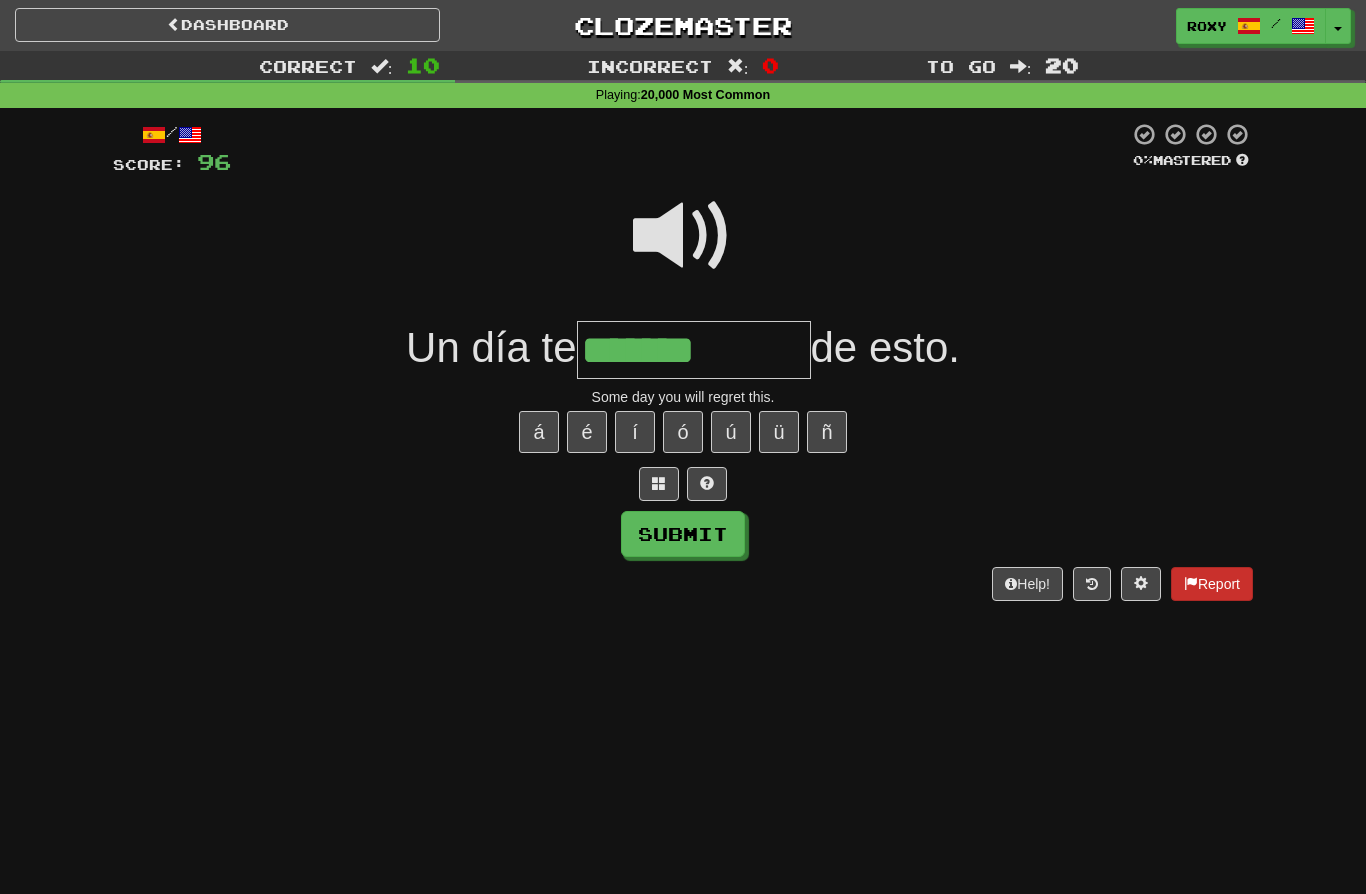 click on "Report" at bounding box center [1212, 584] 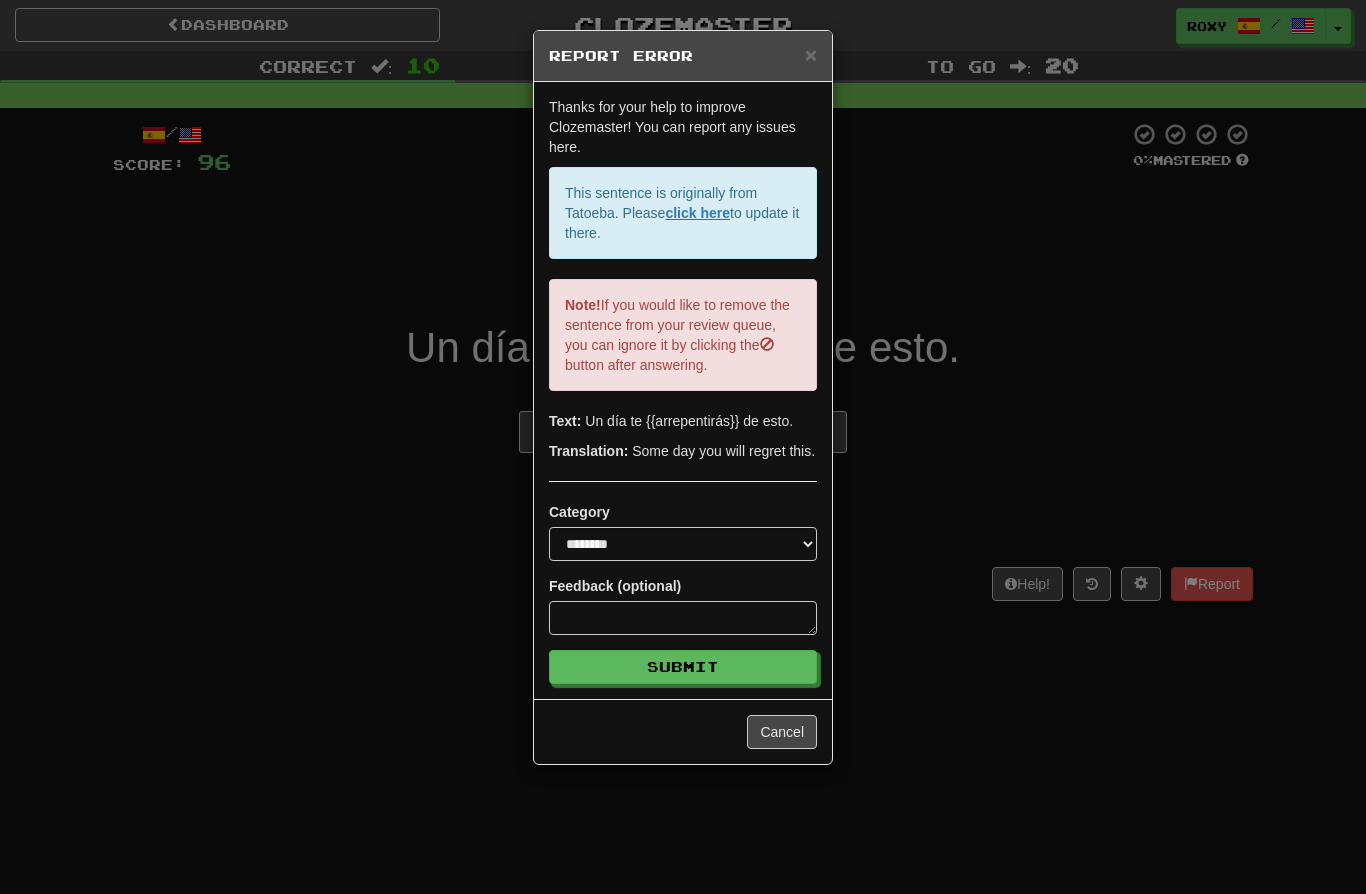 click on "**********" at bounding box center (683, 447) 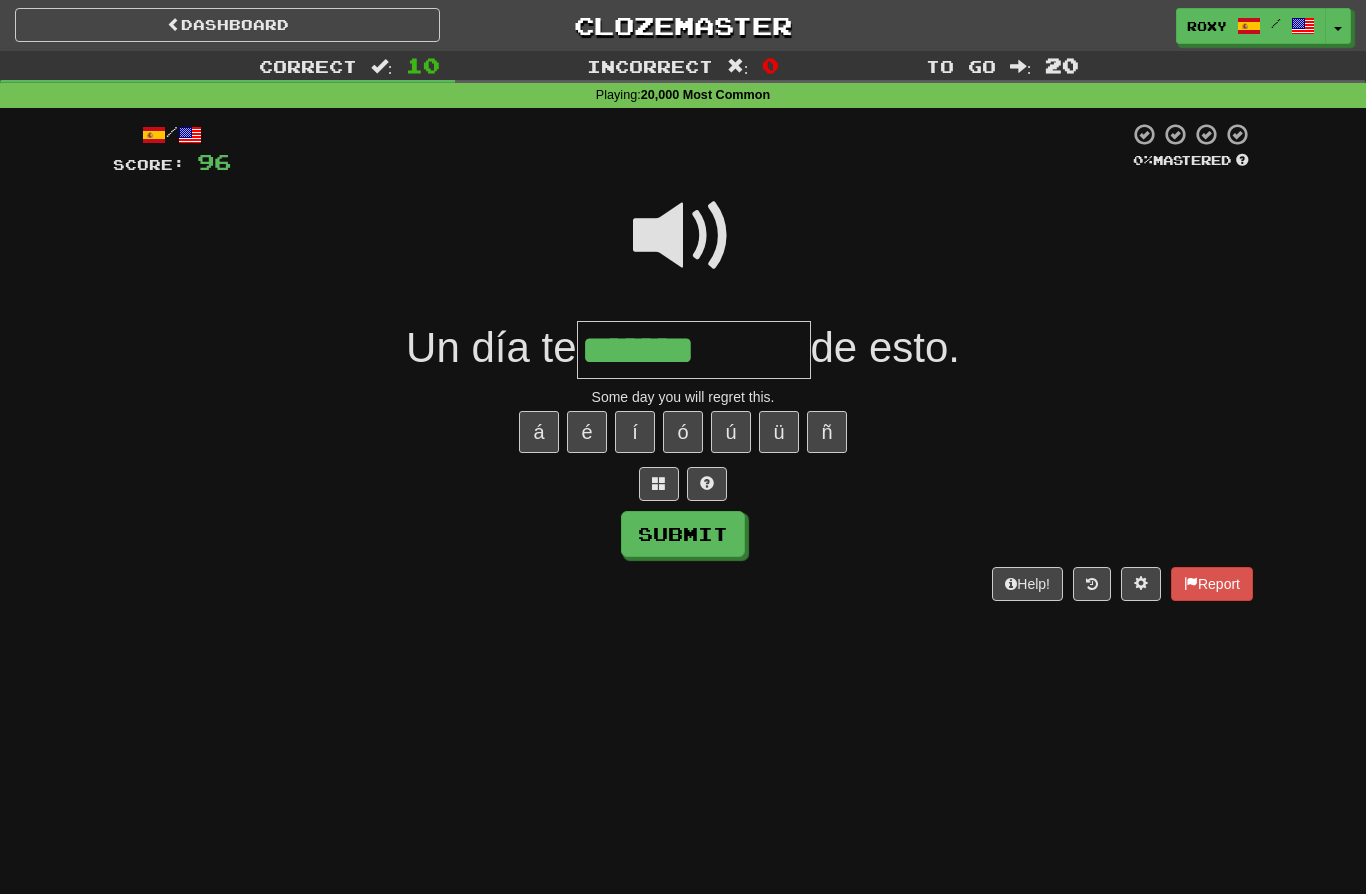 click on "*******" at bounding box center [694, 350] 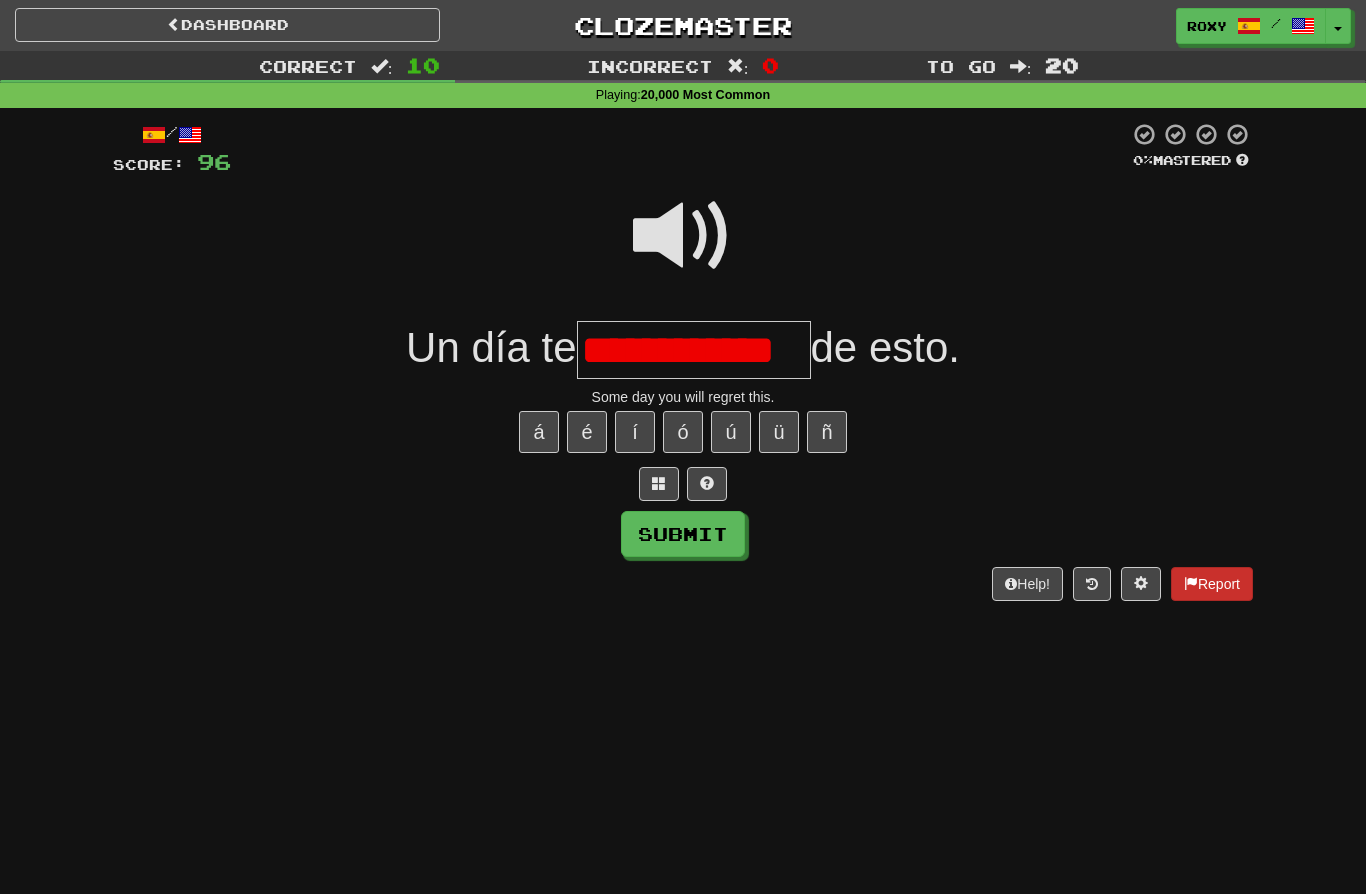 click on "Report" at bounding box center (1212, 584) 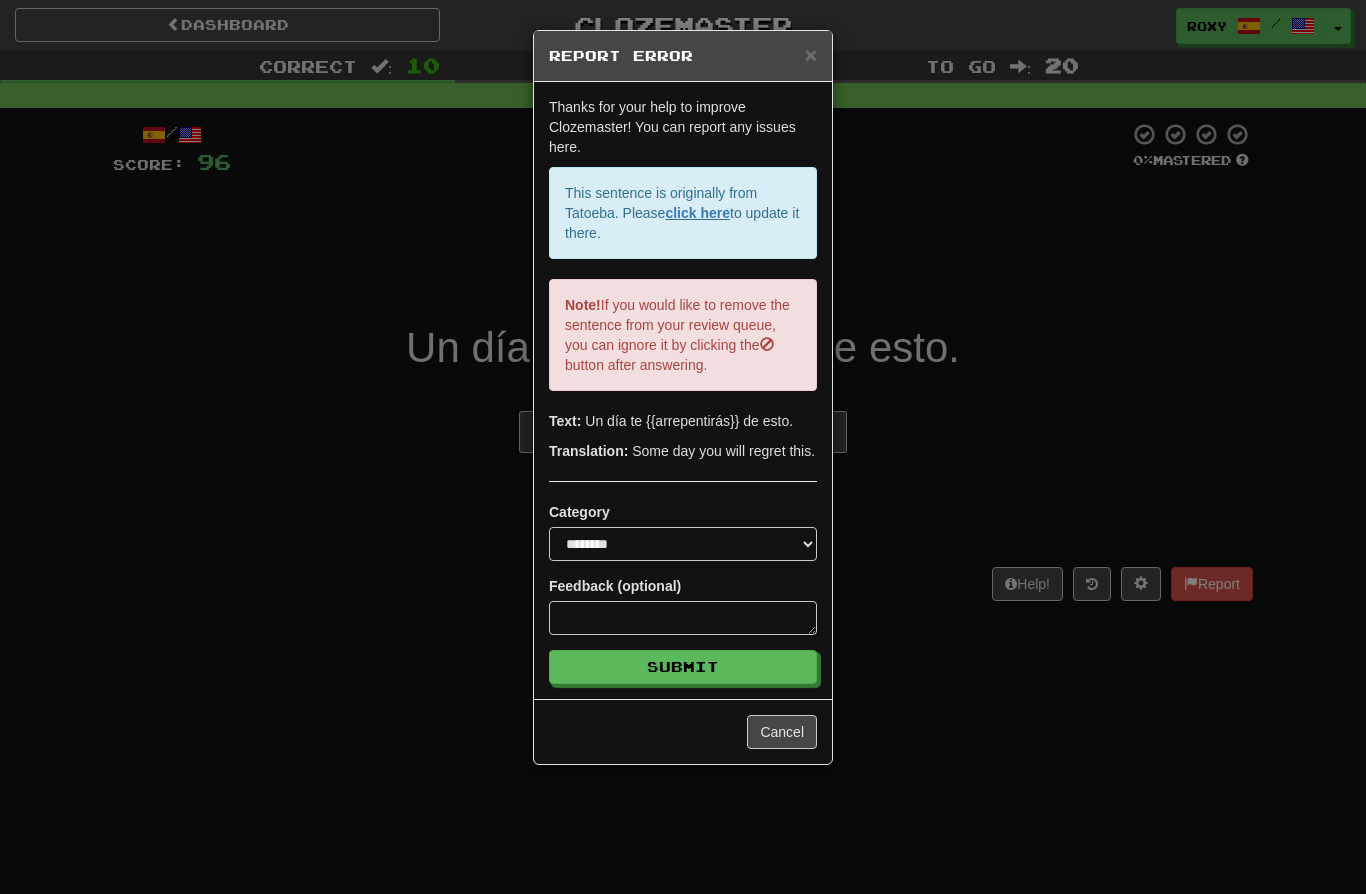 click on "**********" at bounding box center (683, 447) 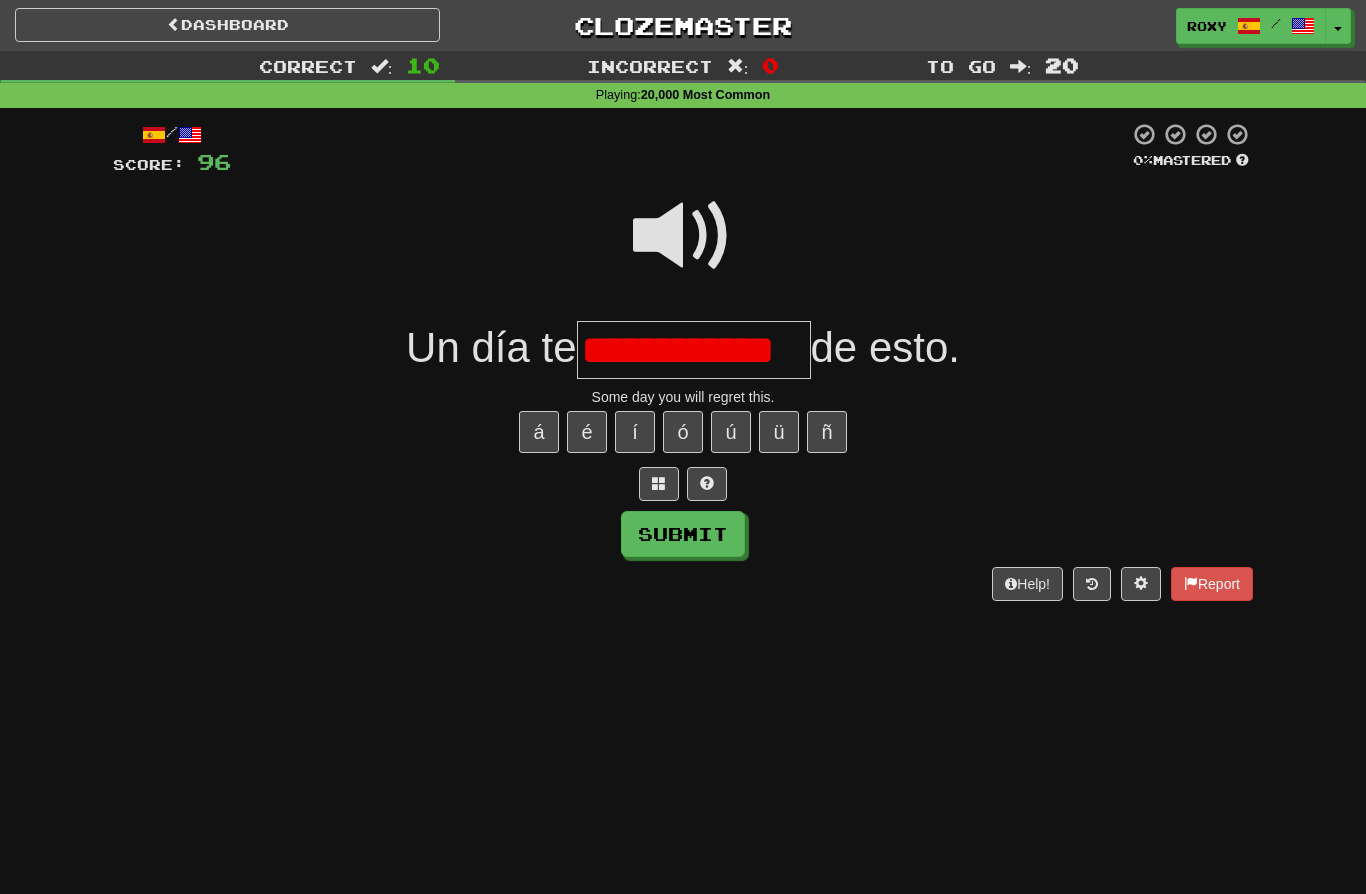click on "**********" at bounding box center [694, 350] 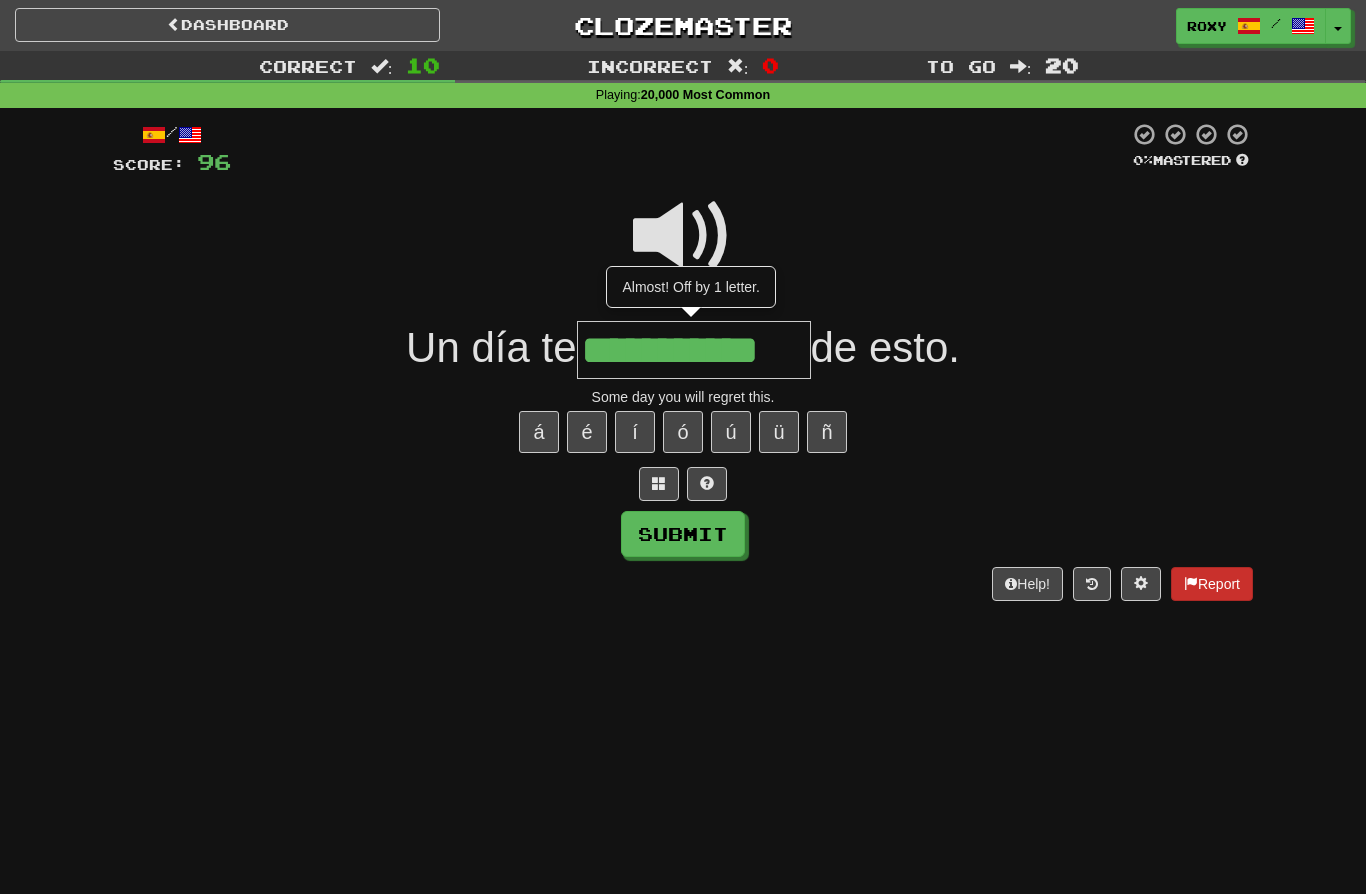 click on "Report" at bounding box center [1212, 584] 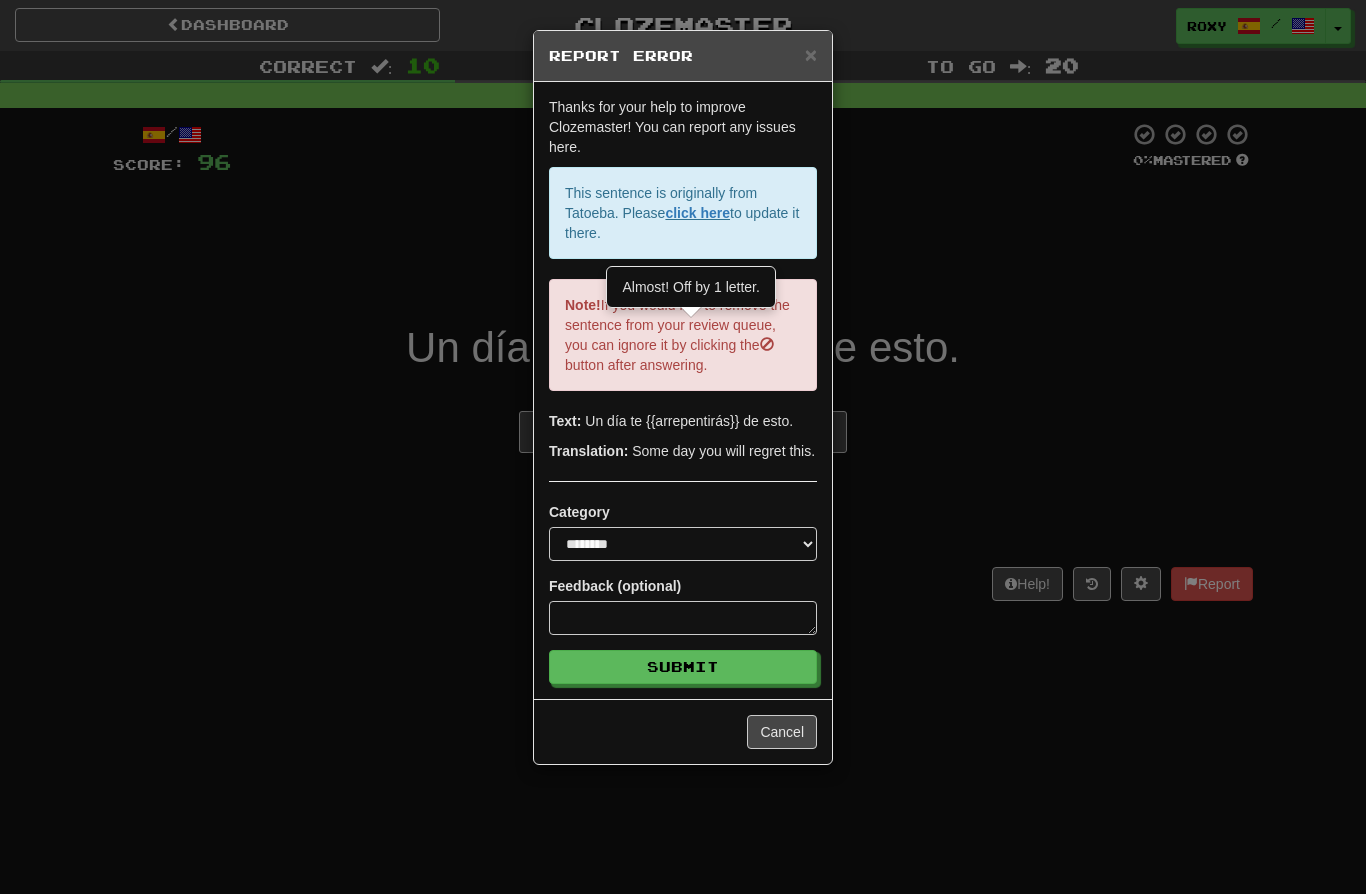 click on "**********" at bounding box center [683, 447] 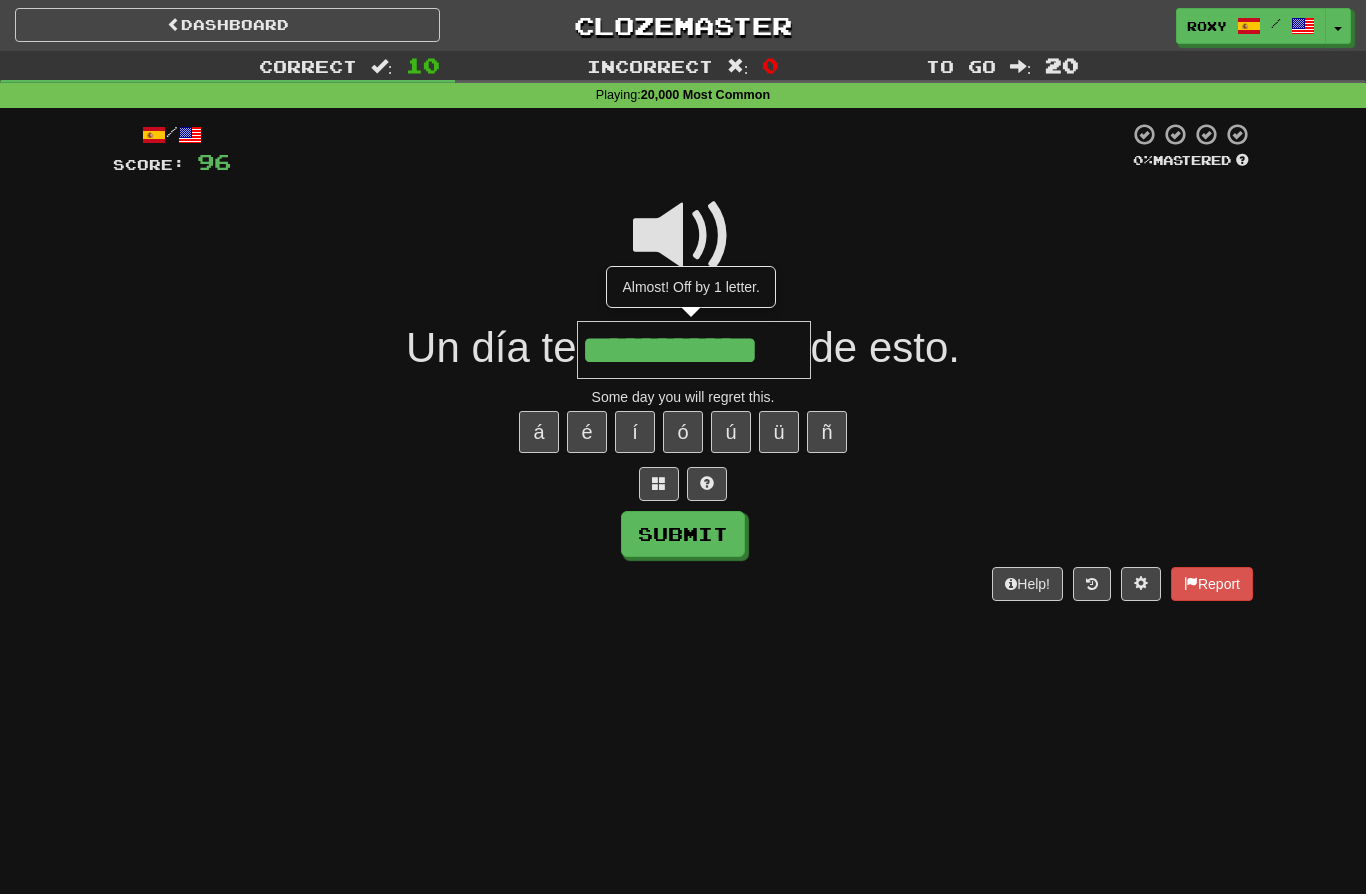 click on "**********" at bounding box center (694, 350) 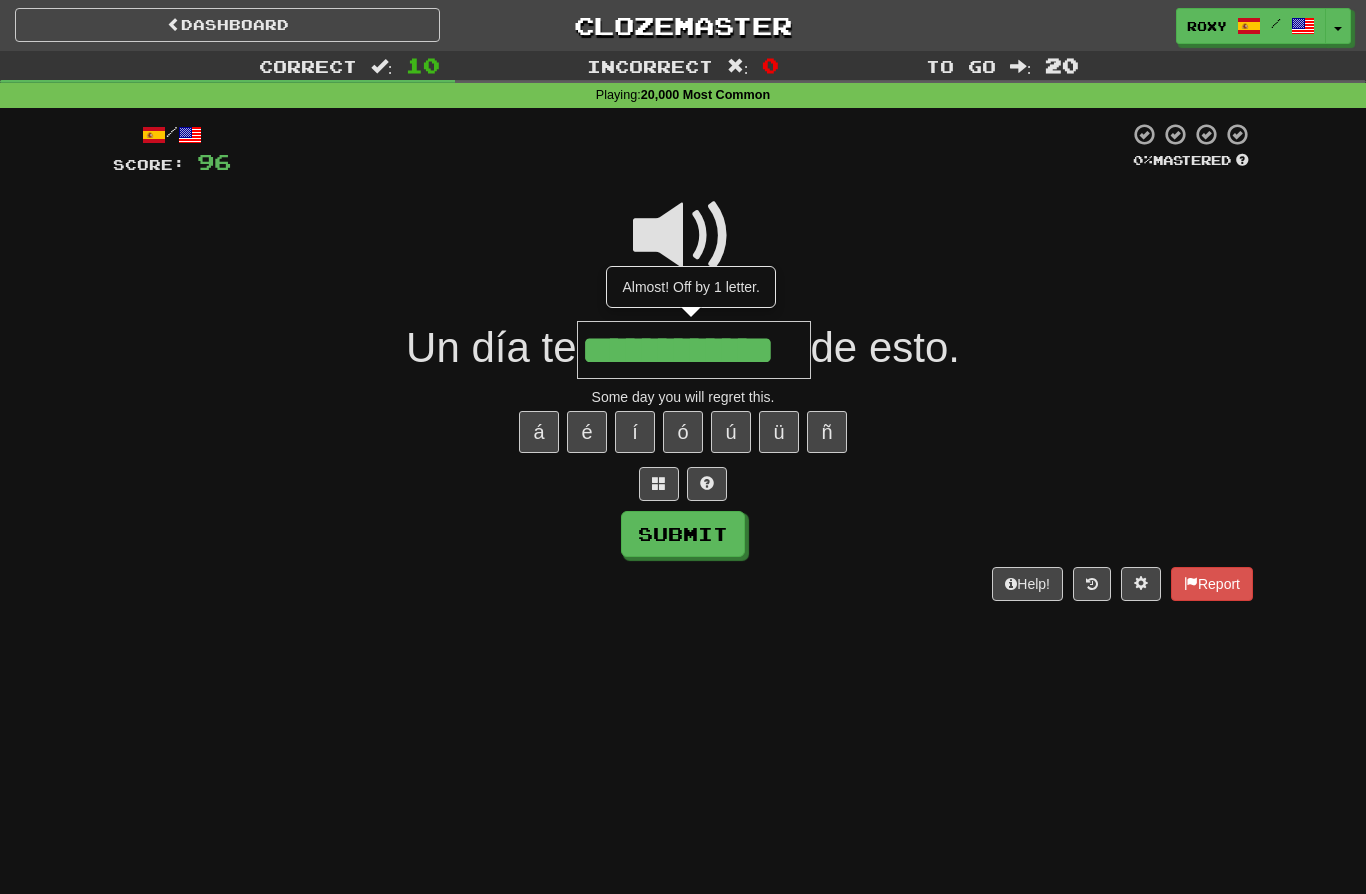 type on "**********" 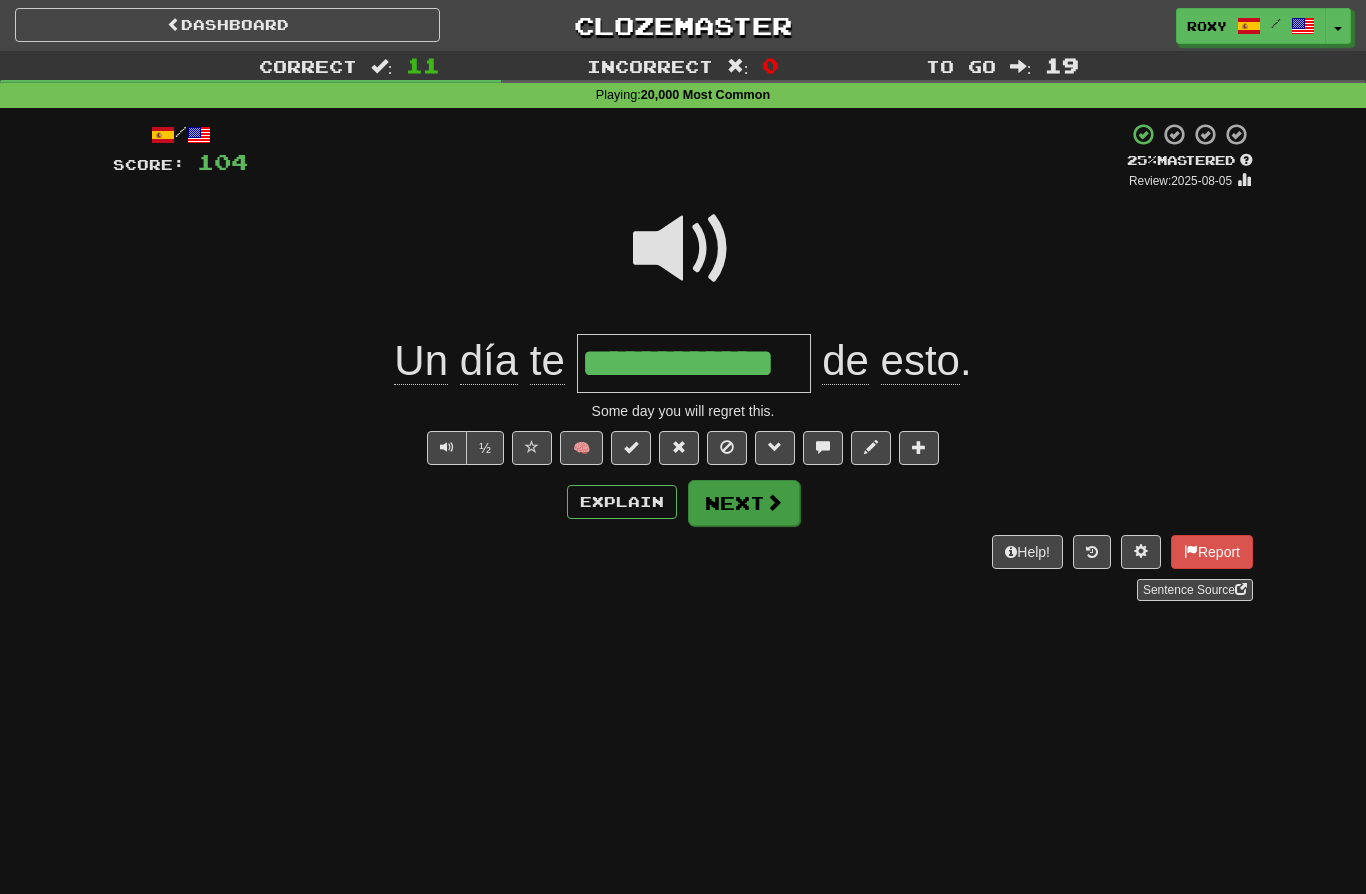 click at bounding box center (774, 502) 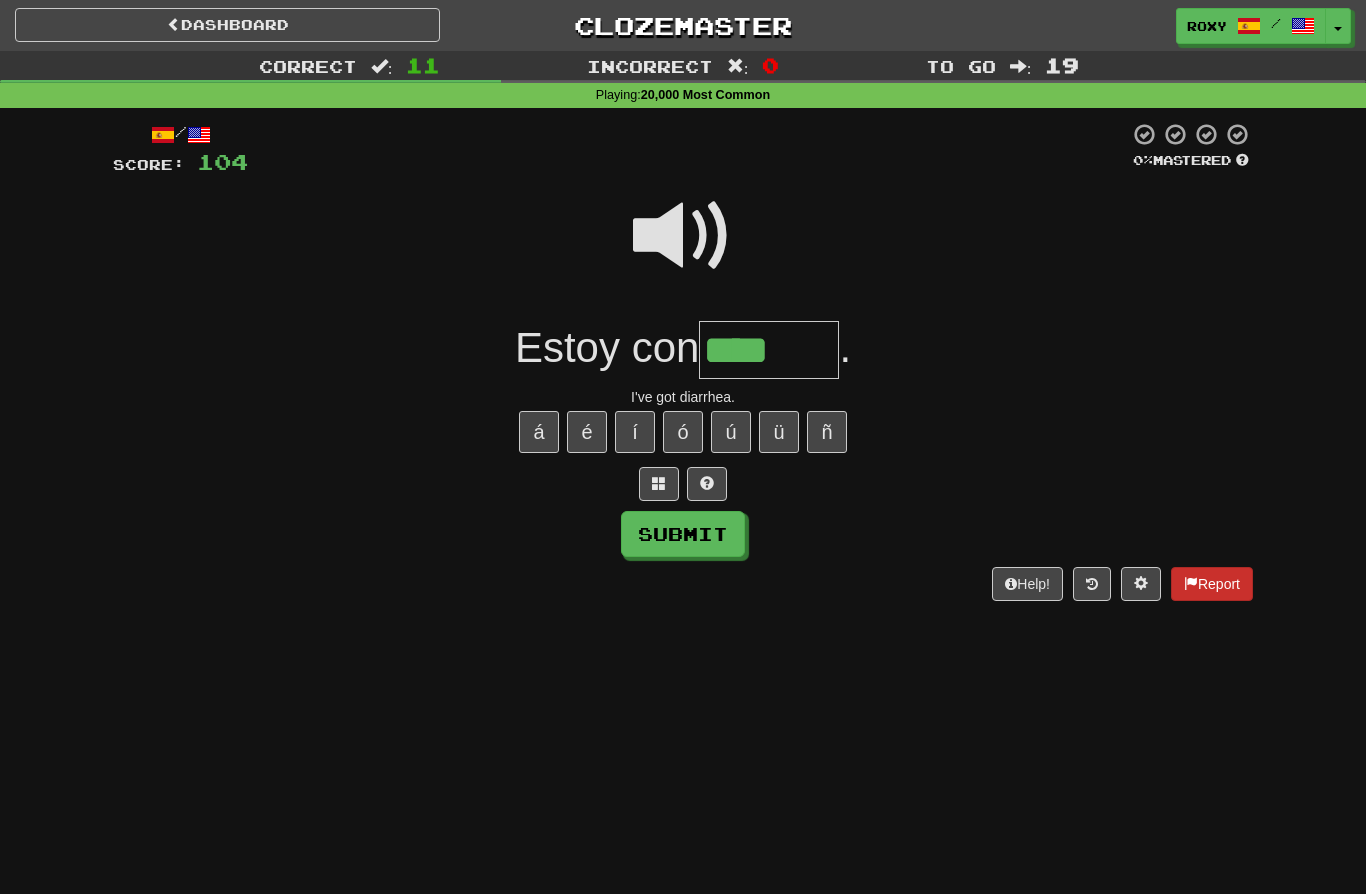 click on "Report" at bounding box center [1212, 584] 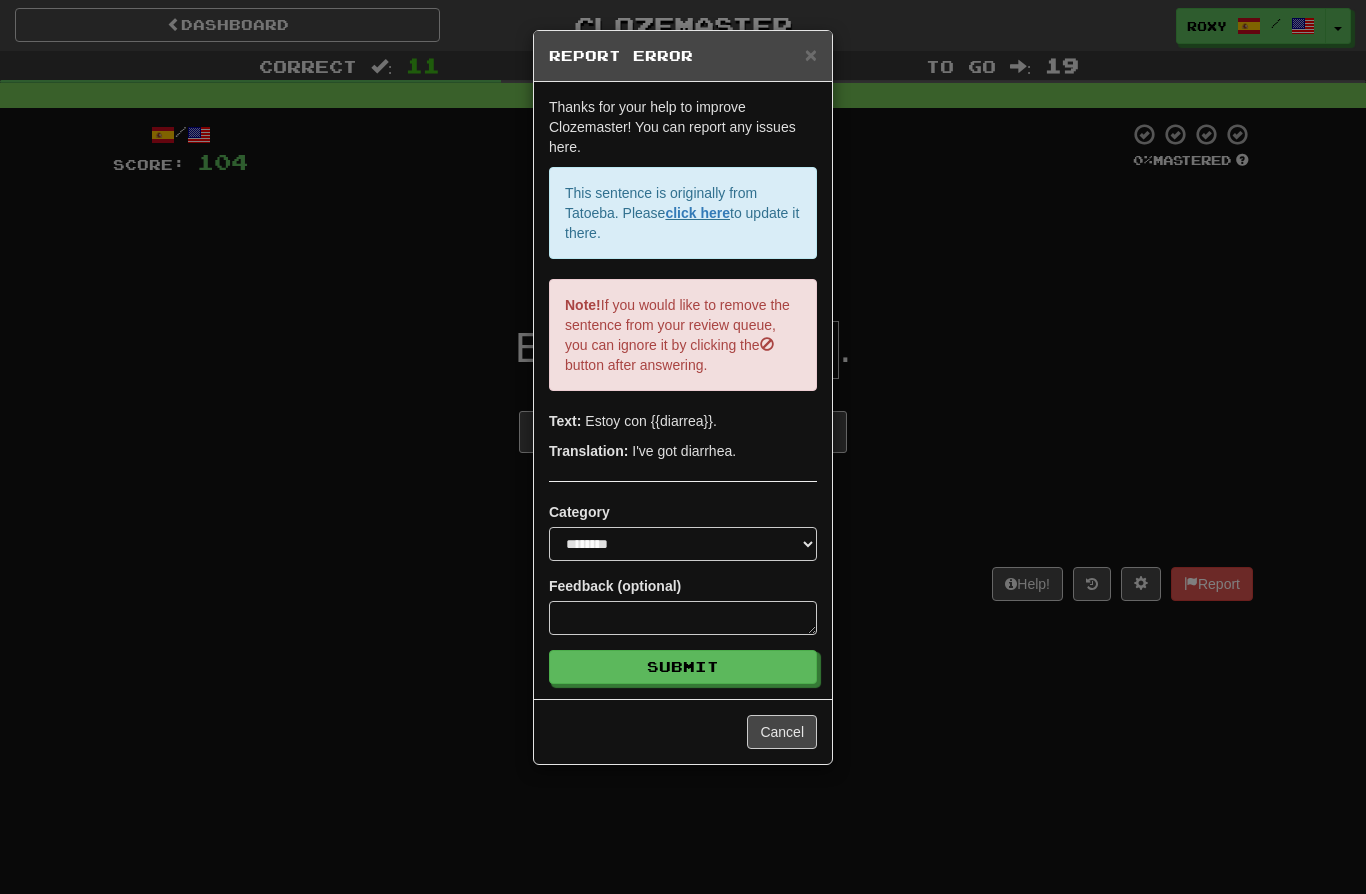 click on "**********" at bounding box center [683, 447] 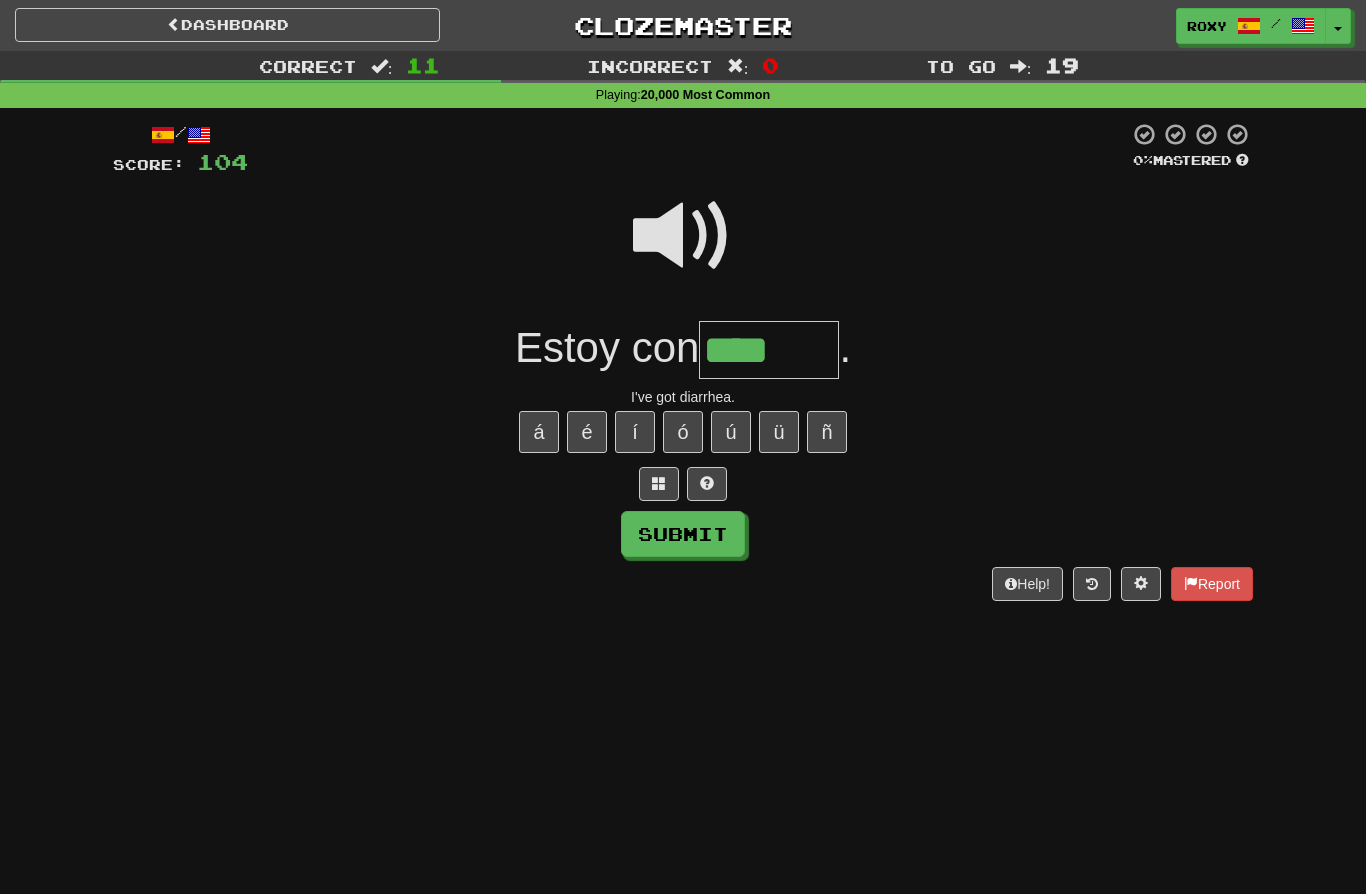 click on "****" at bounding box center [769, 350] 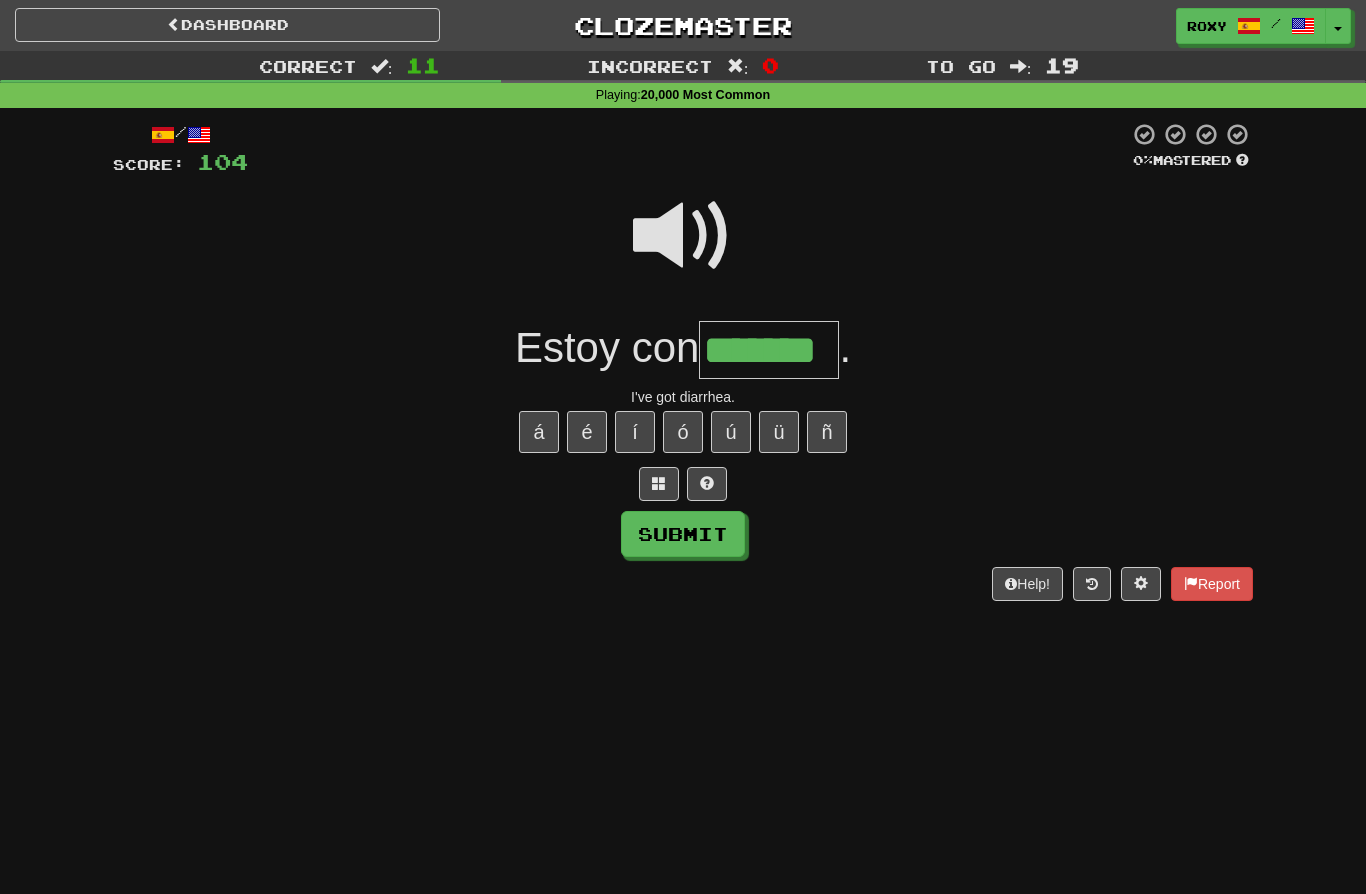 type on "*******" 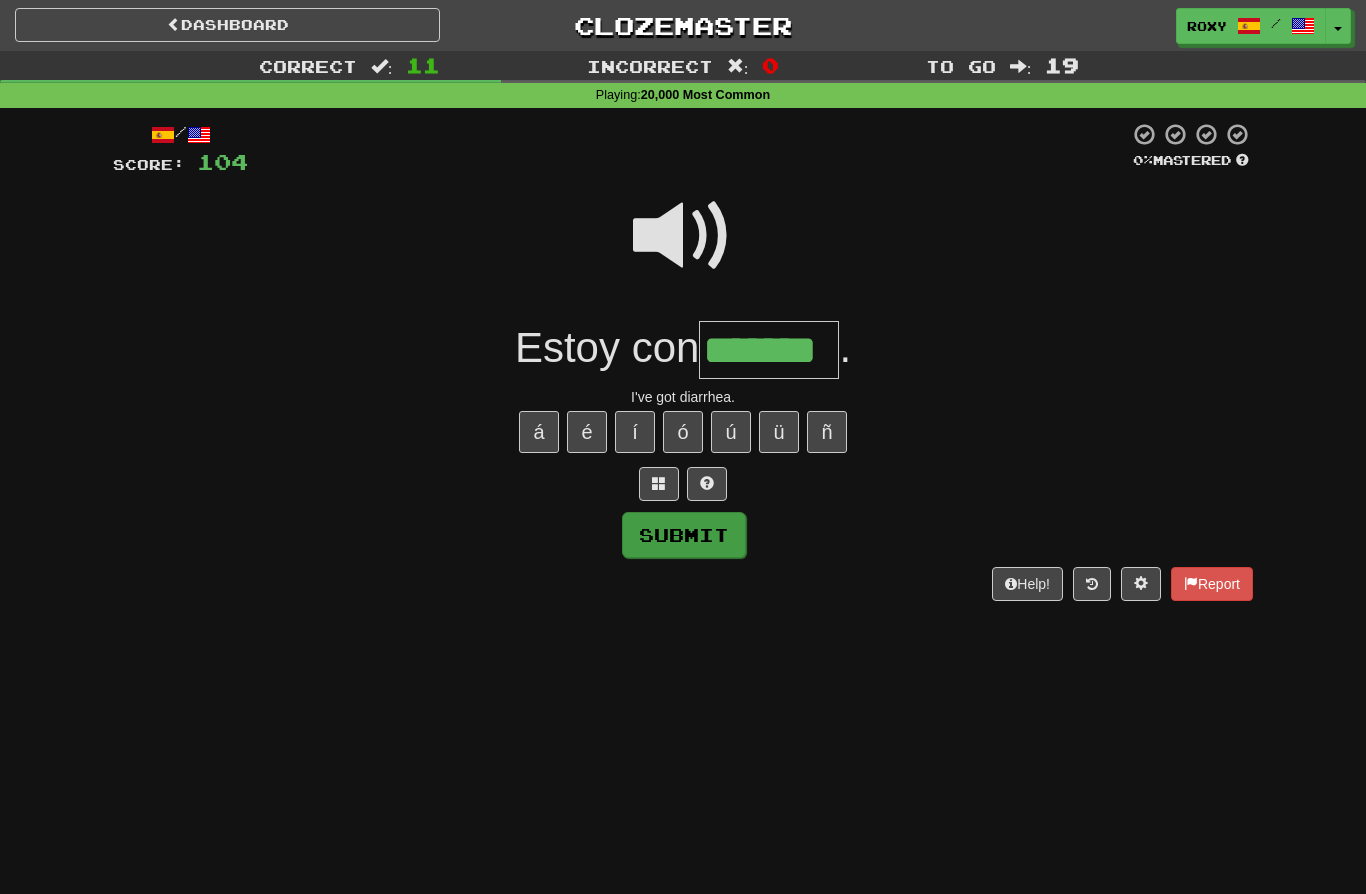 click on "Submit" at bounding box center (684, 535) 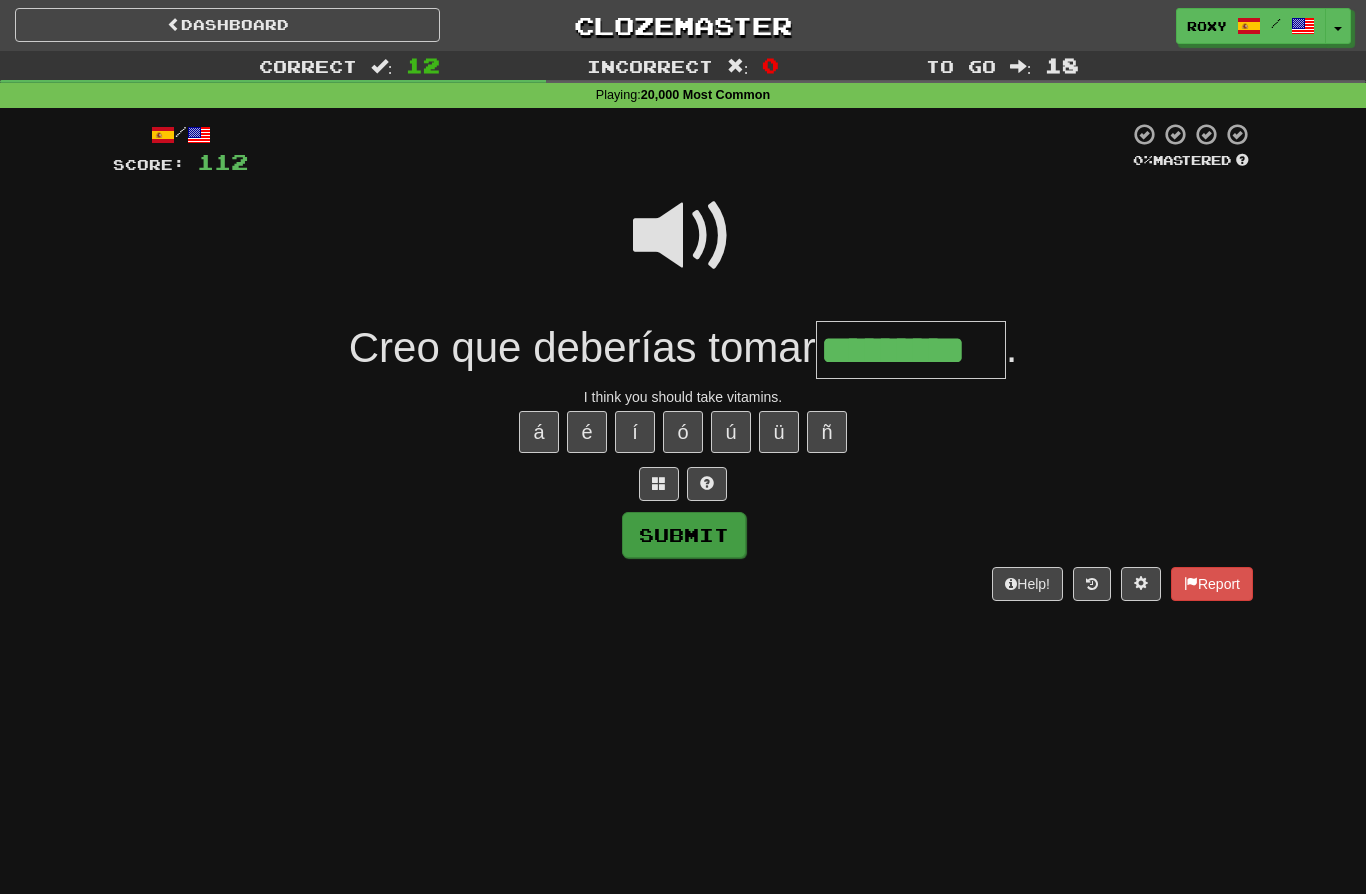 type on "*********" 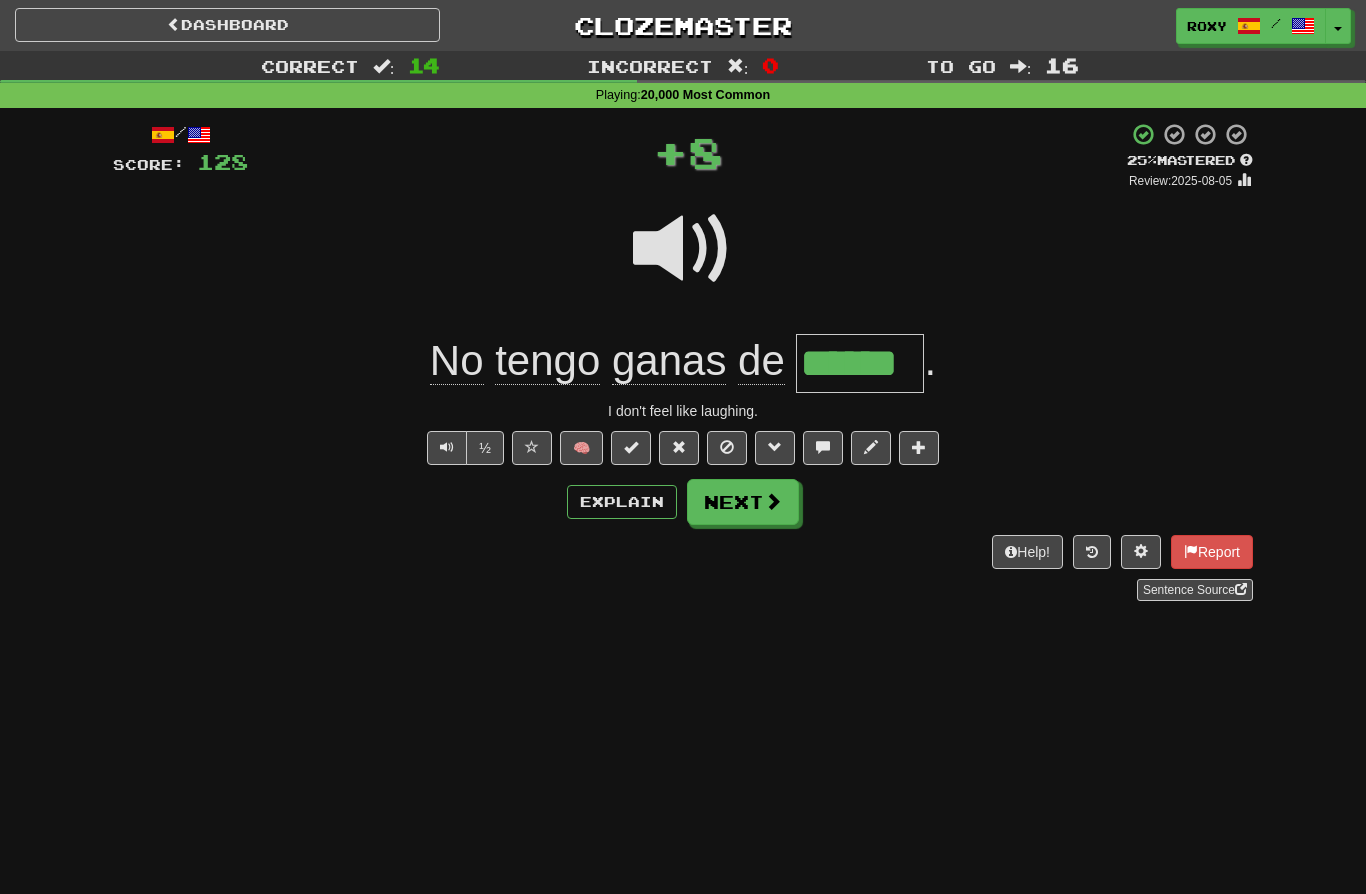 type on "******" 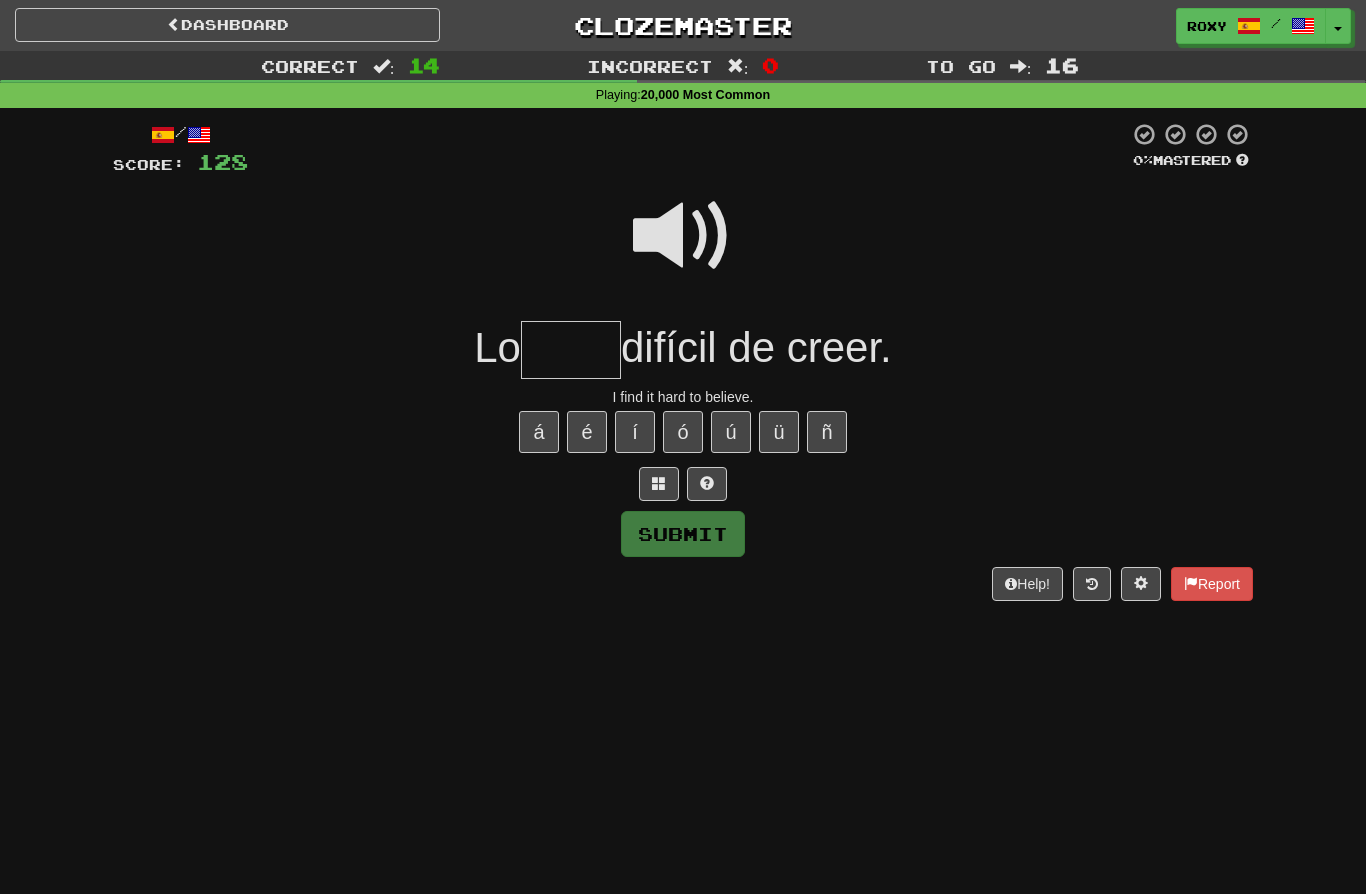 click at bounding box center (683, 236) 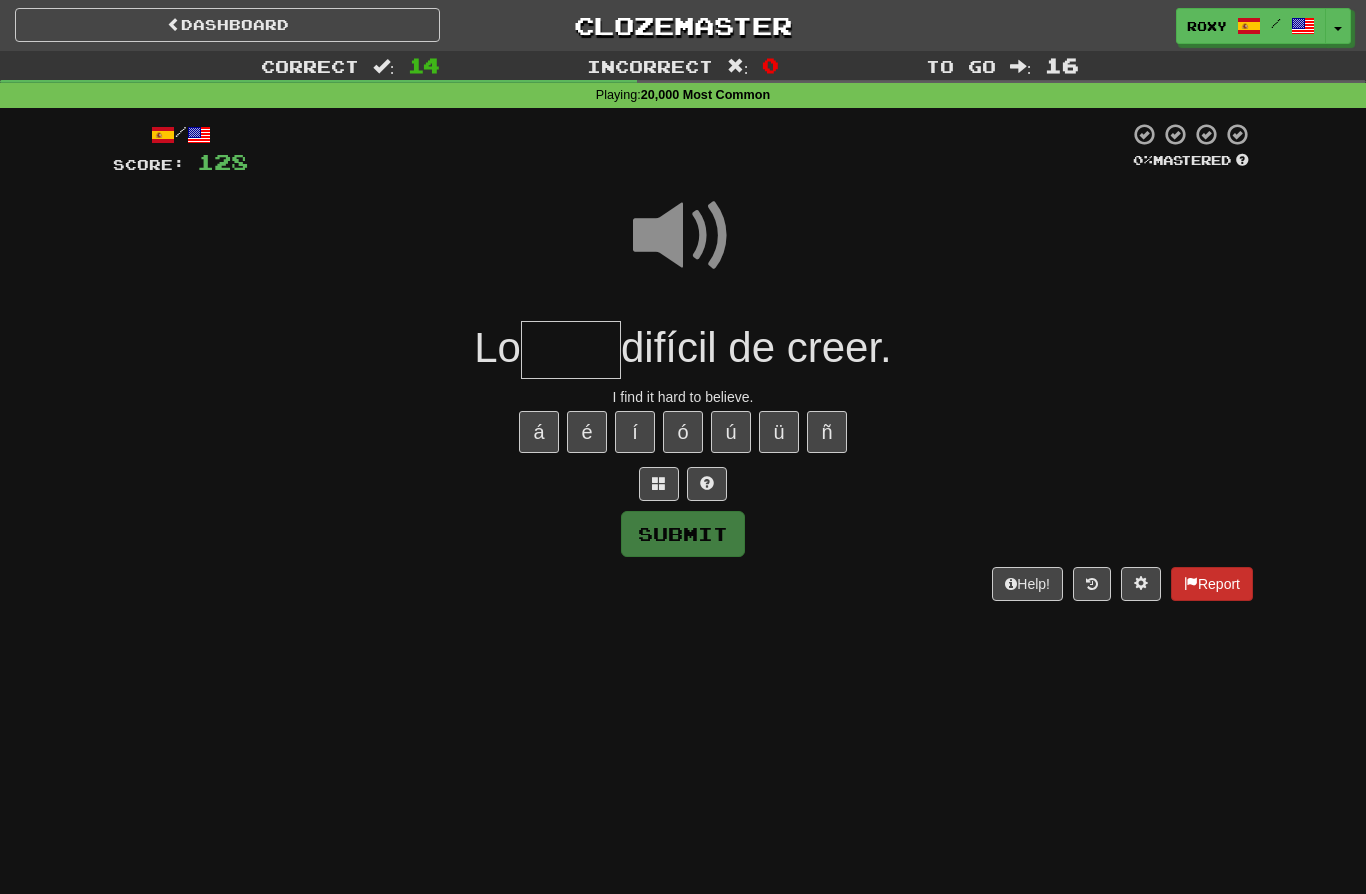 click on "Report" at bounding box center [1212, 584] 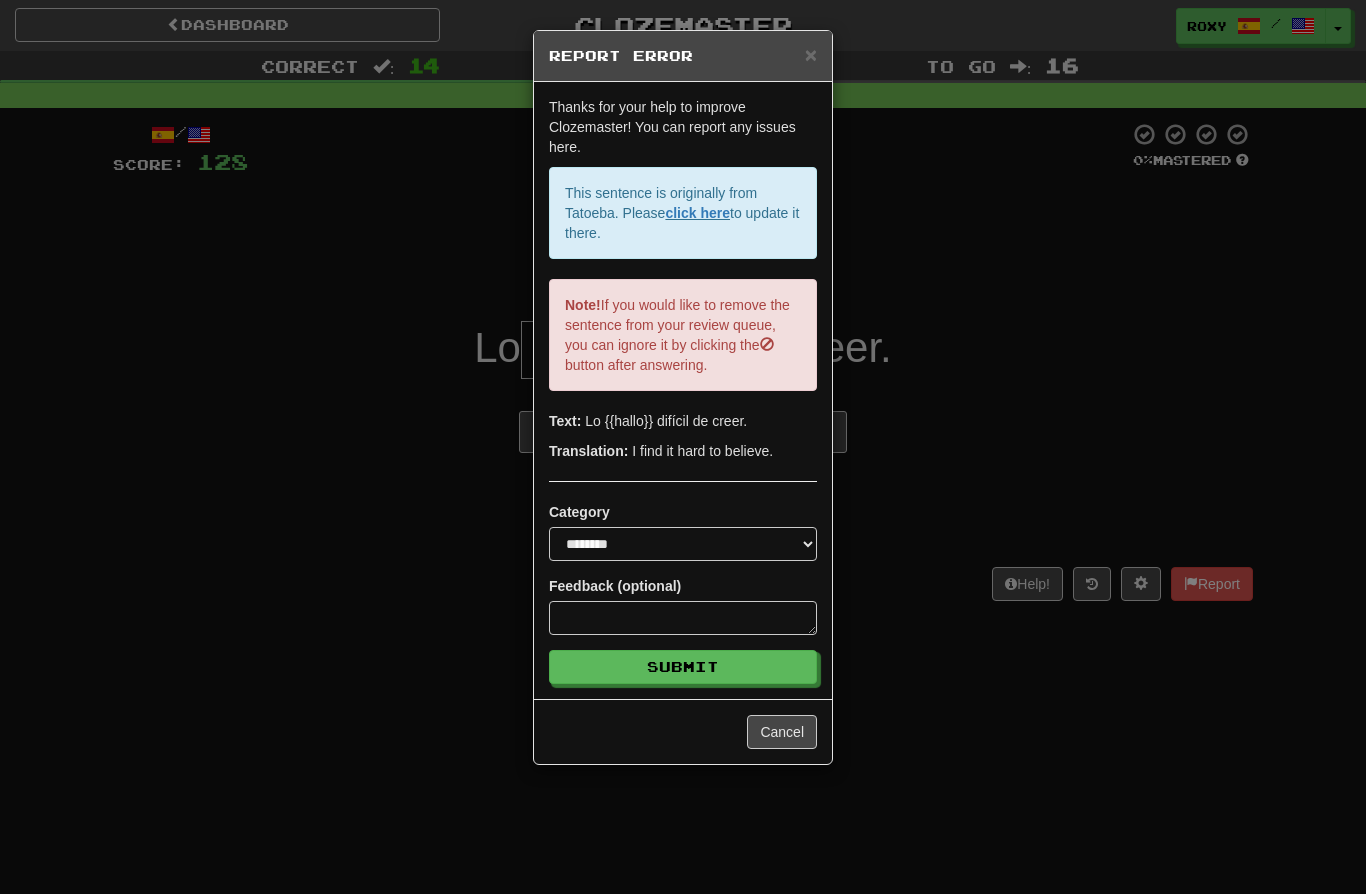 click on "× Report Error Thanks for your help to improve Clozemaster! You can report any issues here. This sentence is originally from Tatoeba. Please click here to update it there. Note! If you would like to remove the sentence from your review queue, you can ignore it by clicking the button after answering. Text: Lo {{hallo}} difícil de creer. Translation: I find it hard to believe. Category [ALPHANUMERIC] [ALPHANUMERIC] [ALPHANUMERIC] Feedback (optional) Submit Cancel" at bounding box center (683, 447) 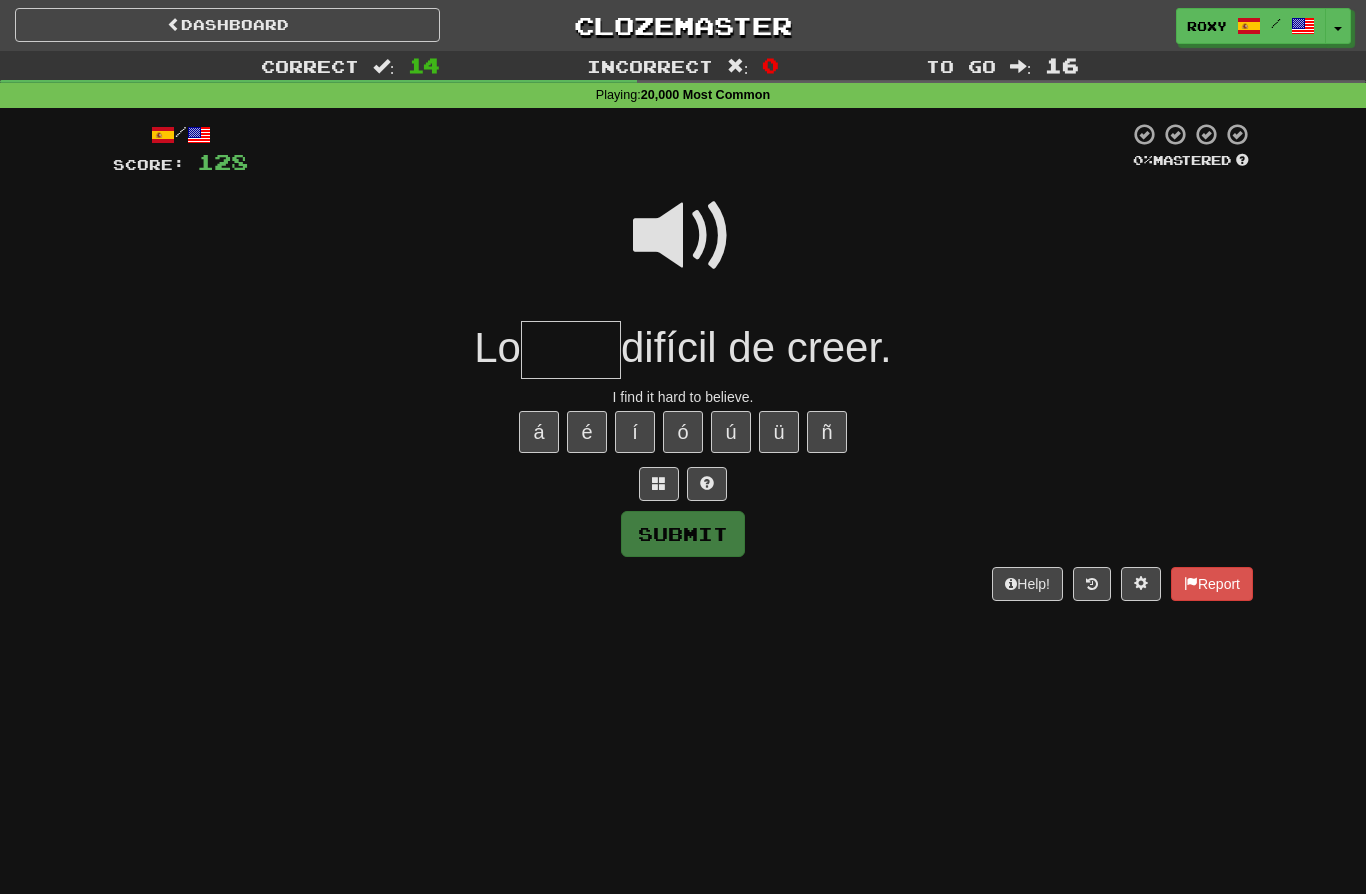 click at bounding box center [571, 350] 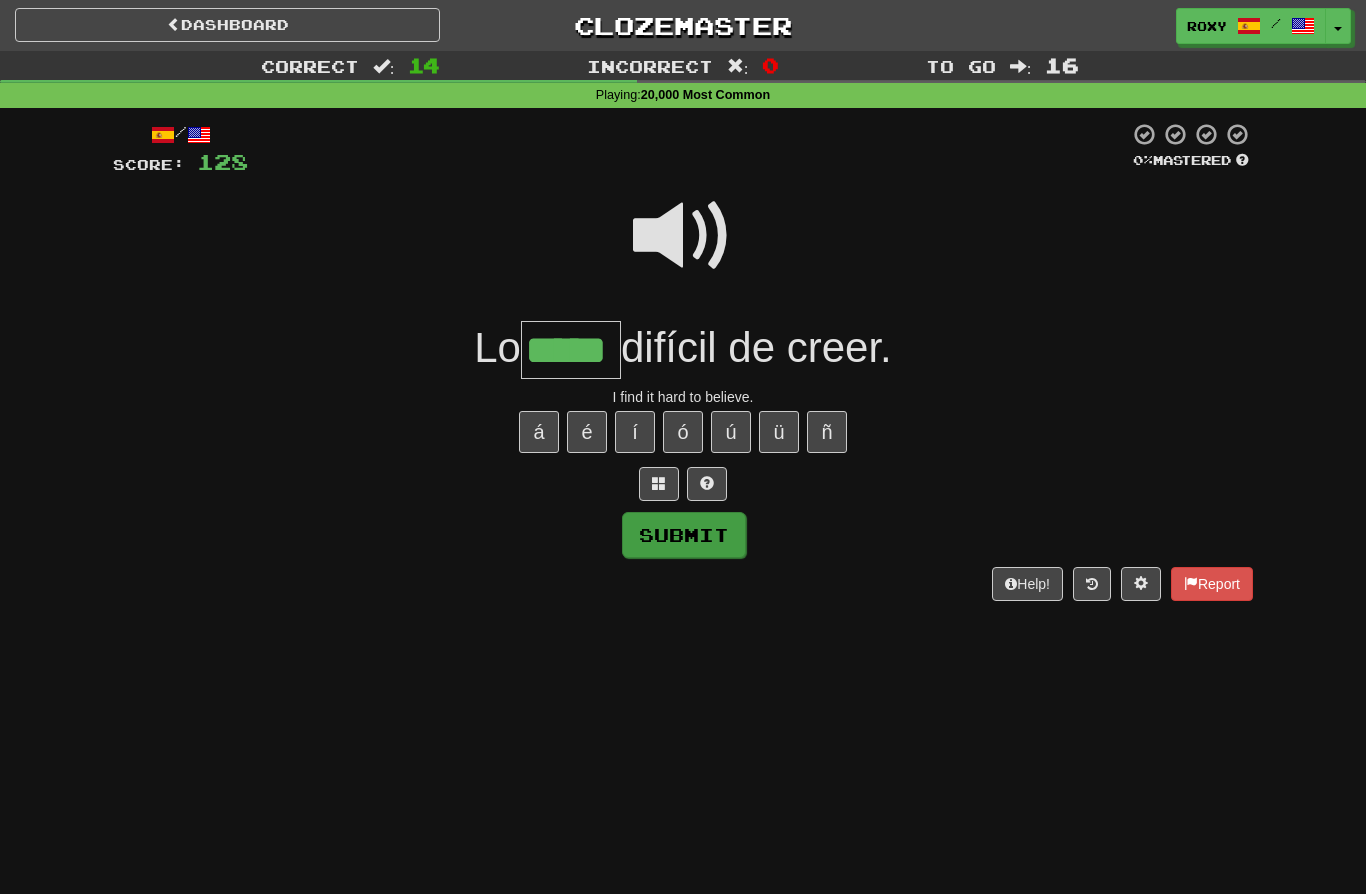 type on "*****" 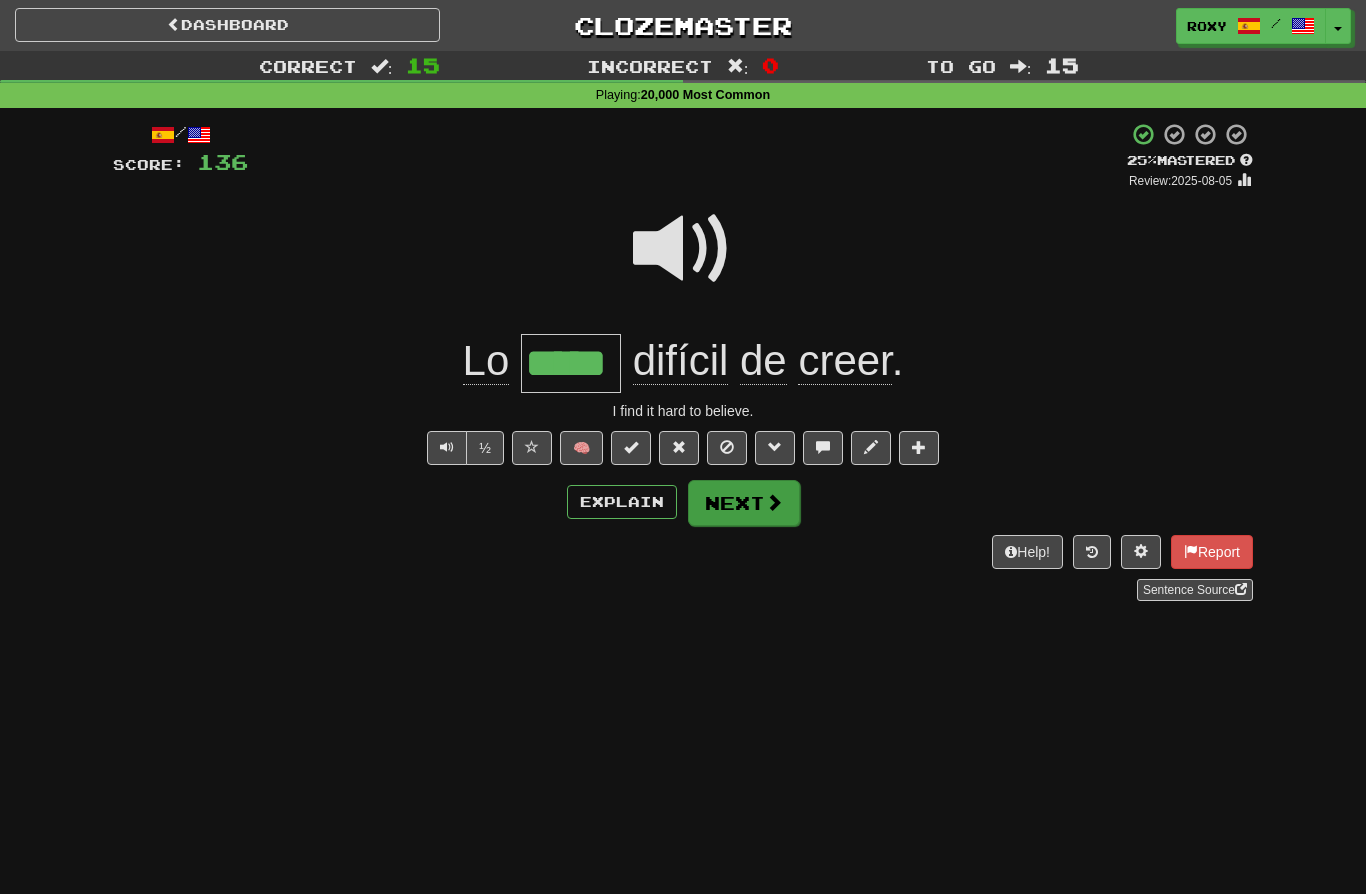 click on "Next" at bounding box center [744, 503] 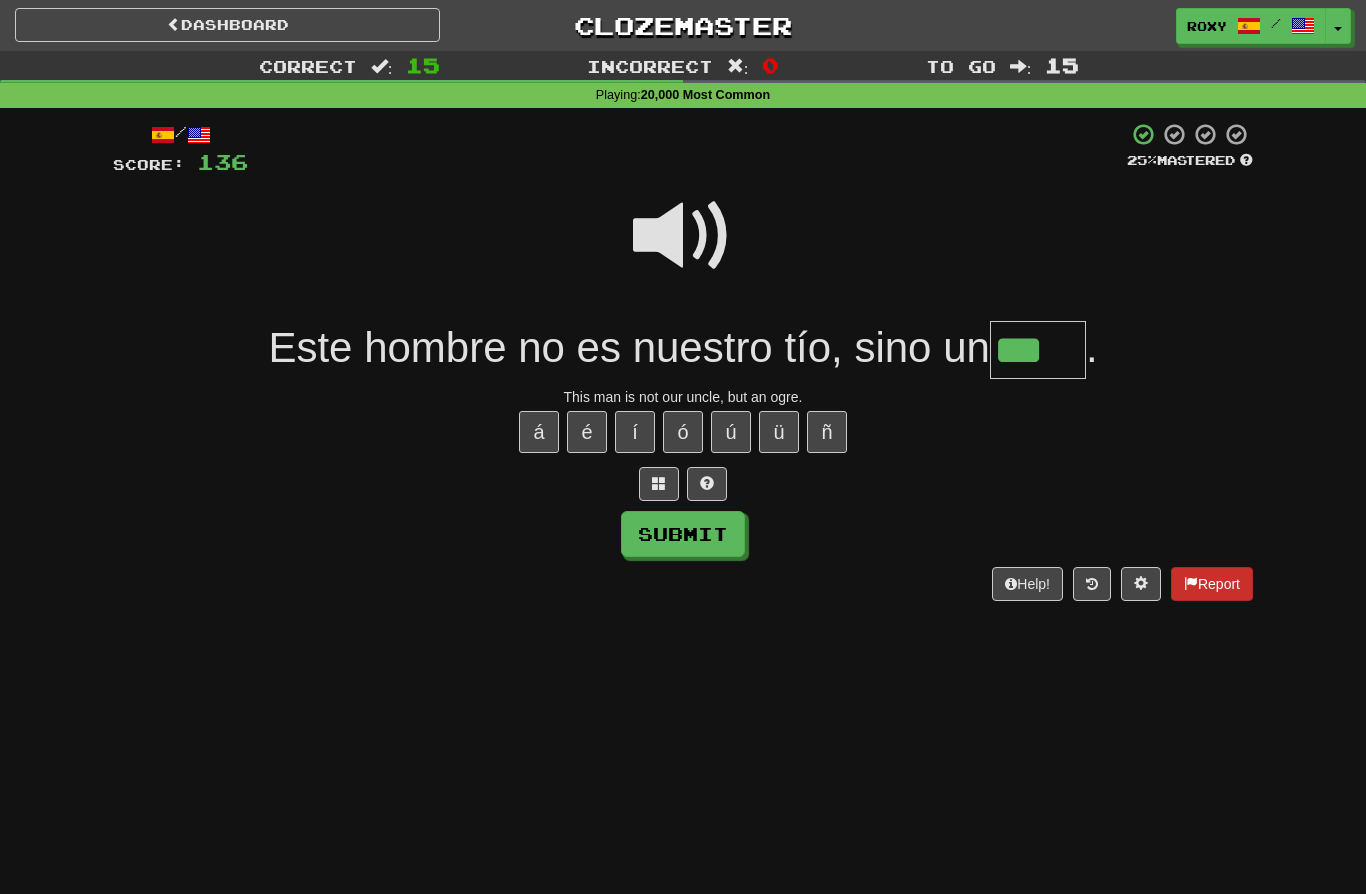 click on "Report" at bounding box center (1212, 584) 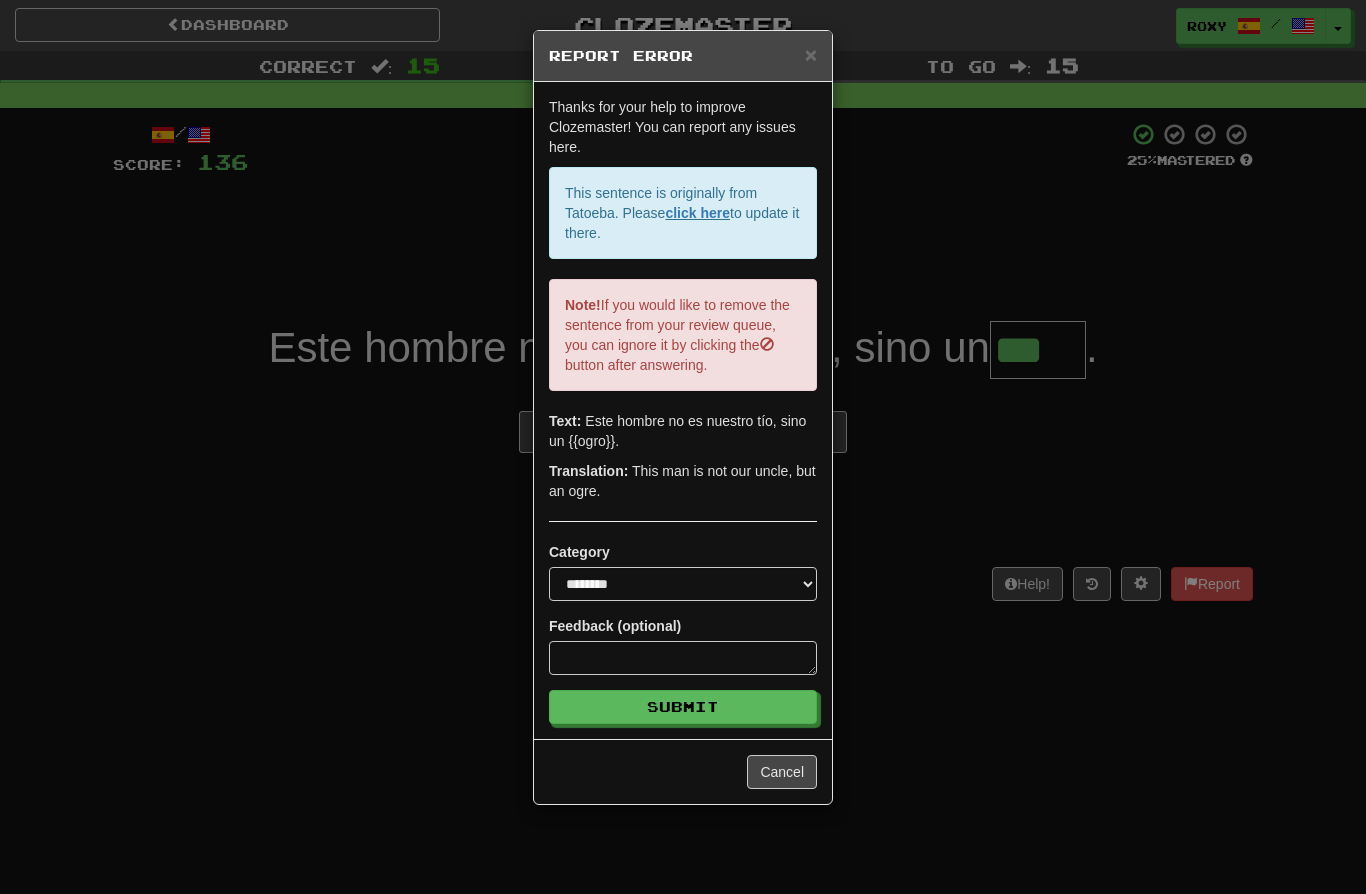 click on "**********" at bounding box center [683, 447] 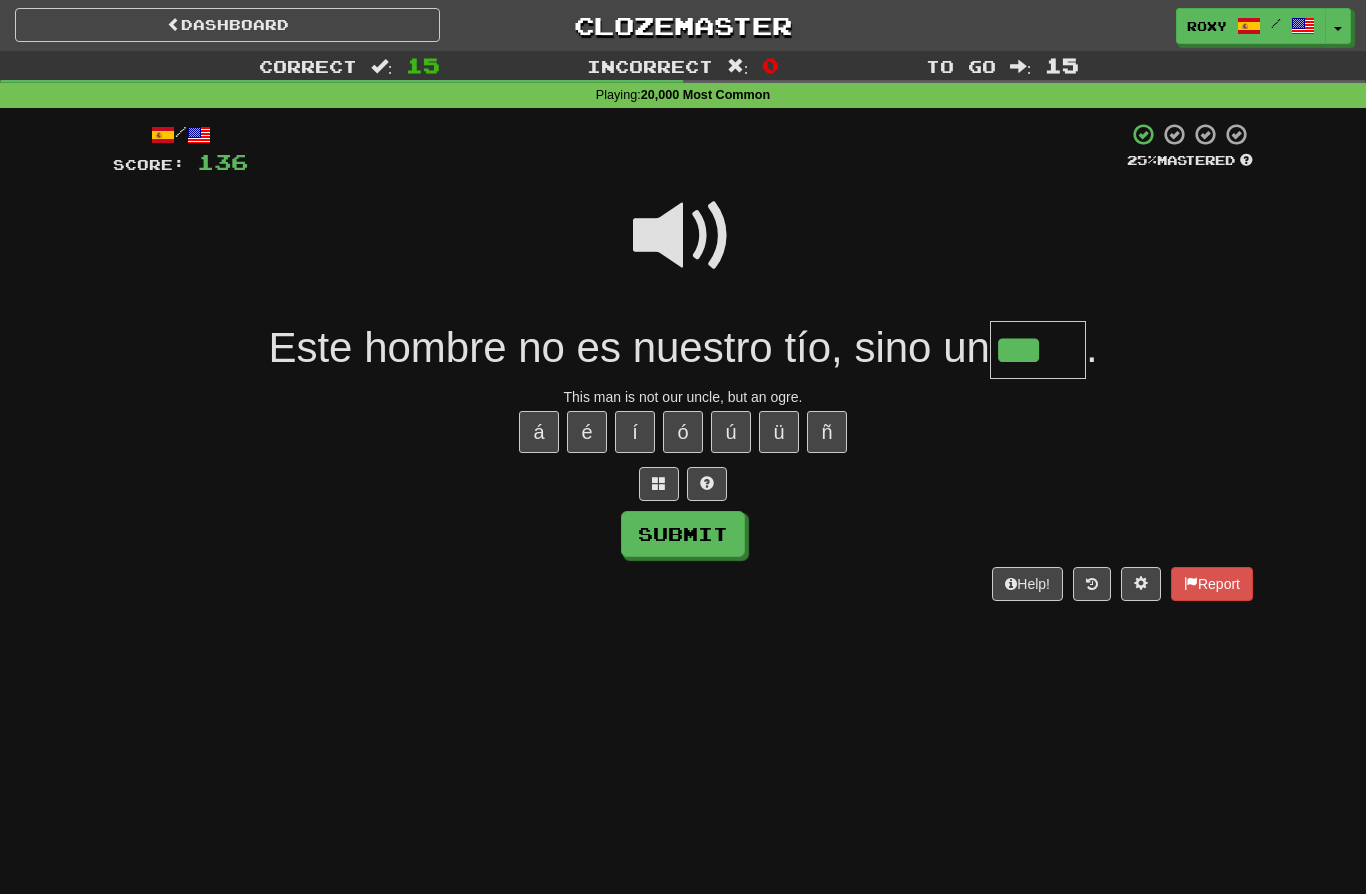 click on "***" at bounding box center [1038, 350] 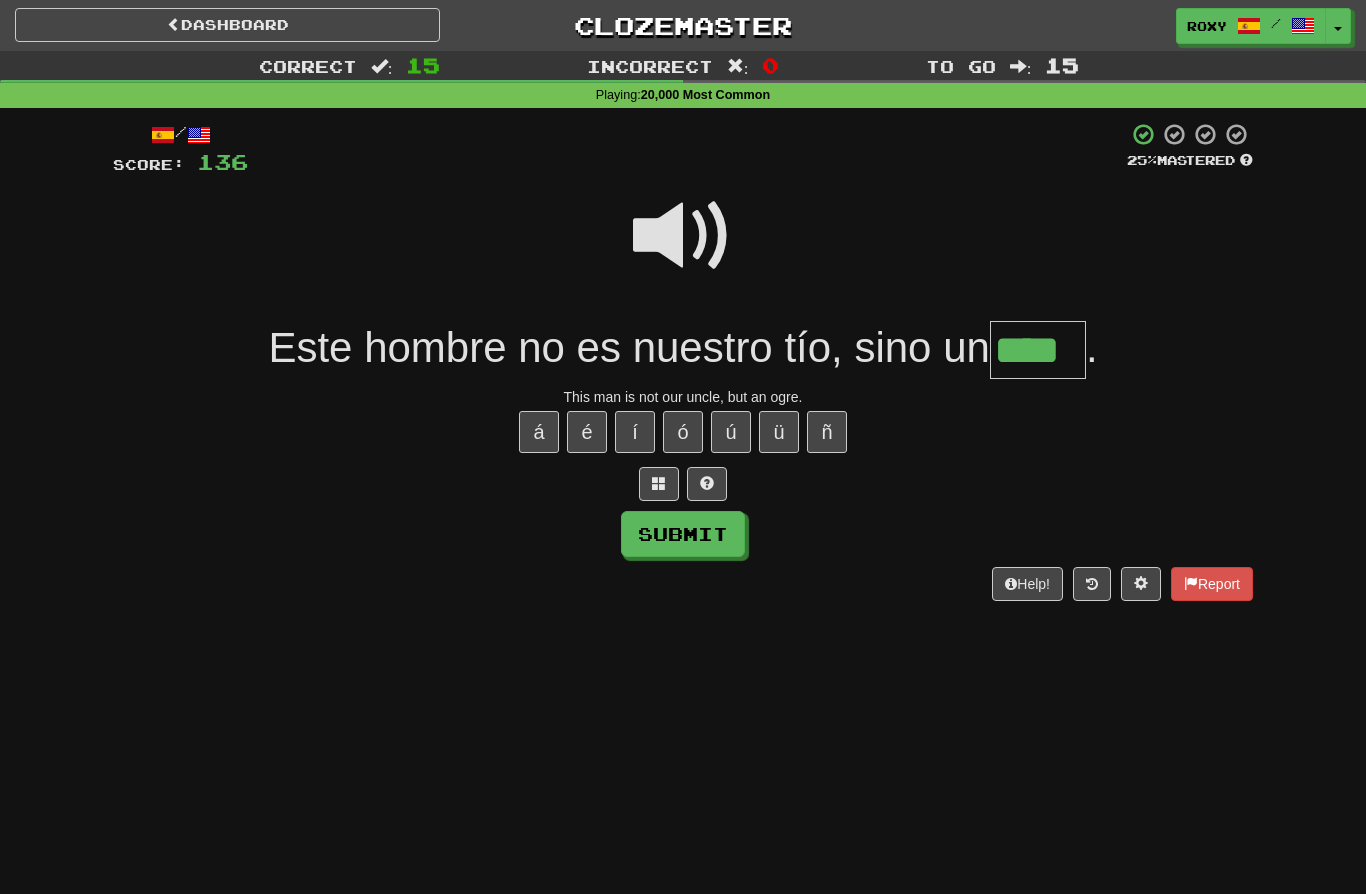 type on "****" 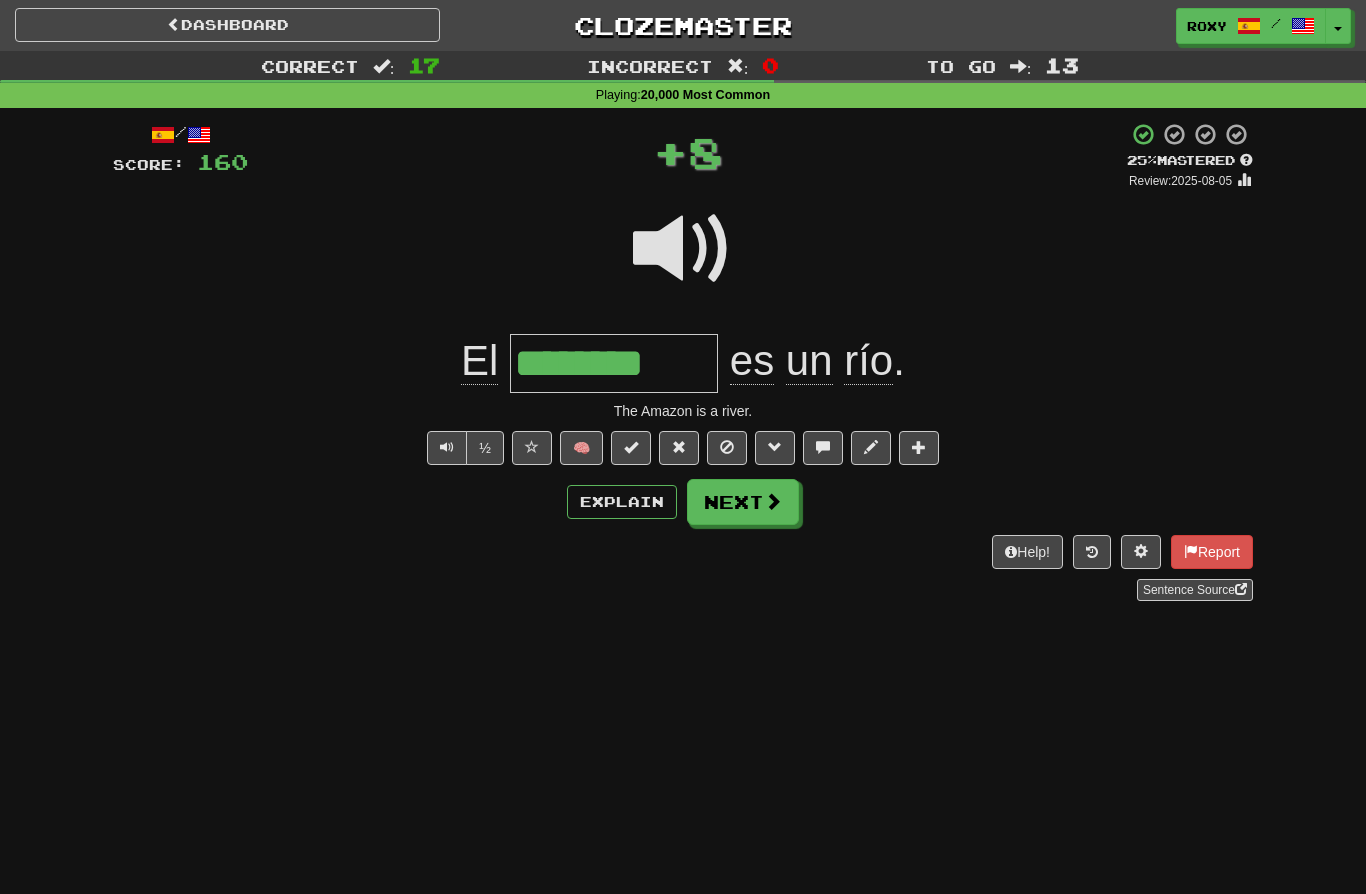 type on "********" 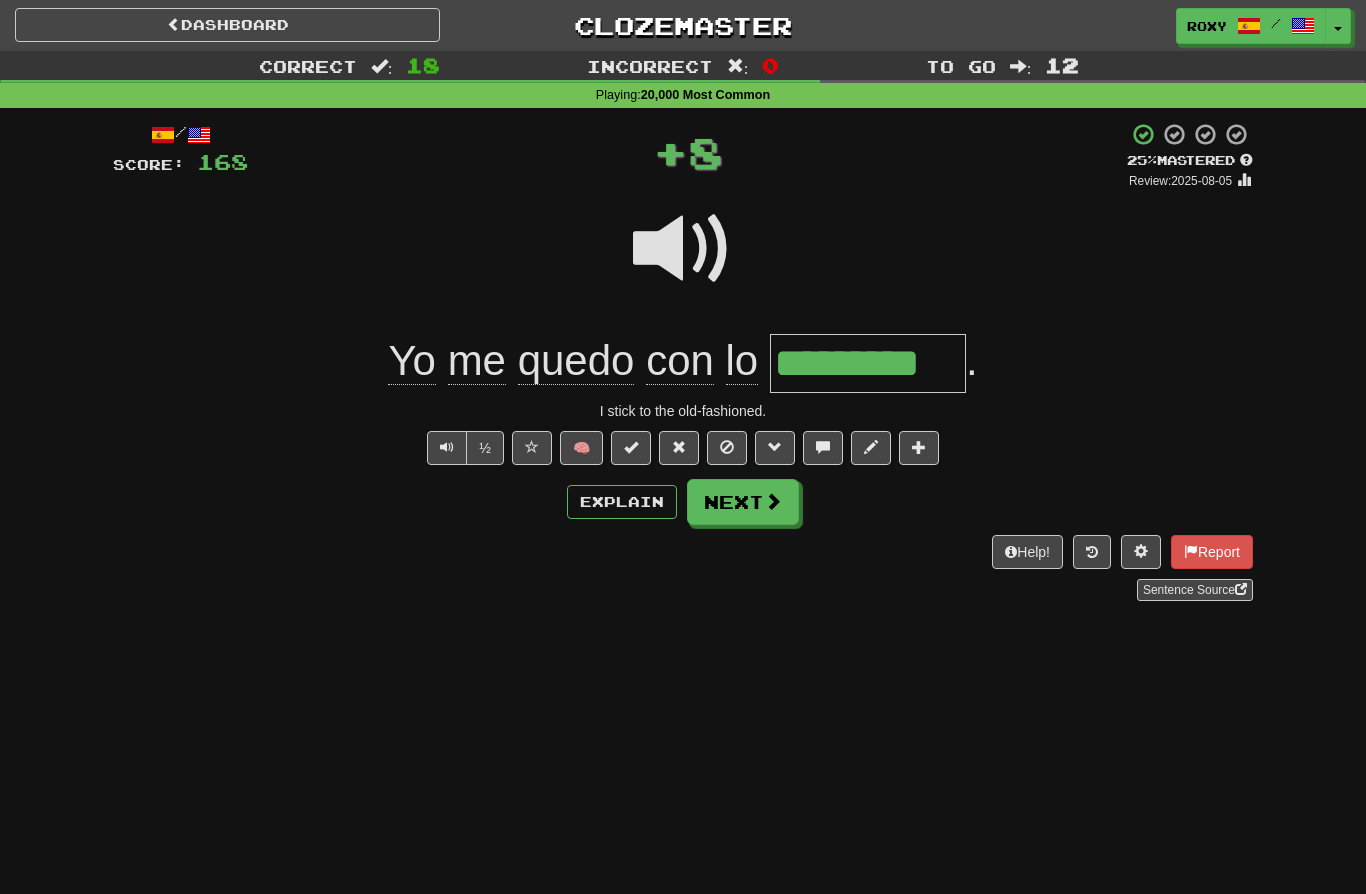 type on "*********" 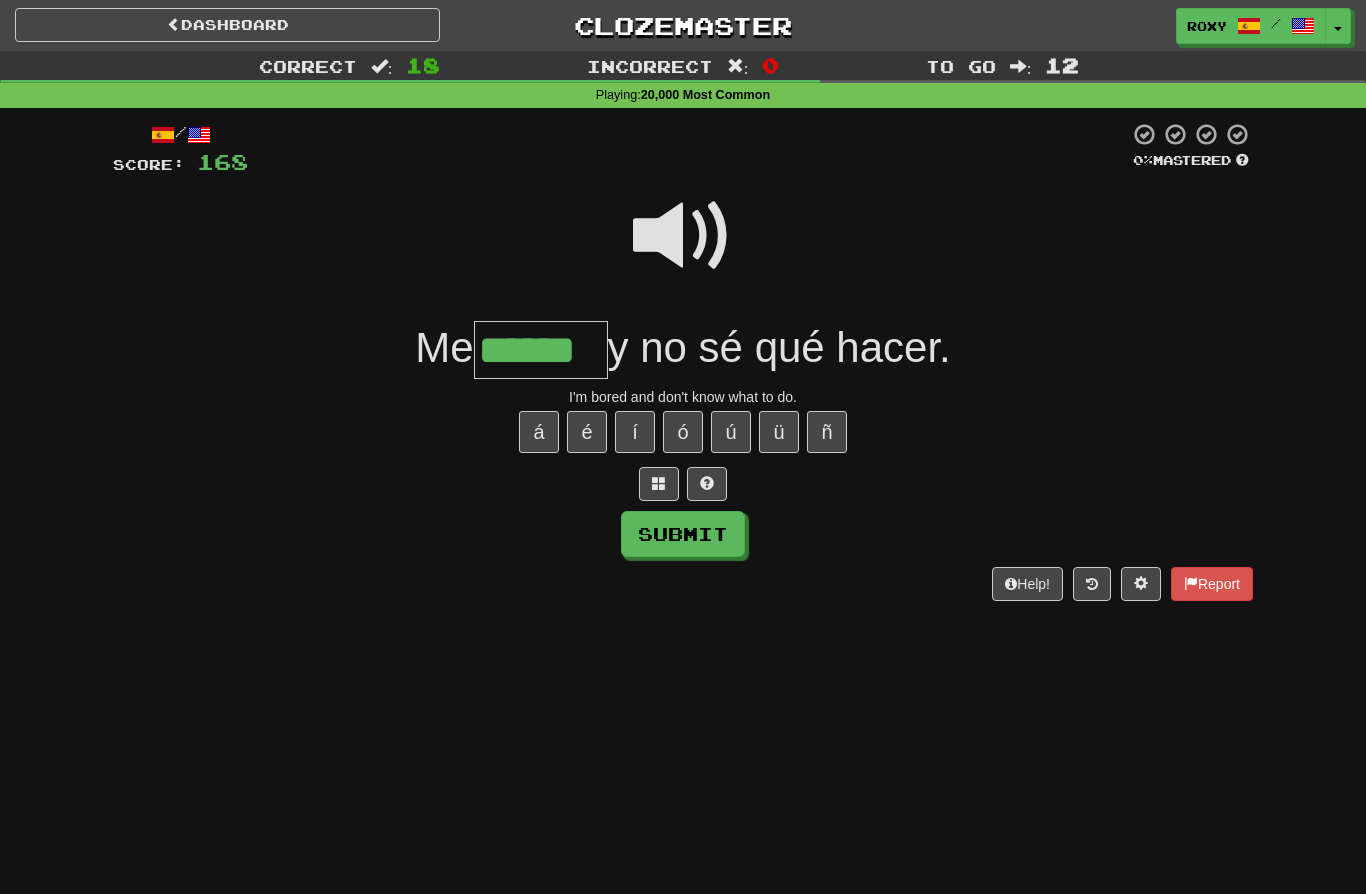 type on "******" 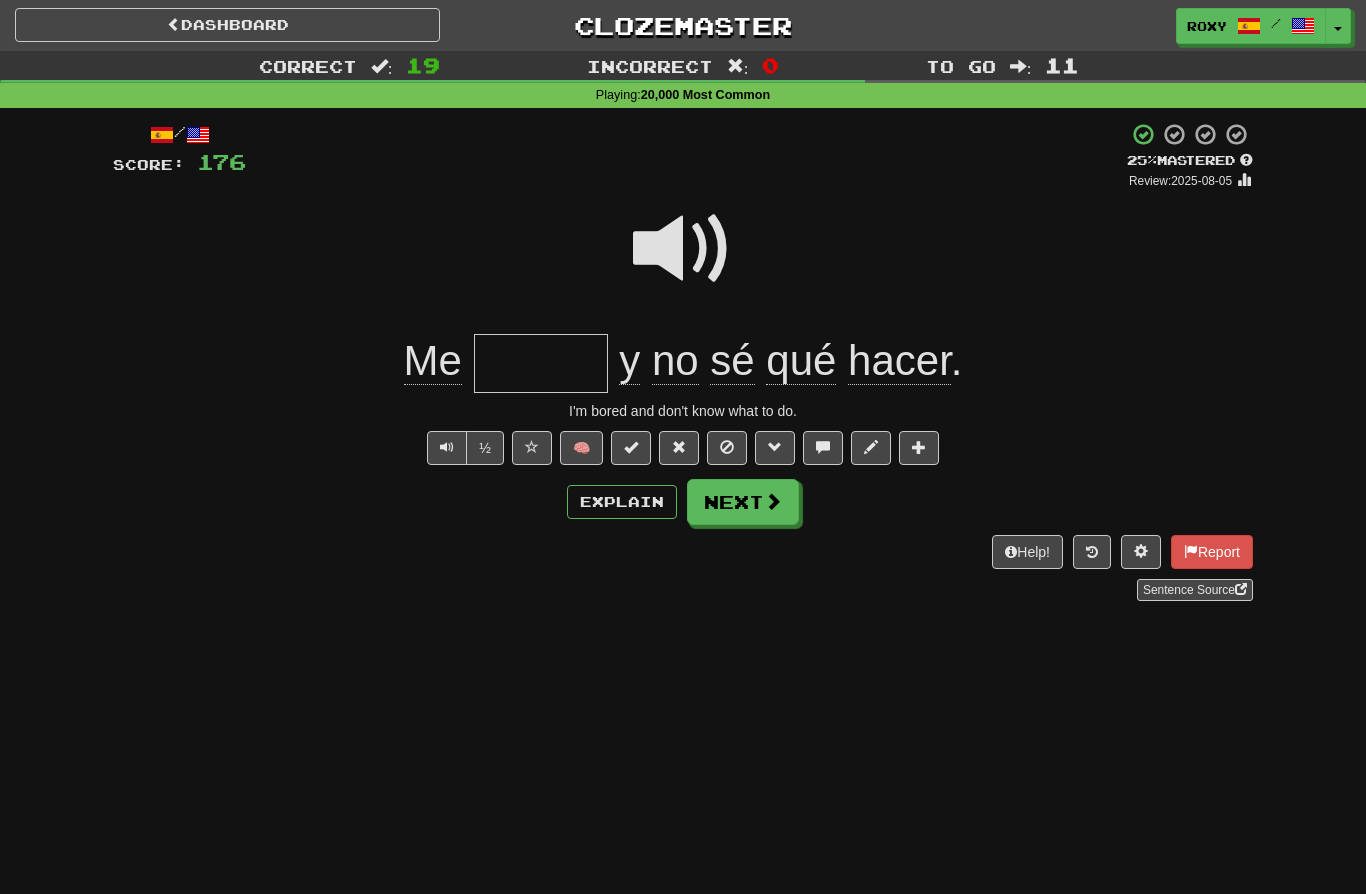 click at bounding box center (541, 363) 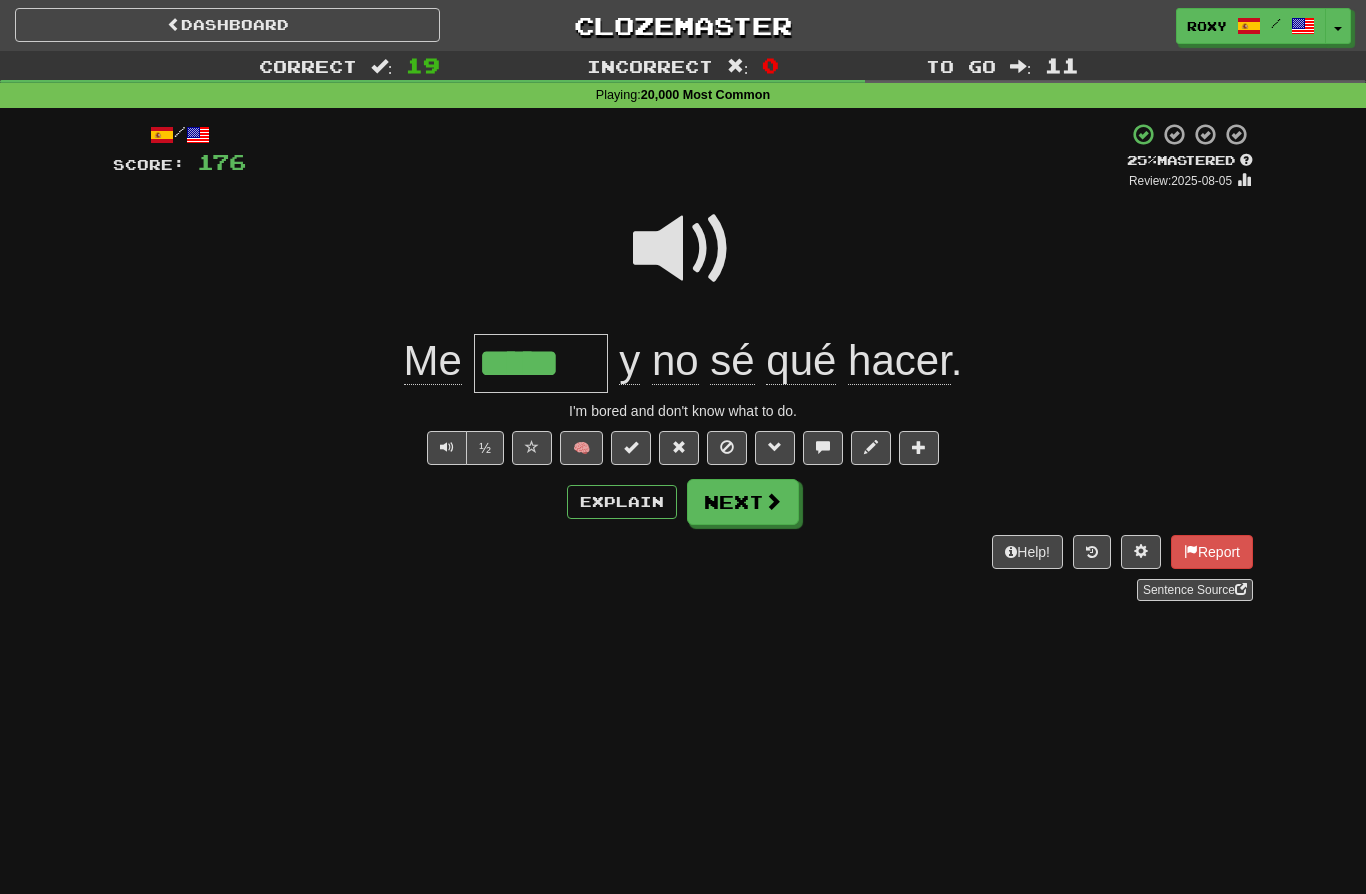 type on "******" 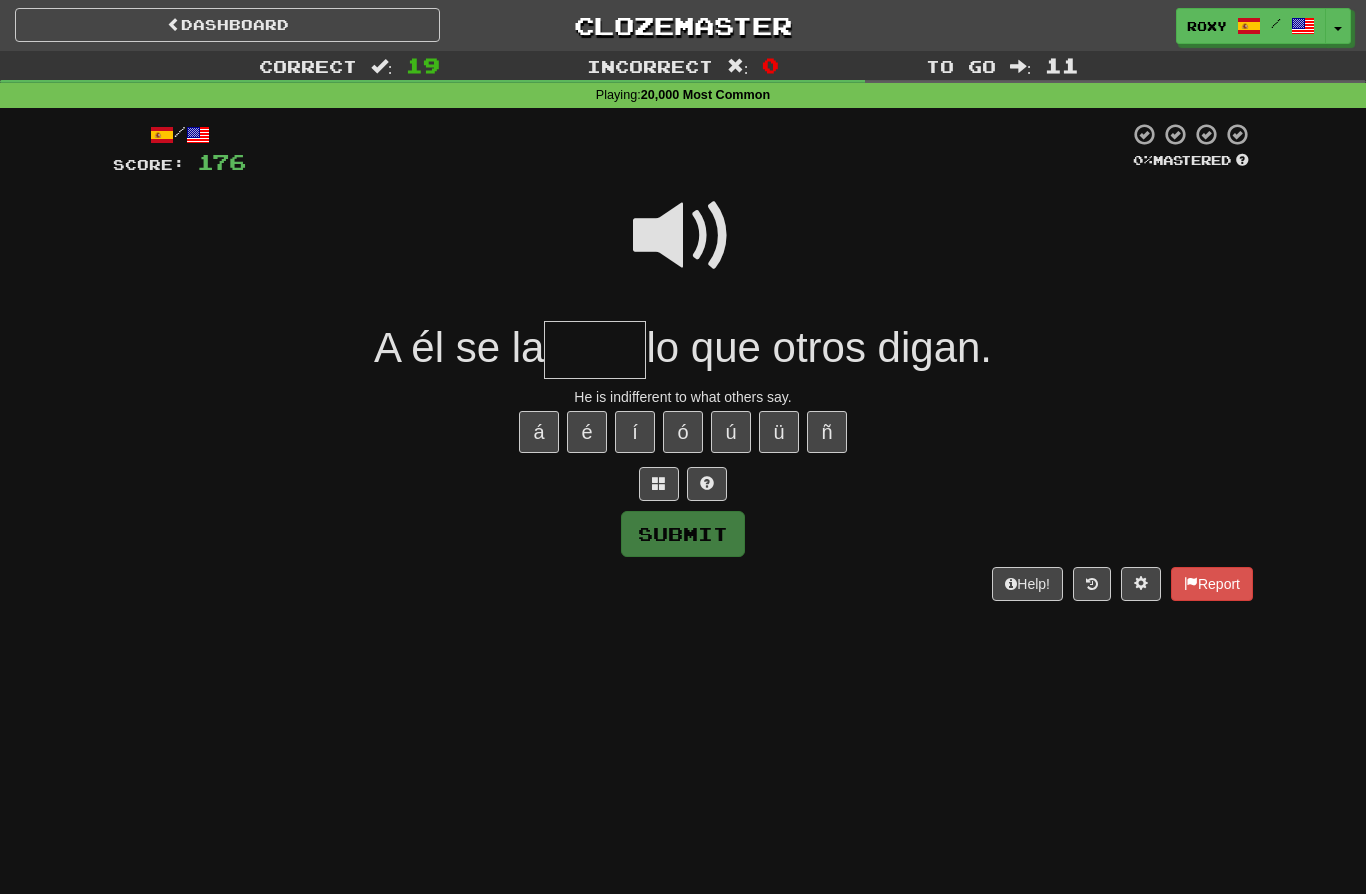 click at bounding box center [683, 236] 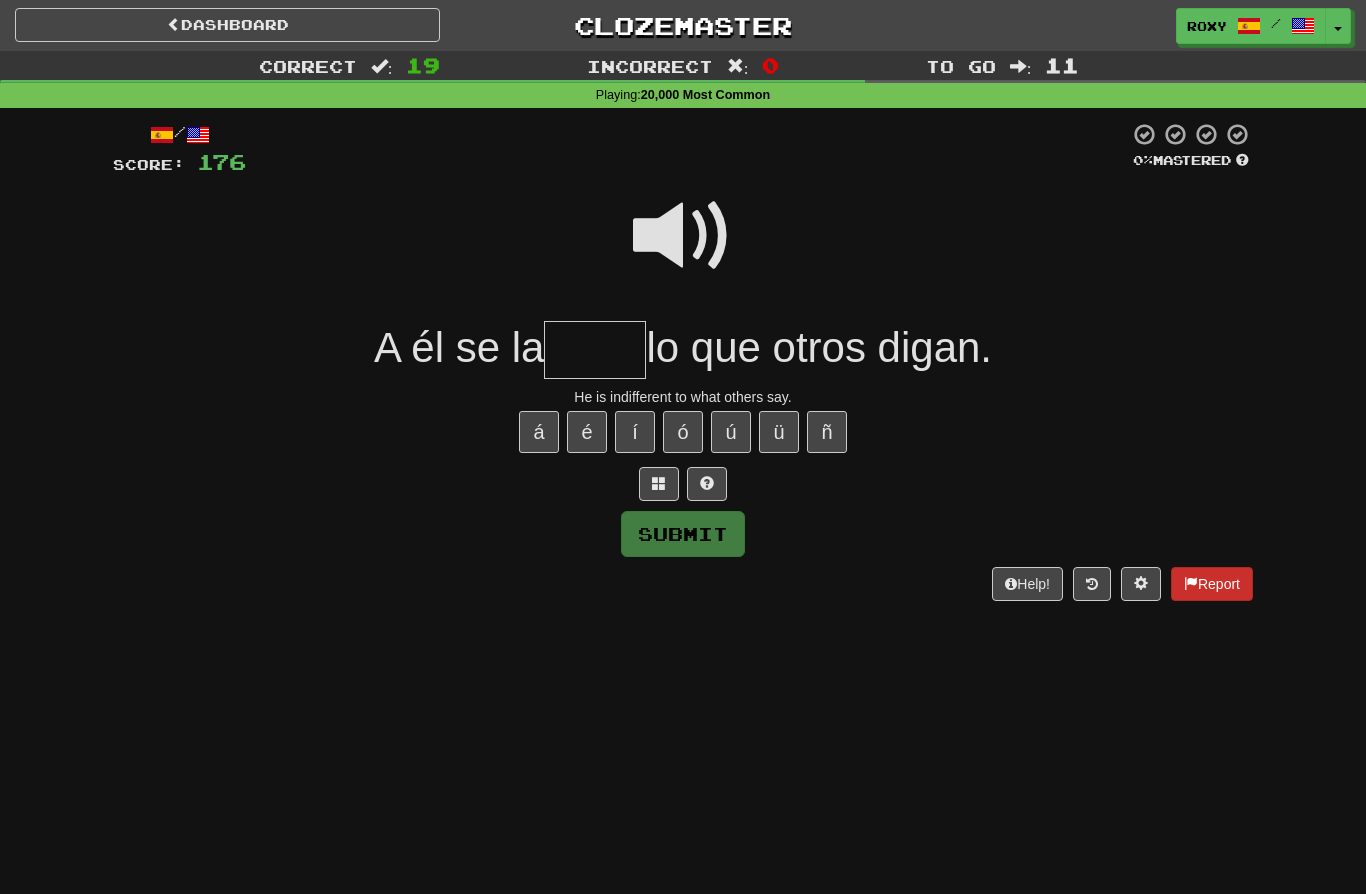 click on "Report" at bounding box center (1212, 584) 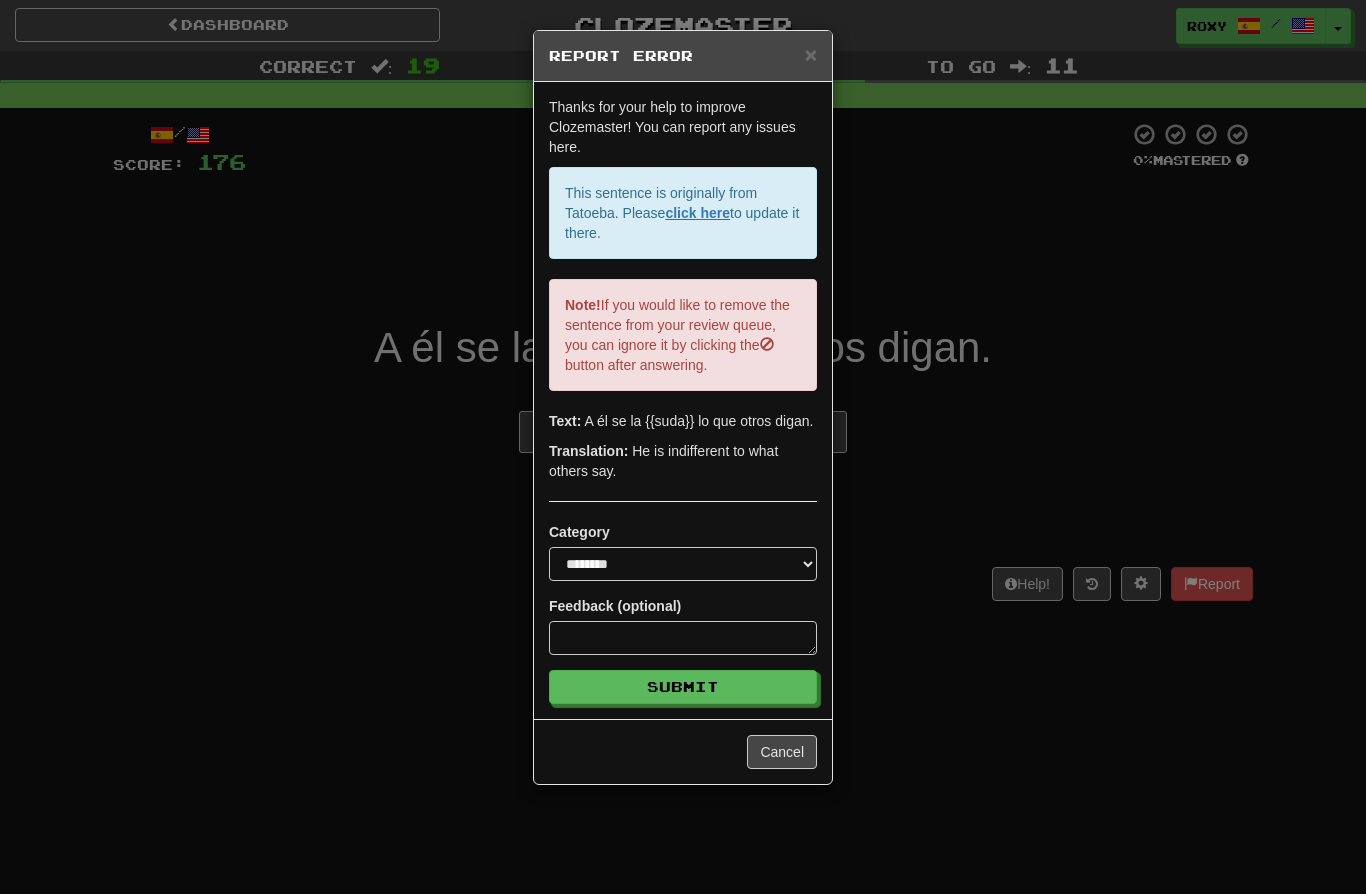click on "**********" at bounding box center [683, 447] 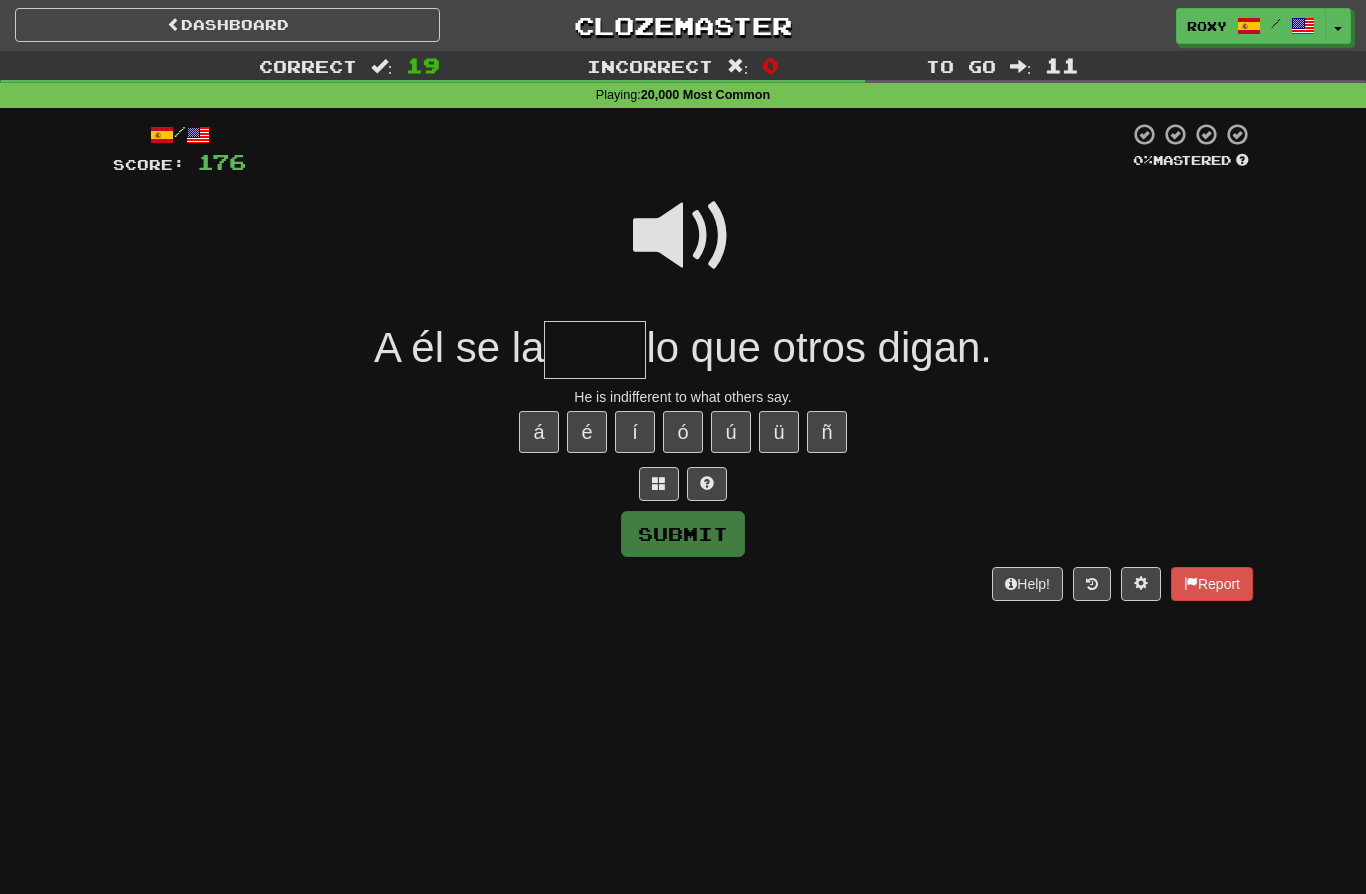 click at bounding box center [595, 350] 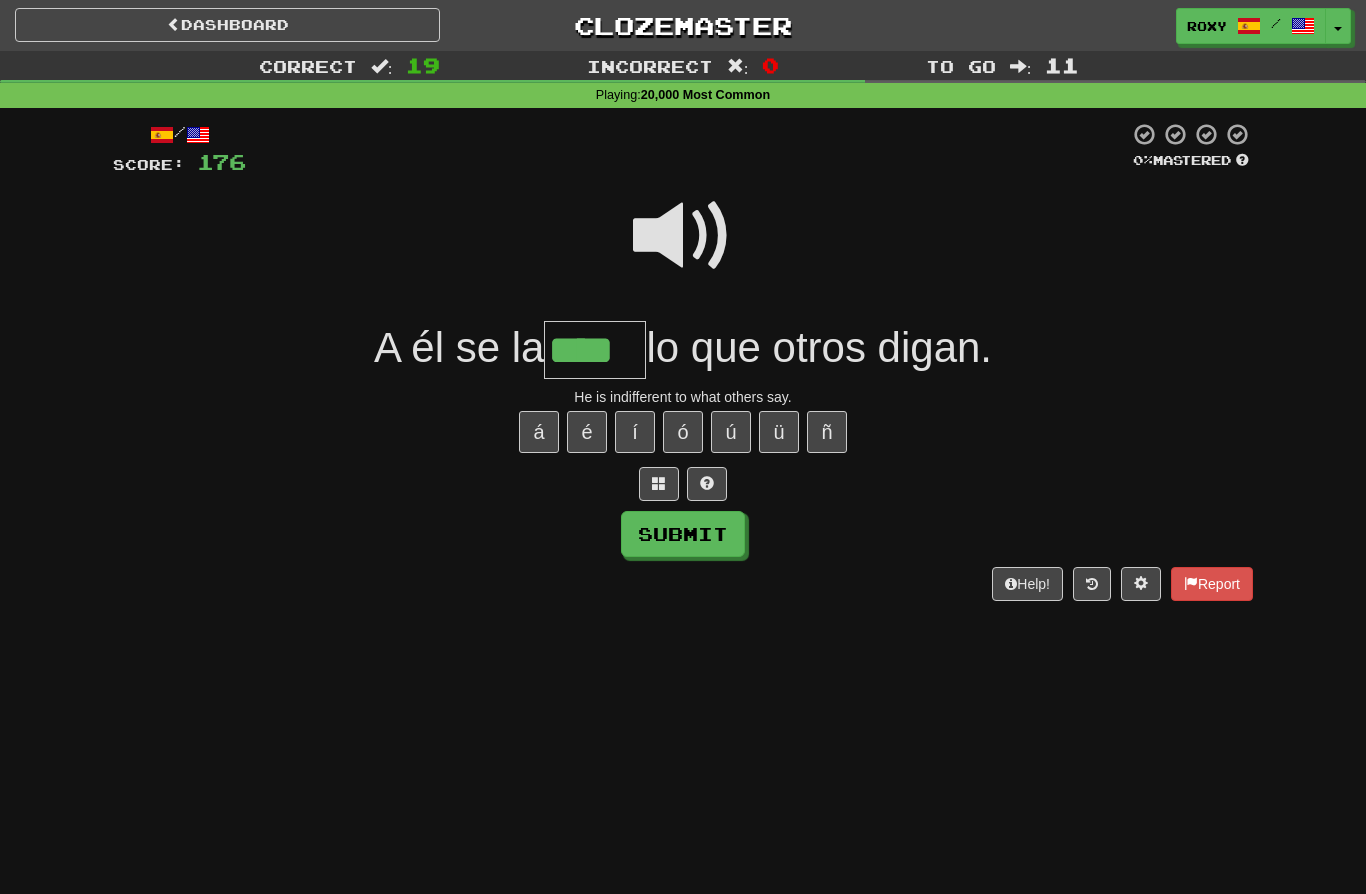 type on "****" 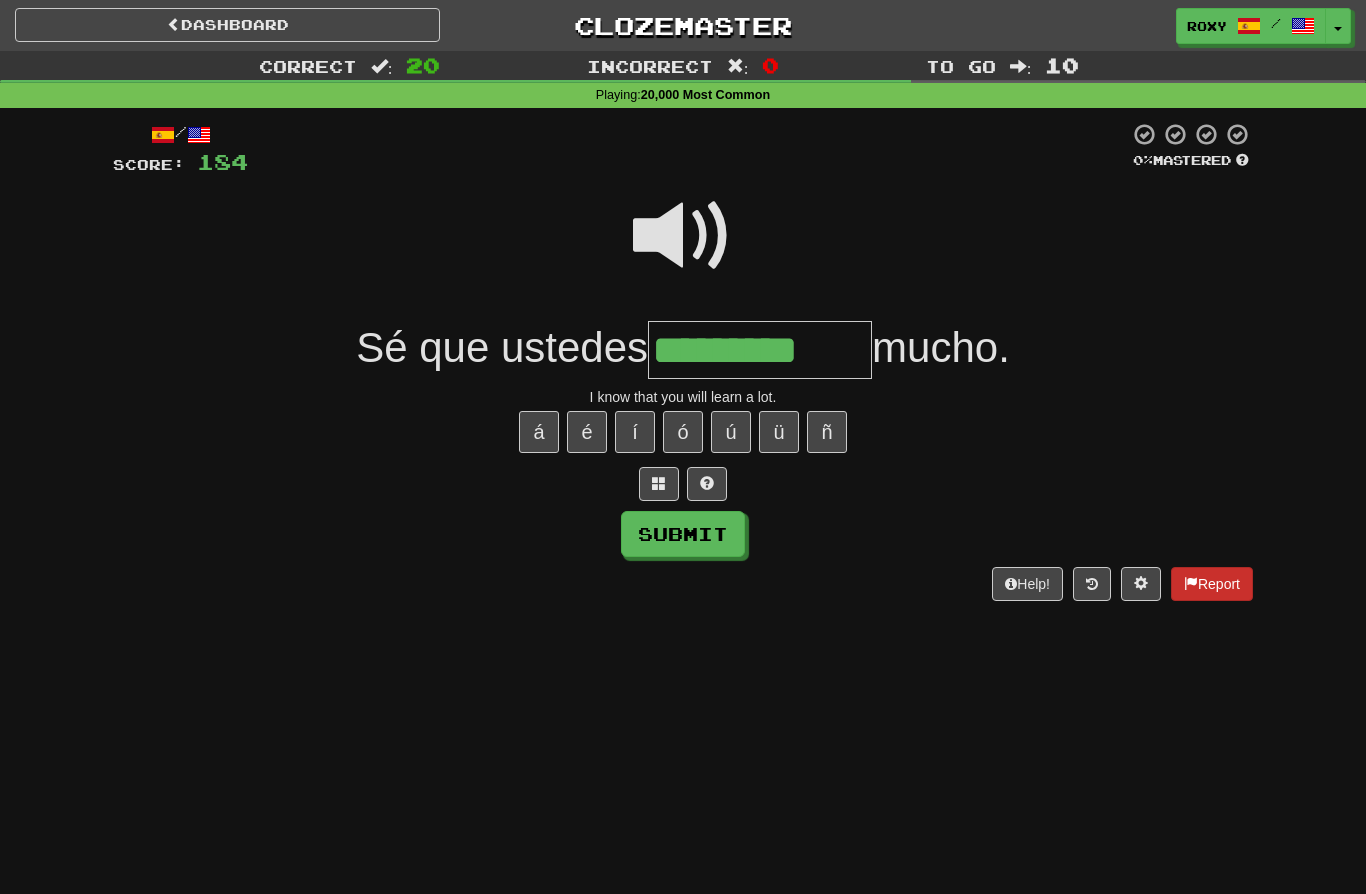 click on "Report" at bounding box center [1212, 584] 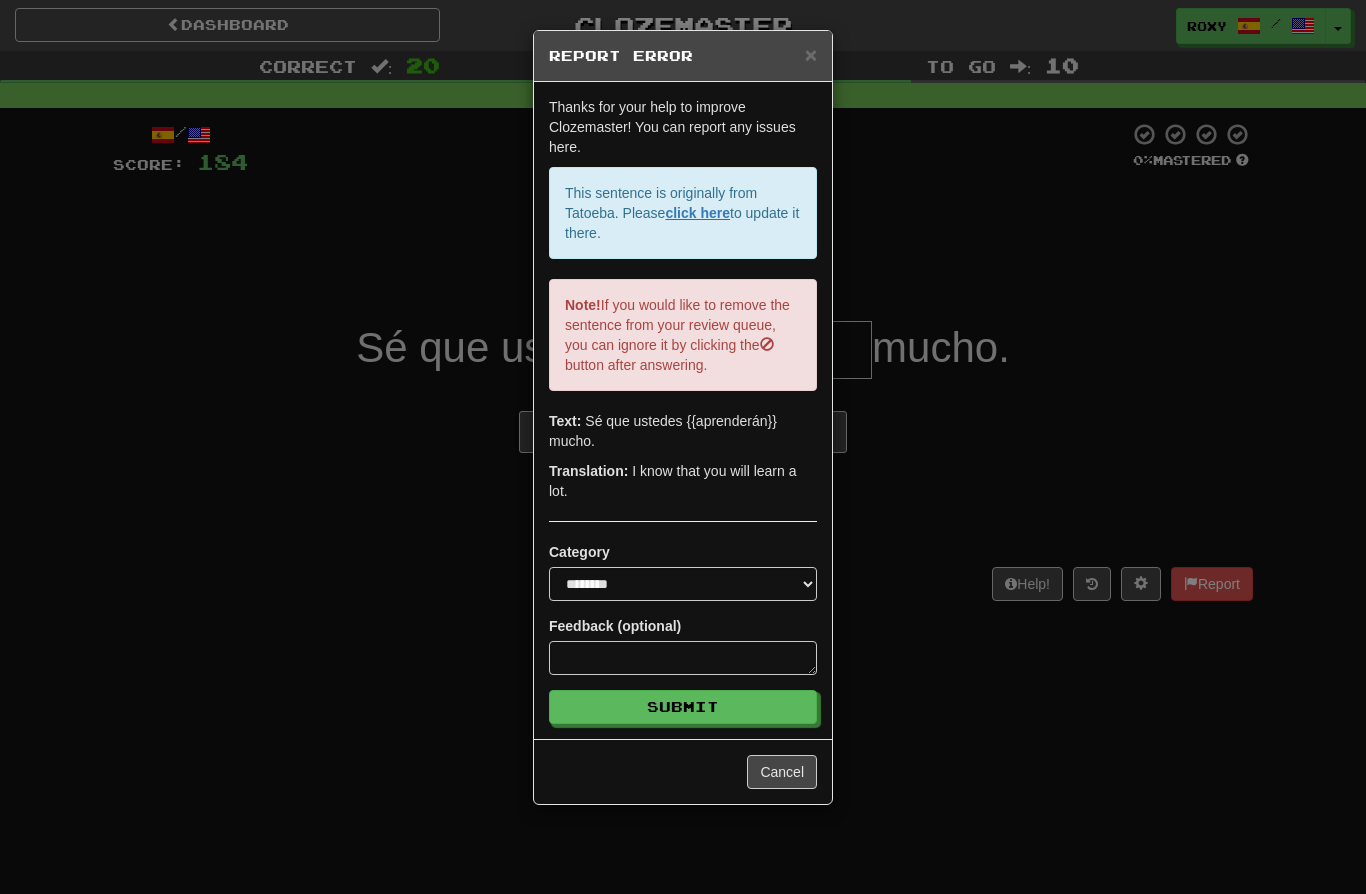 click on "**********" at bounding box center [683, 447] 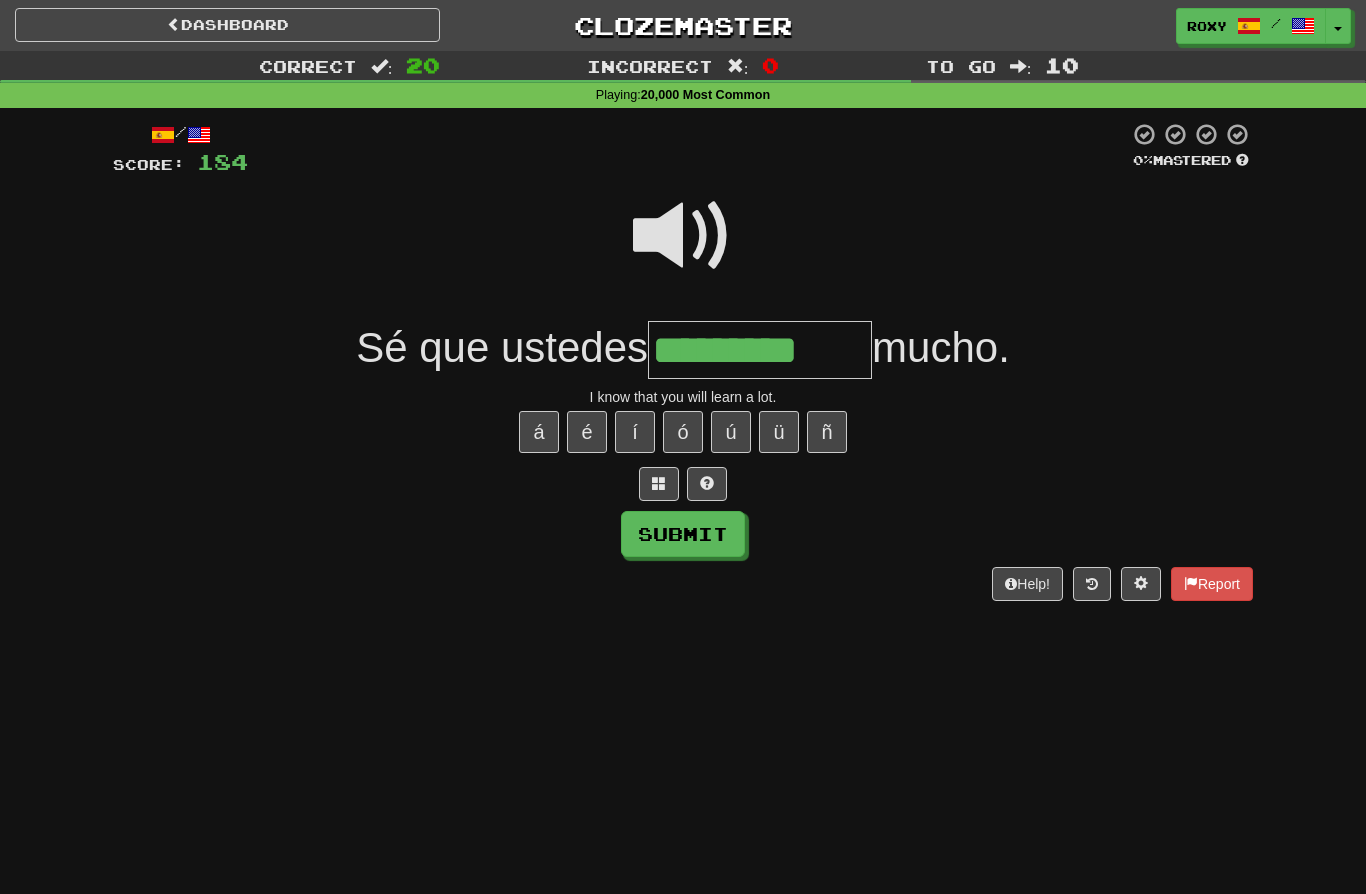 click on "*********" at bounding box center [760, 350] 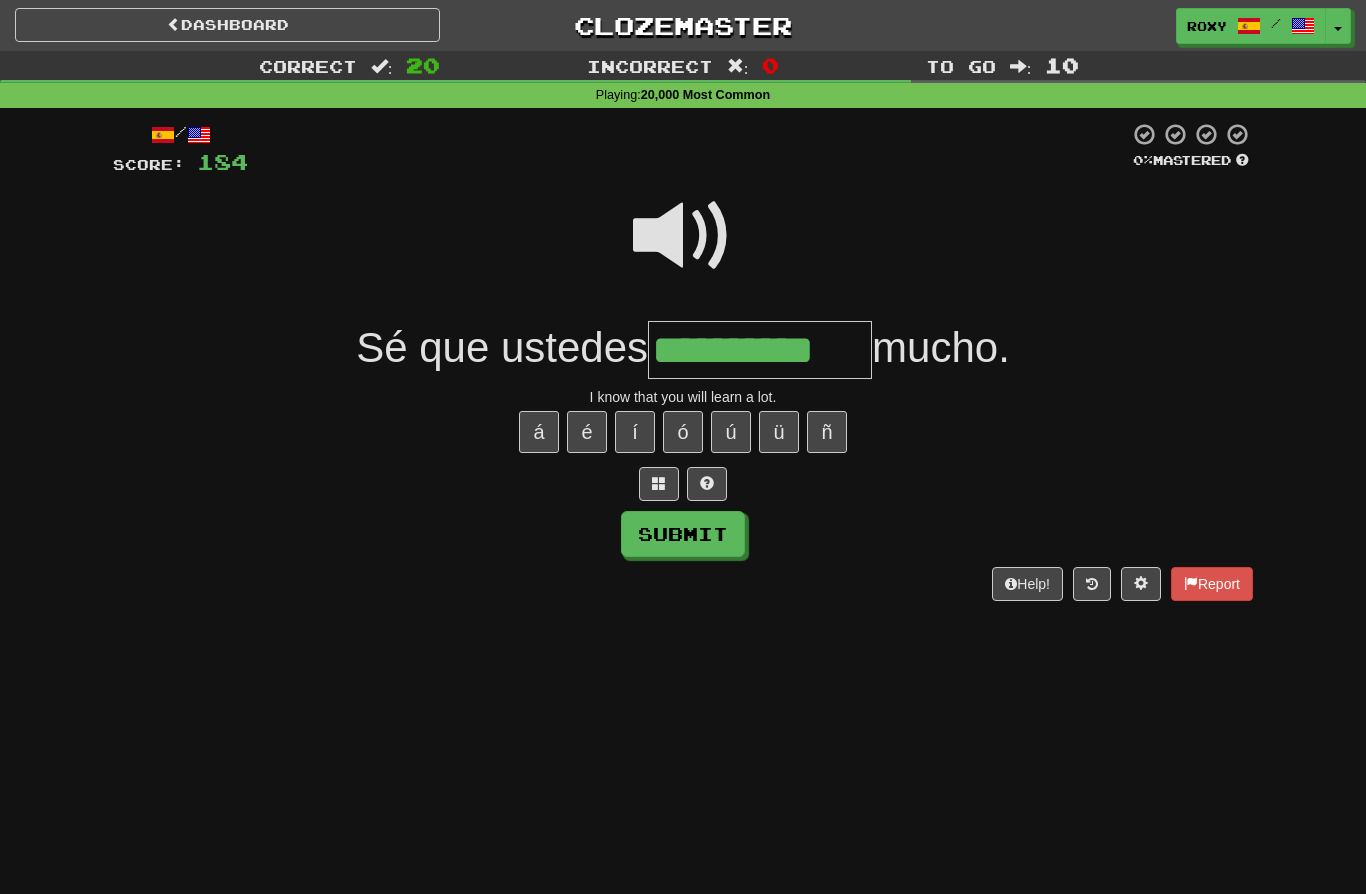 type on "**********" 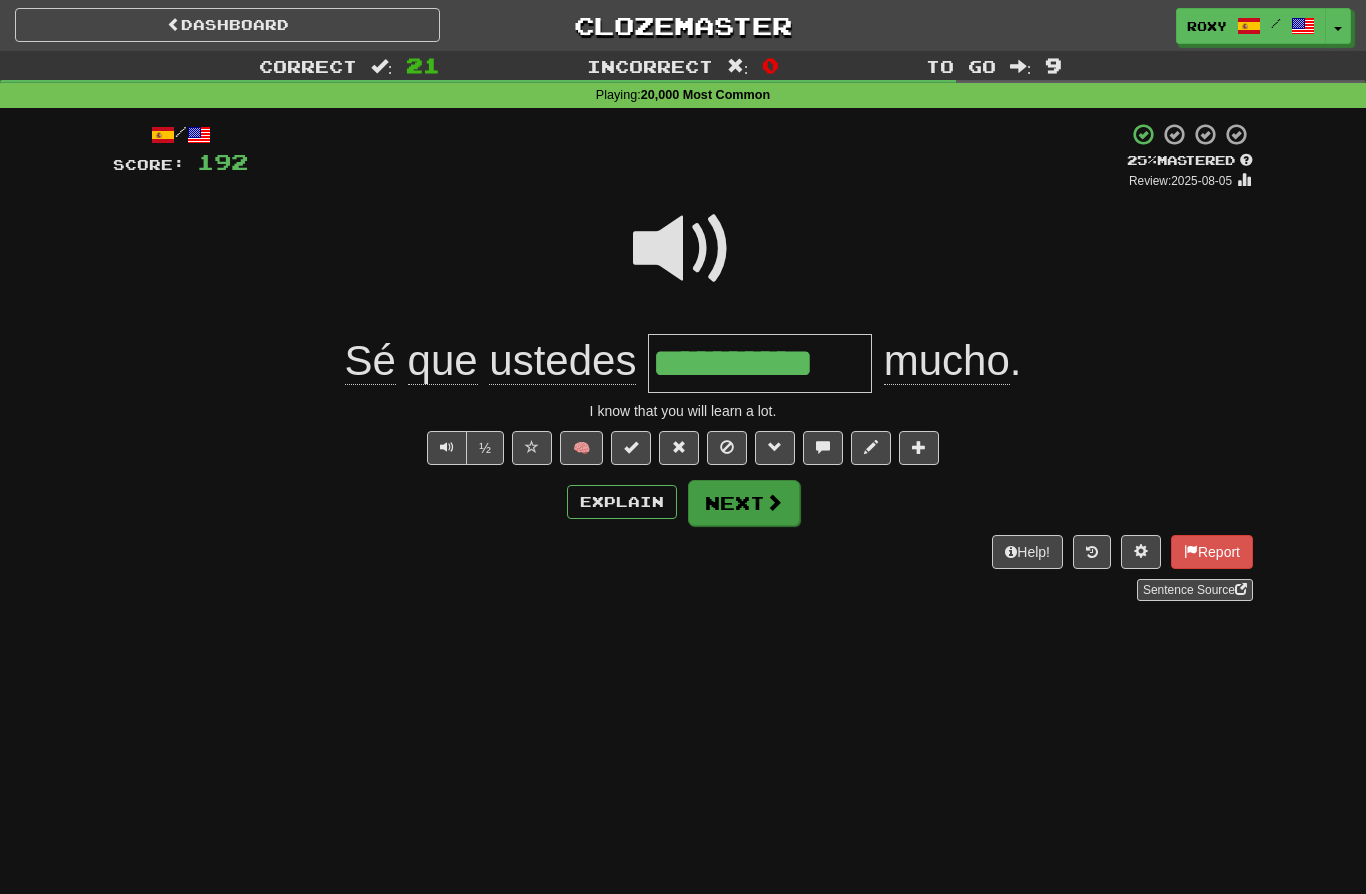 click on "Next" at bounding box center [744, 503] 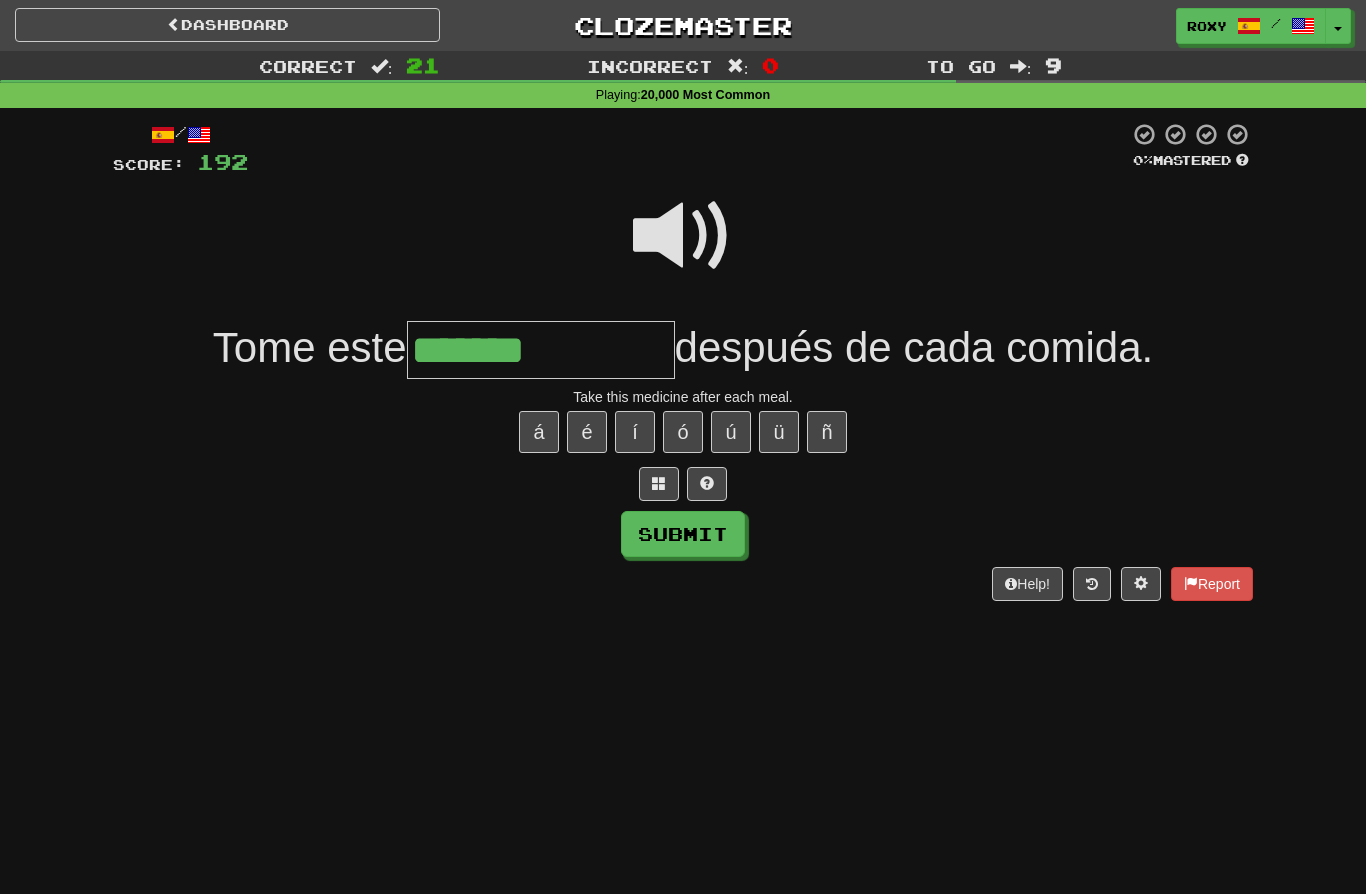 click at bounding box center (683, 236) 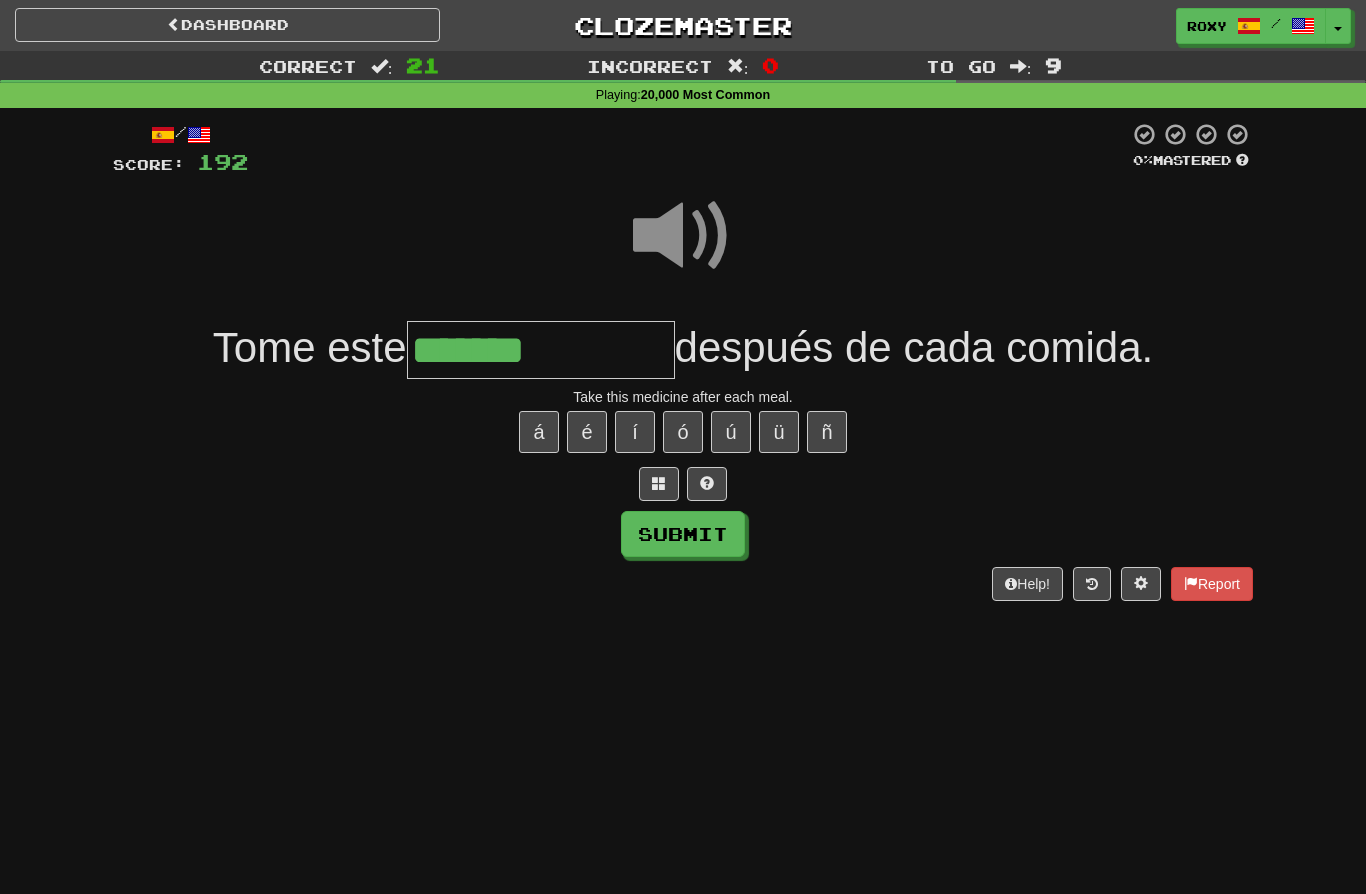 click on "*******" at bounding box center (541, 350) 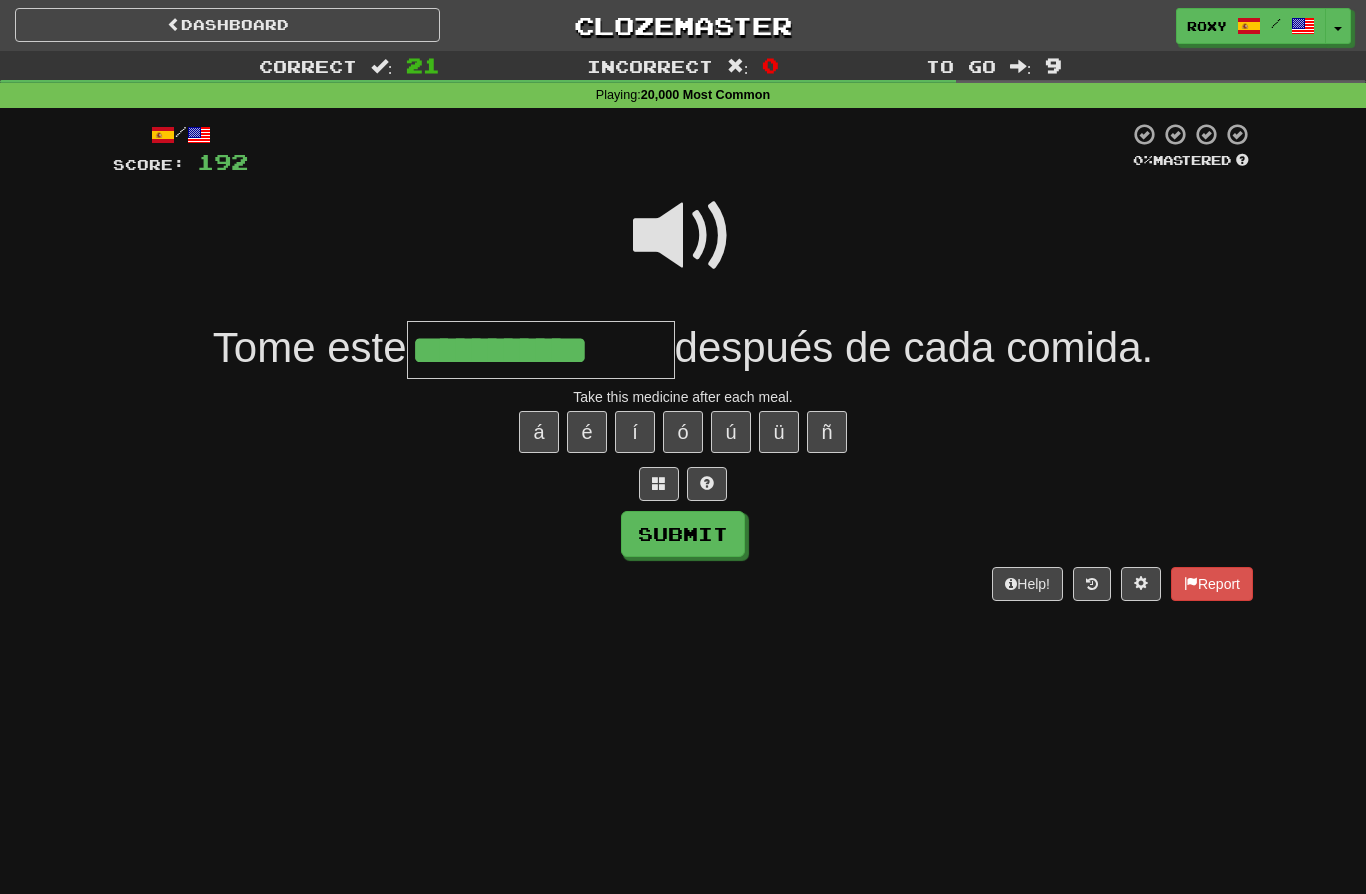 type on "**********" 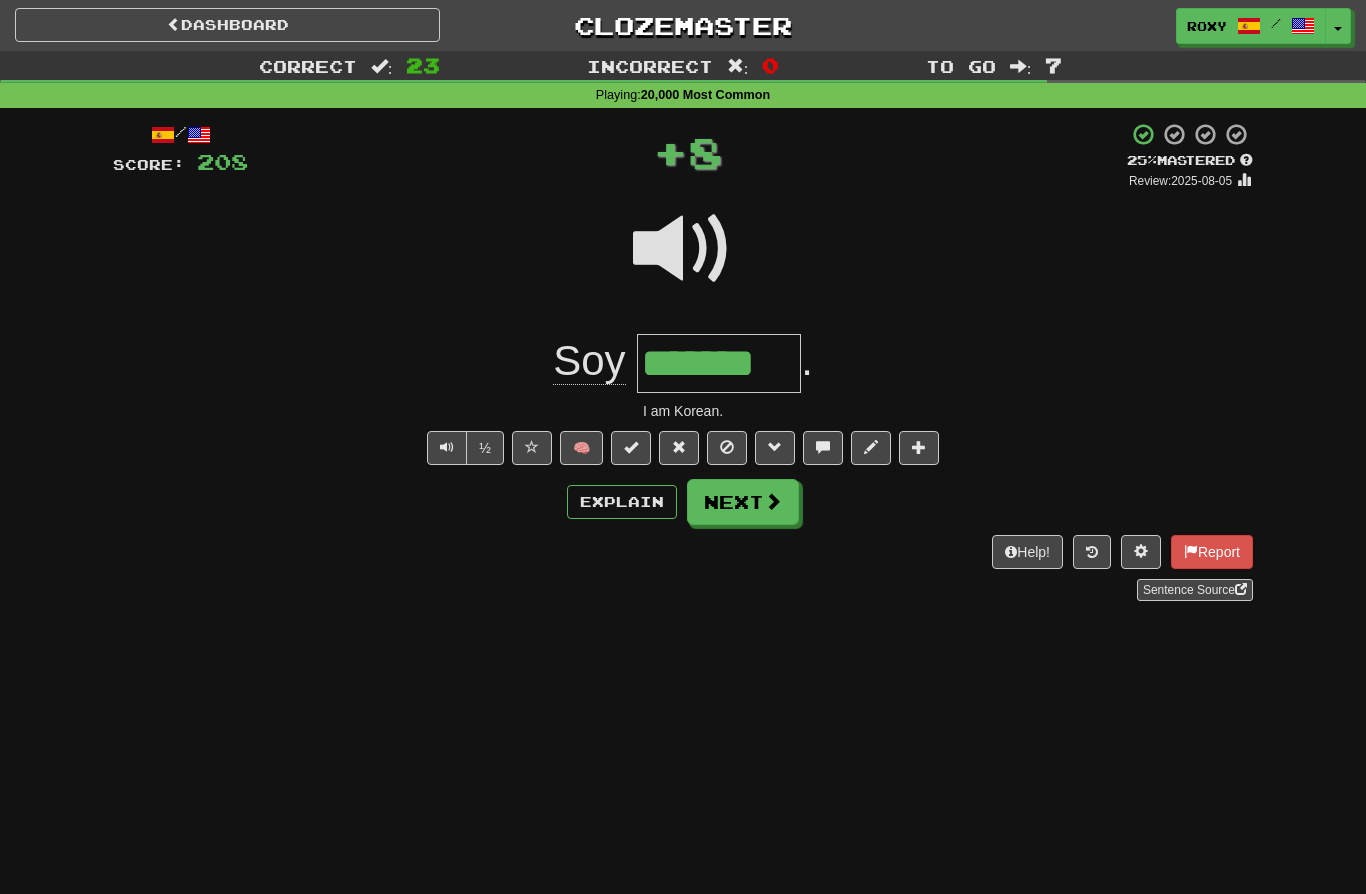 type on "*******" 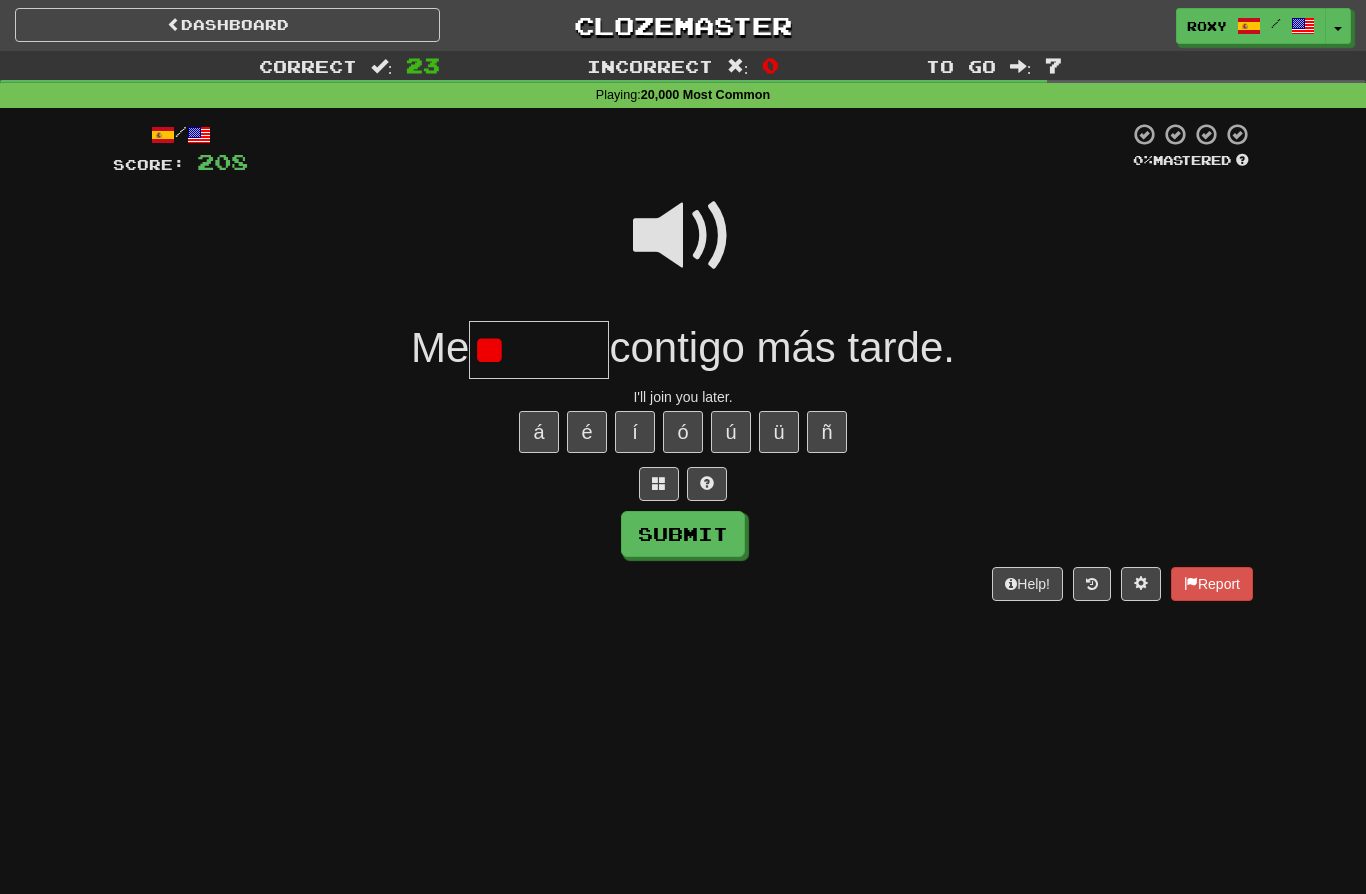 type on "*" 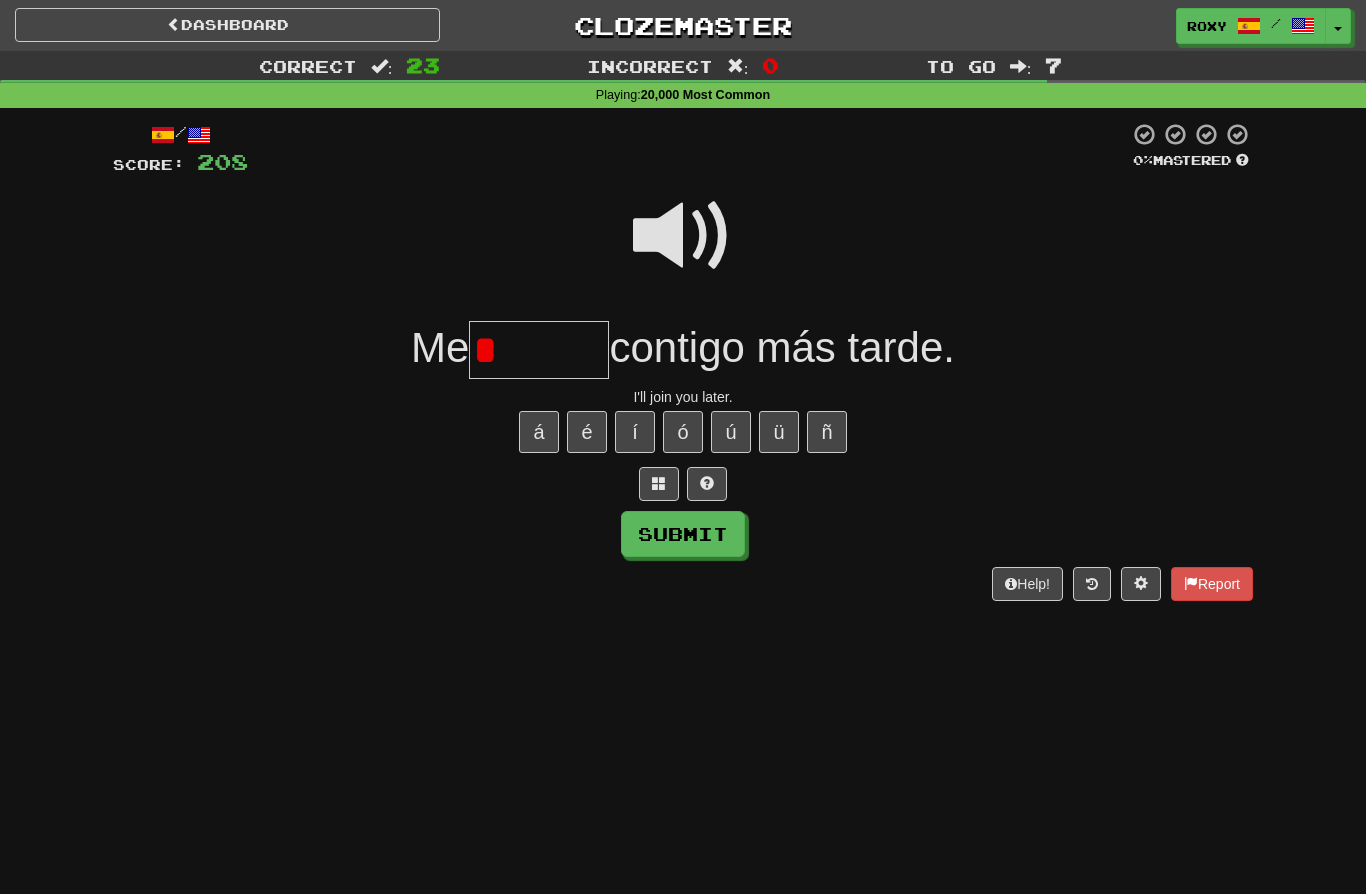 type on "*" 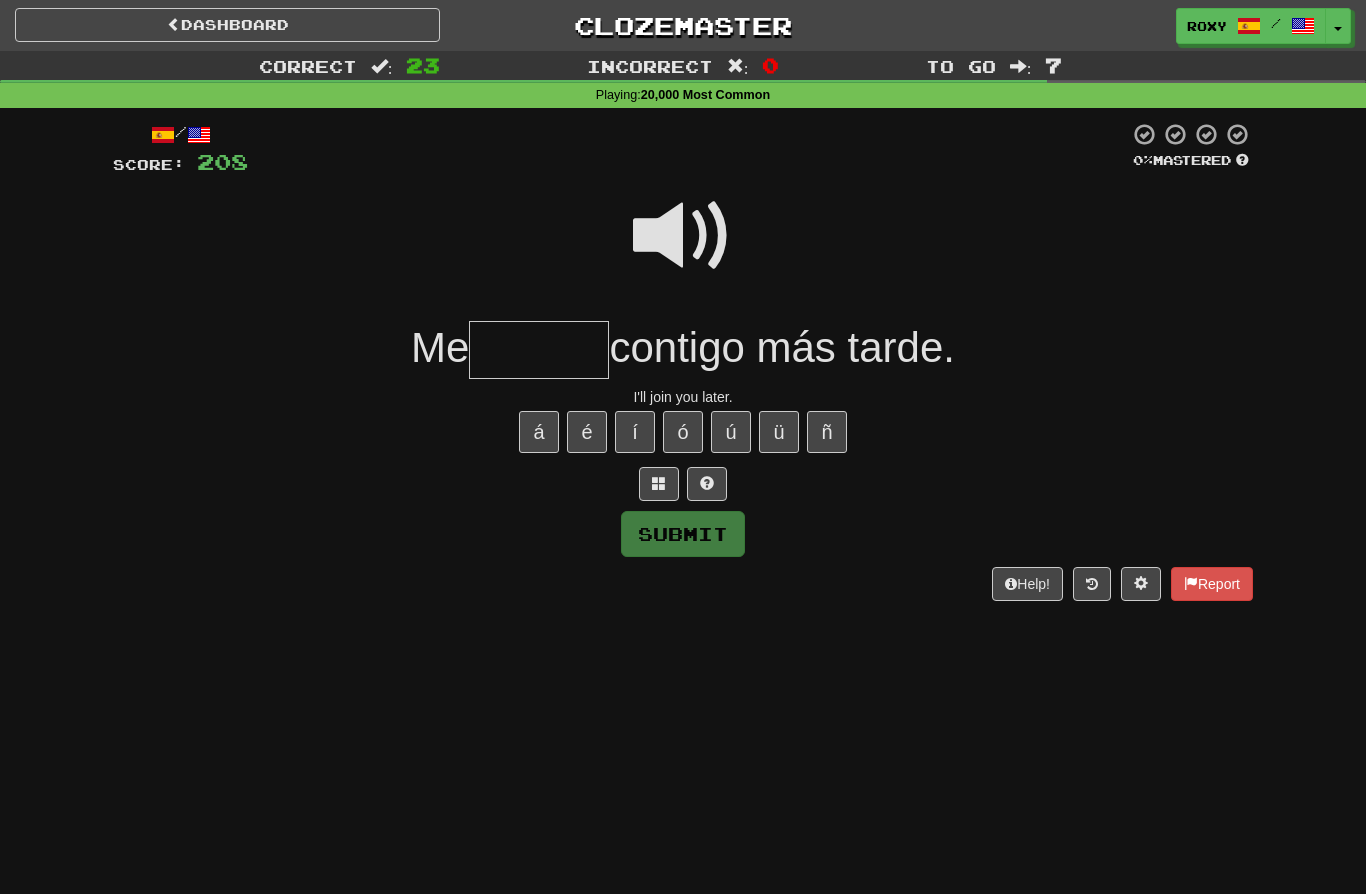 click at bounding box center [683, 236] 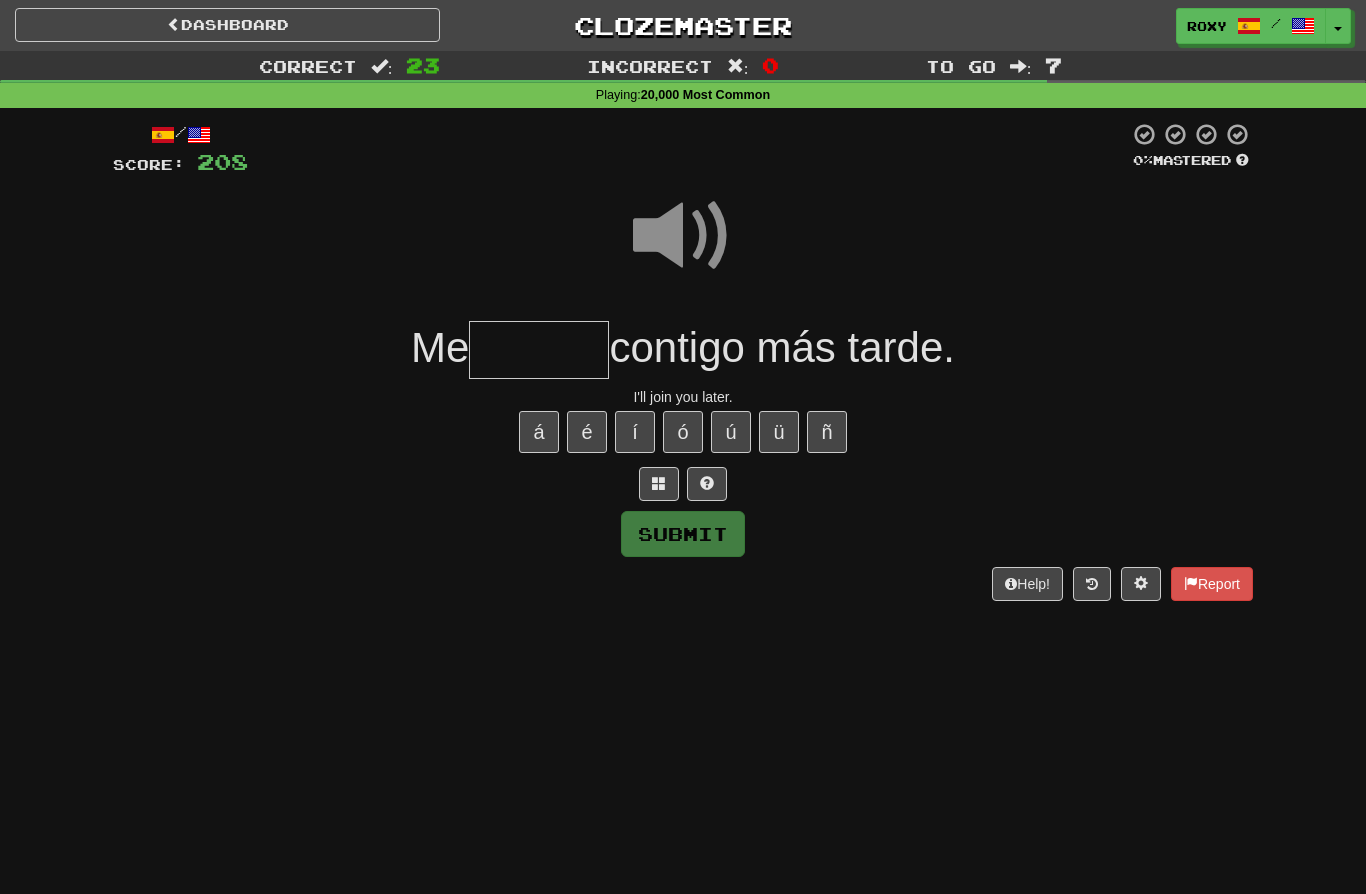 click at bounding box center [683, 236] 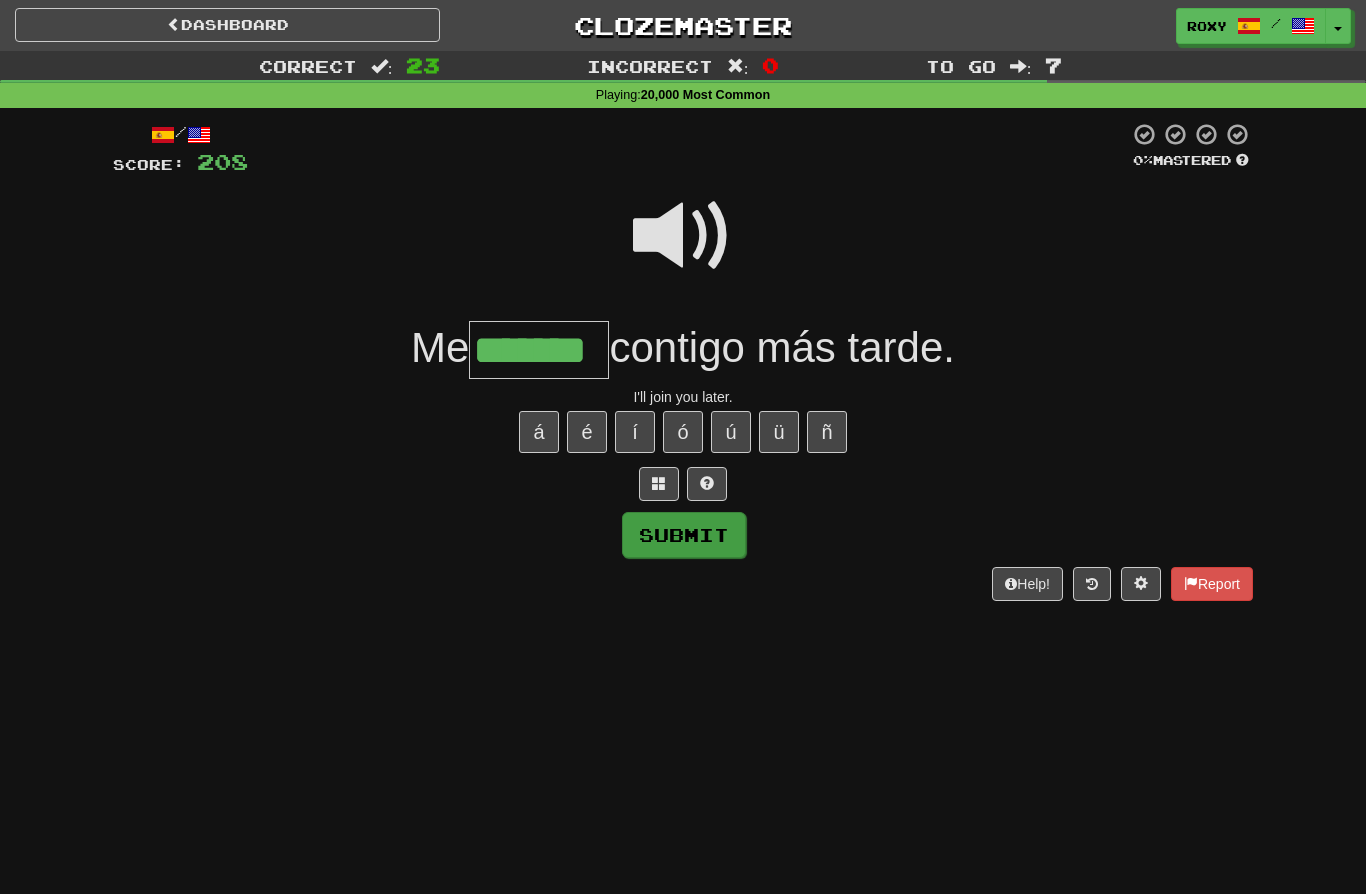 type on "*******" 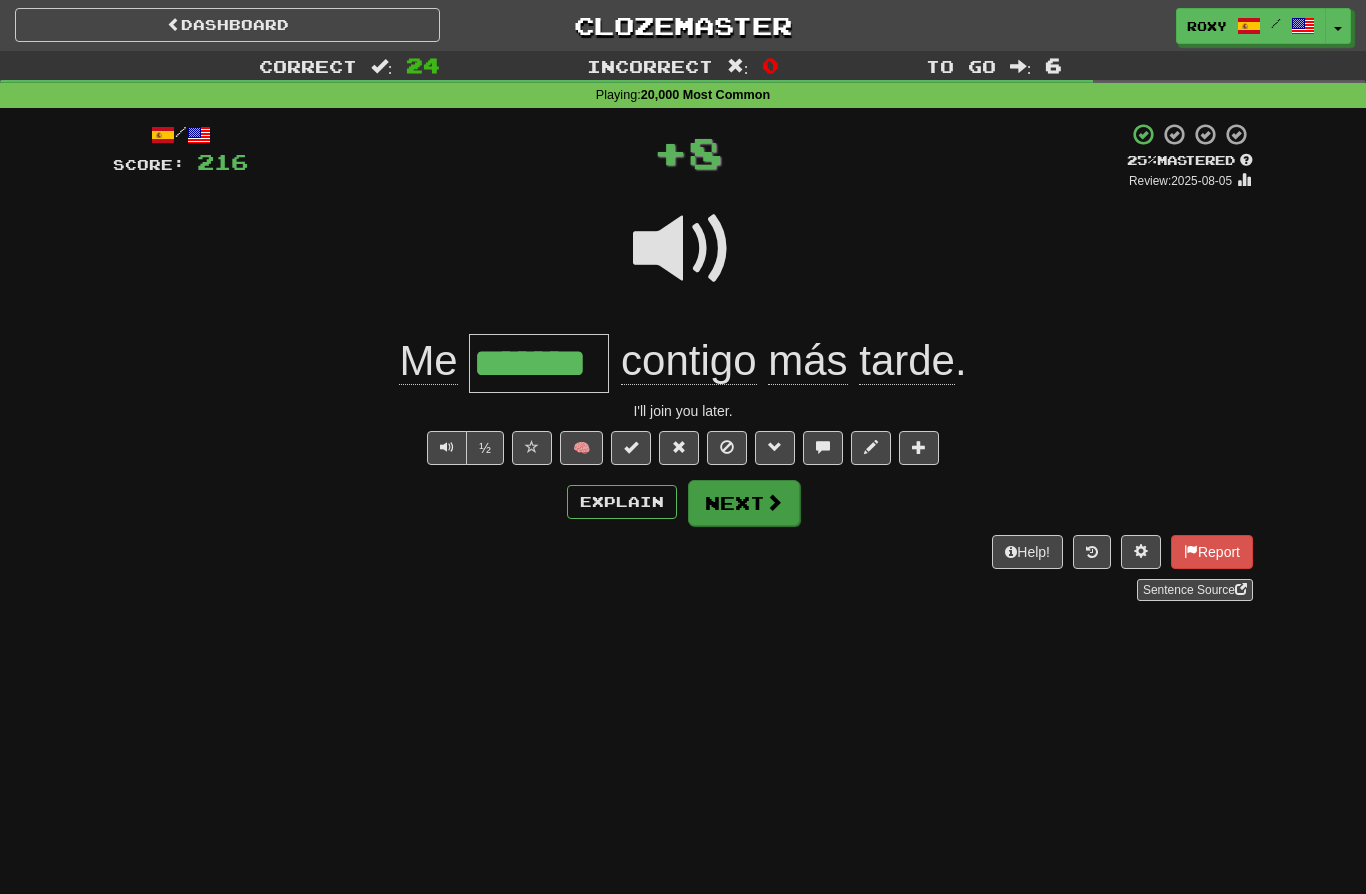 click on "Next" at bounding box center (744, 503) 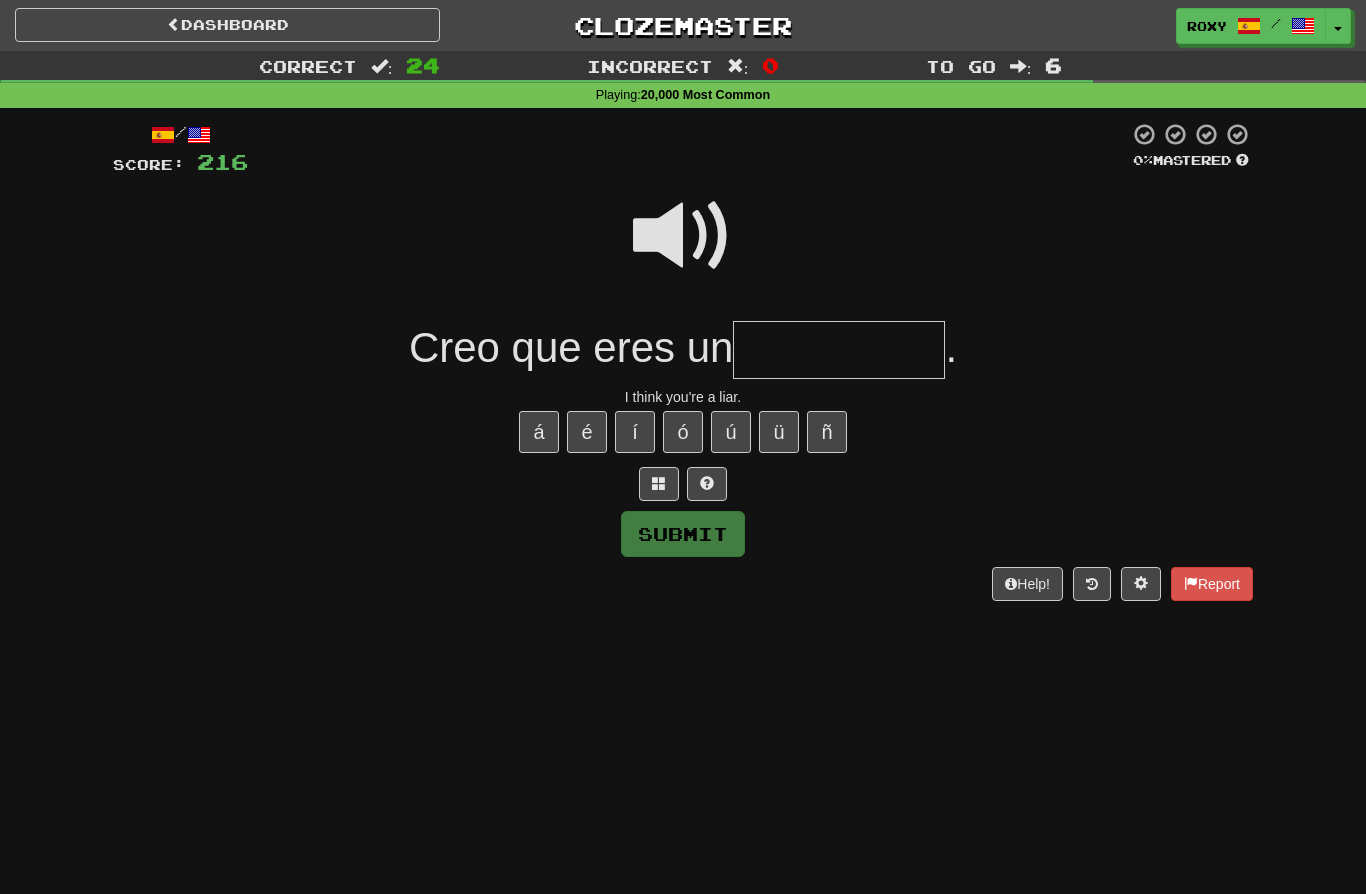 click at bounding box center (683, 236) 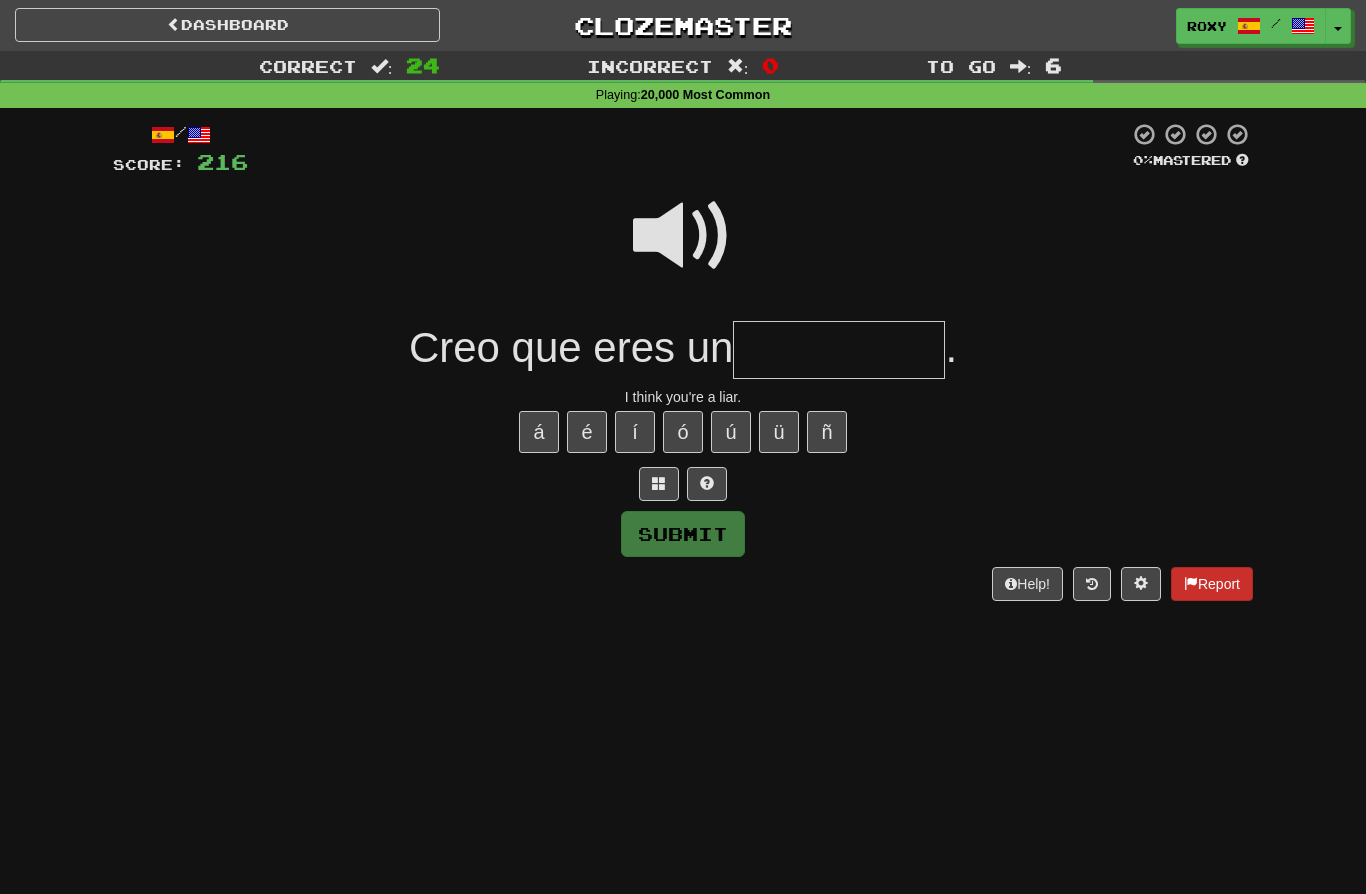 click on "Report" at bounding box center (1212, 584) 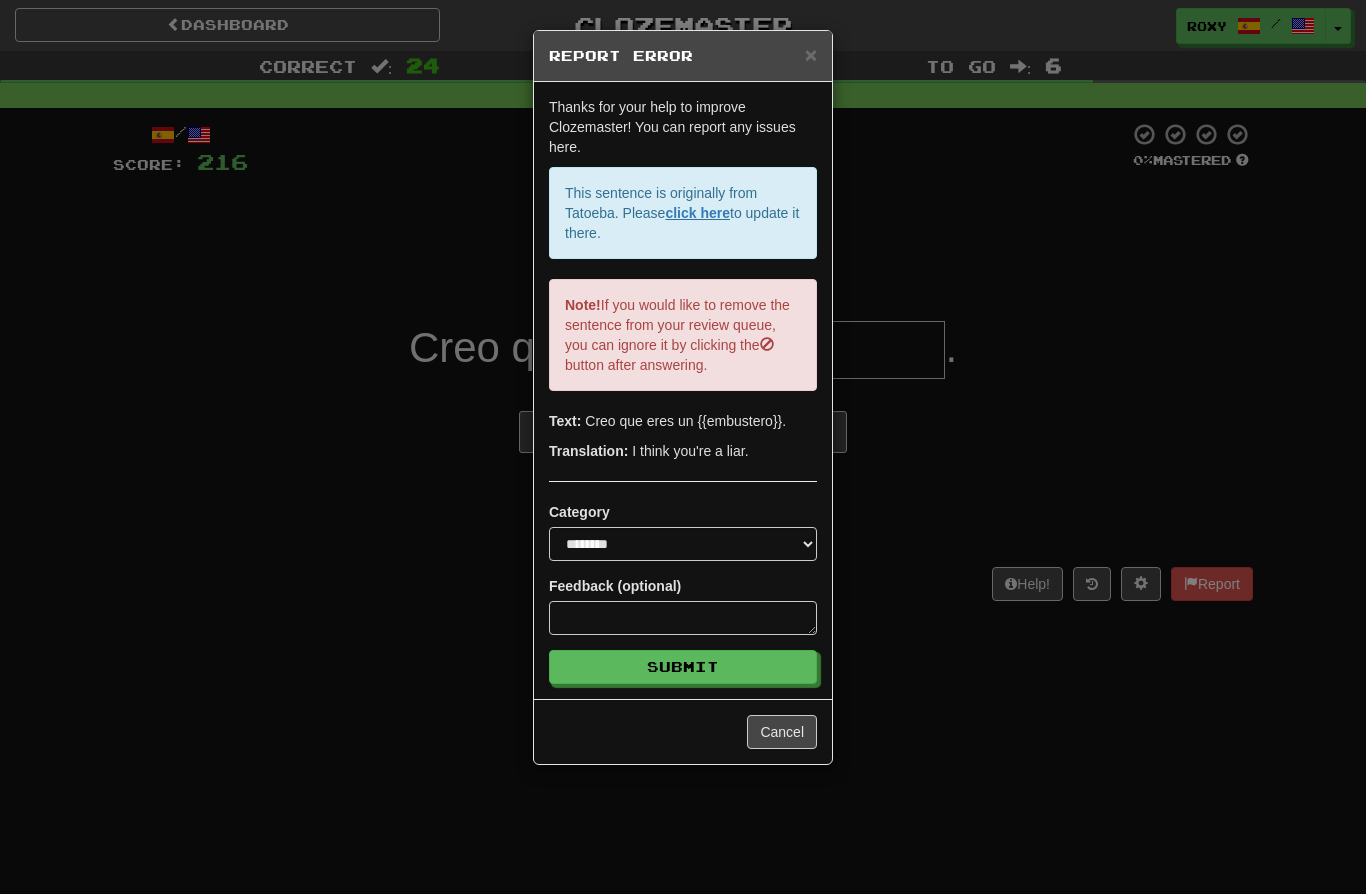 click on "**********" at bounding box center (683, 447) 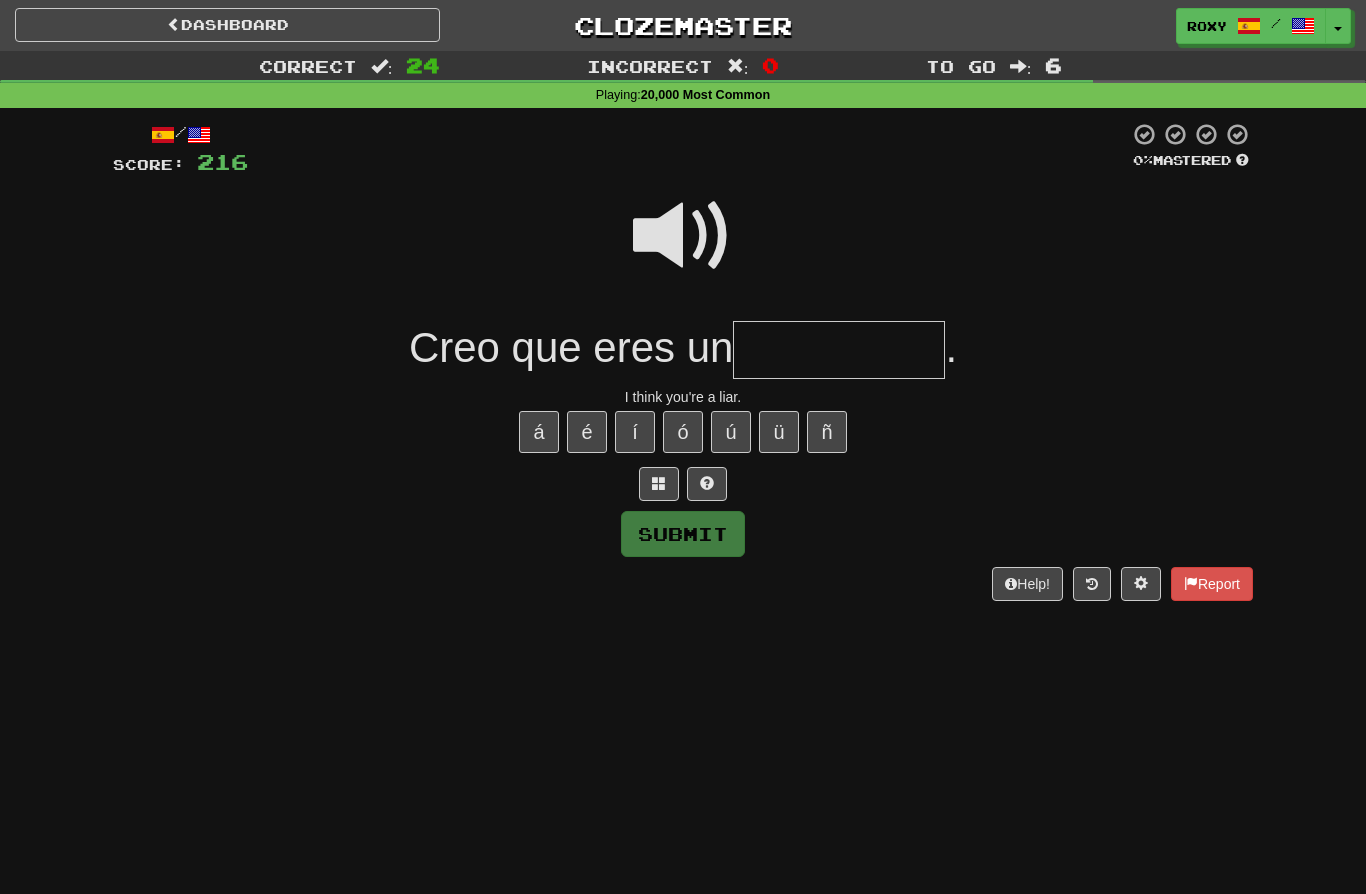 click at bounding box center (839, 350) 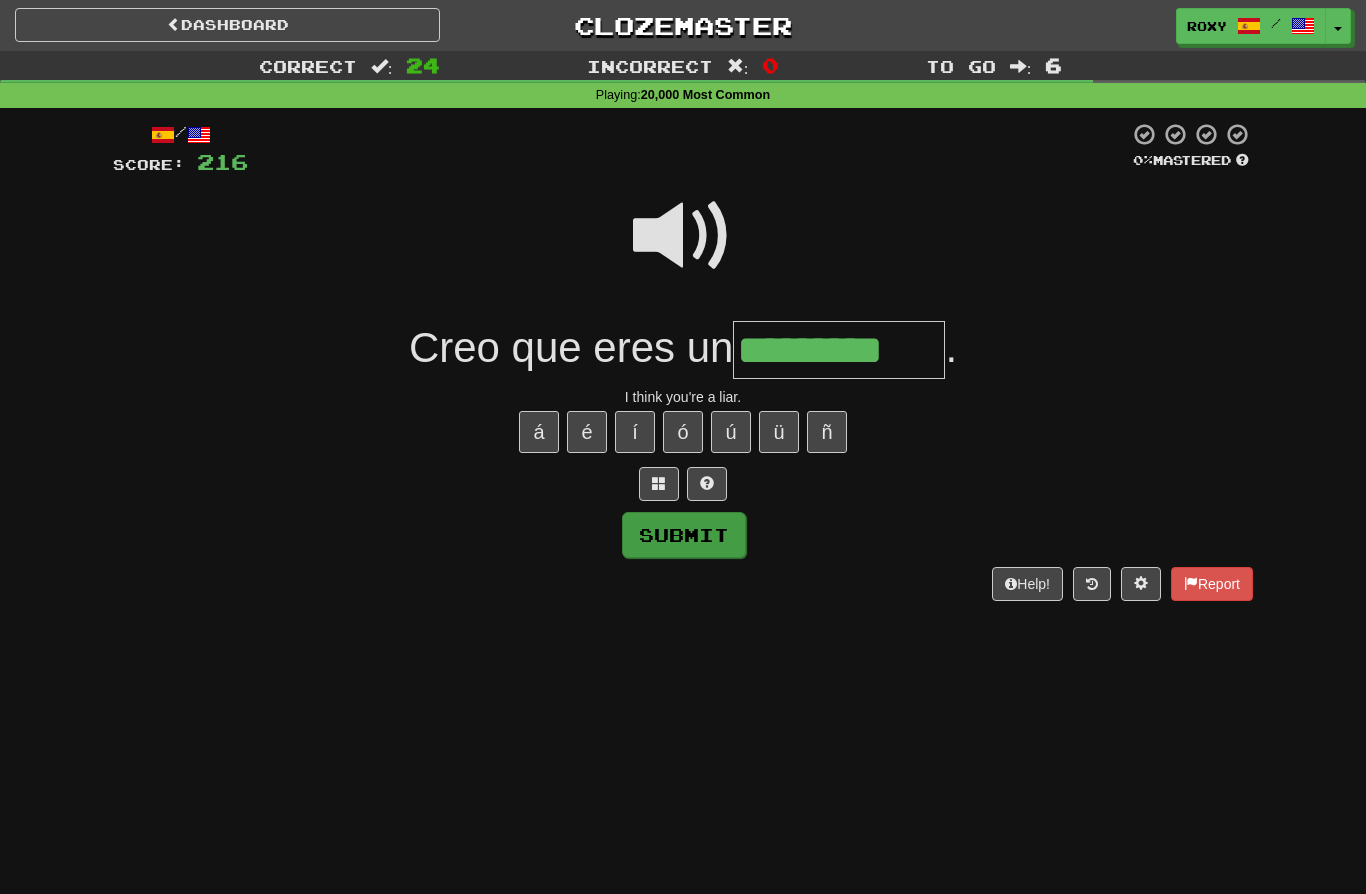 type on "*********" 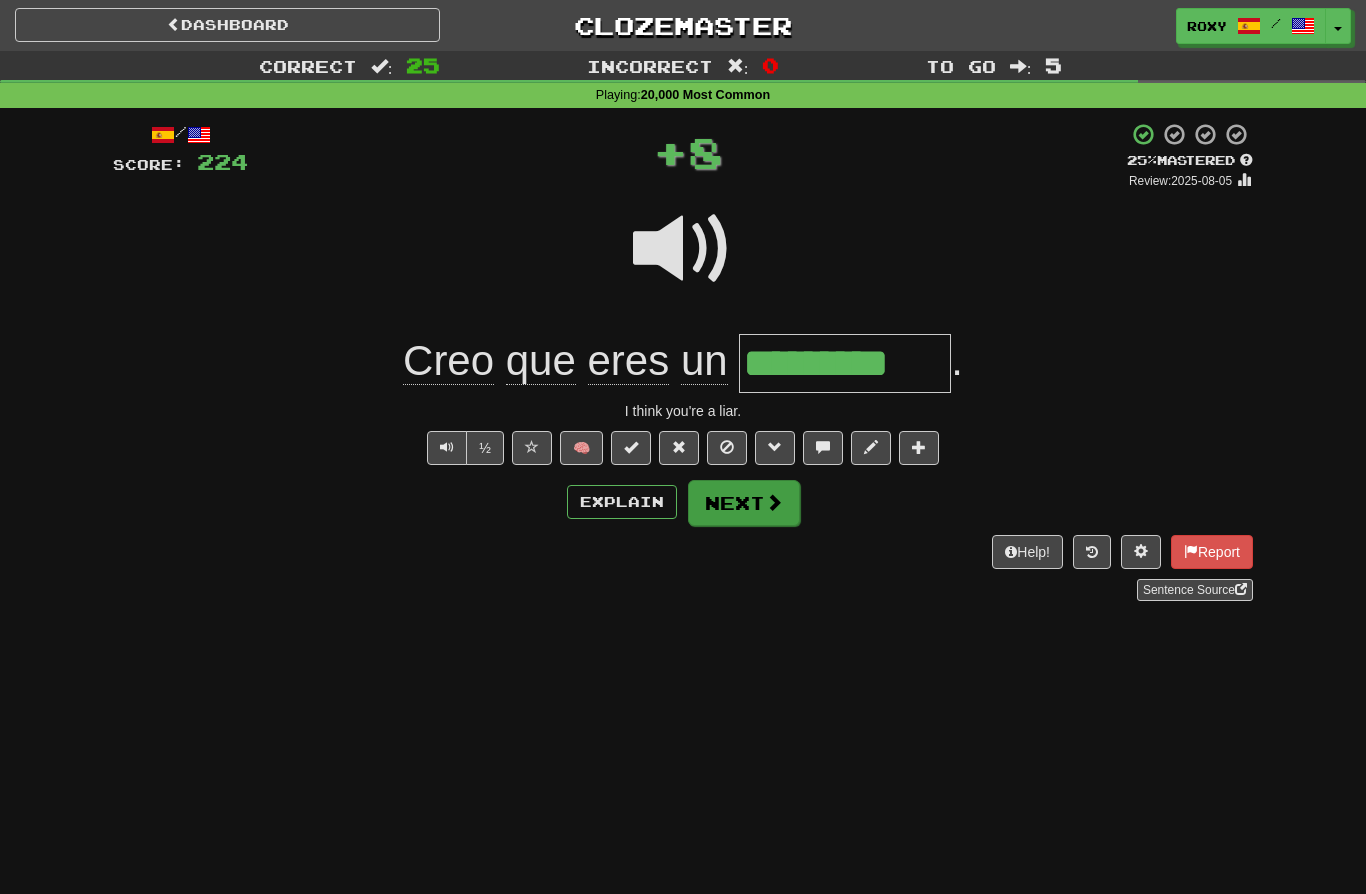 click on "Next" at bounding box center (744, 503) 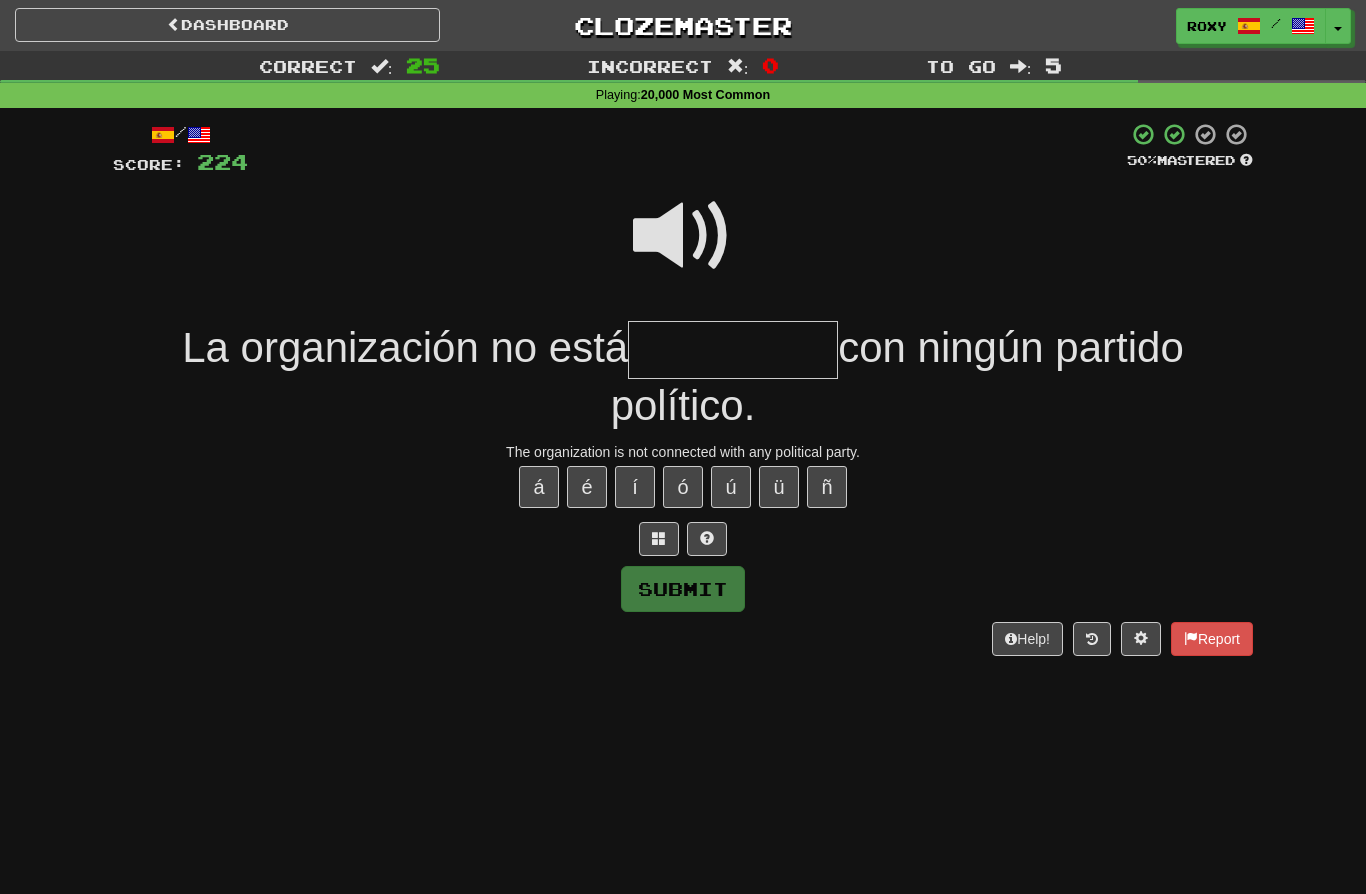 click at bounding box center (683, 236) 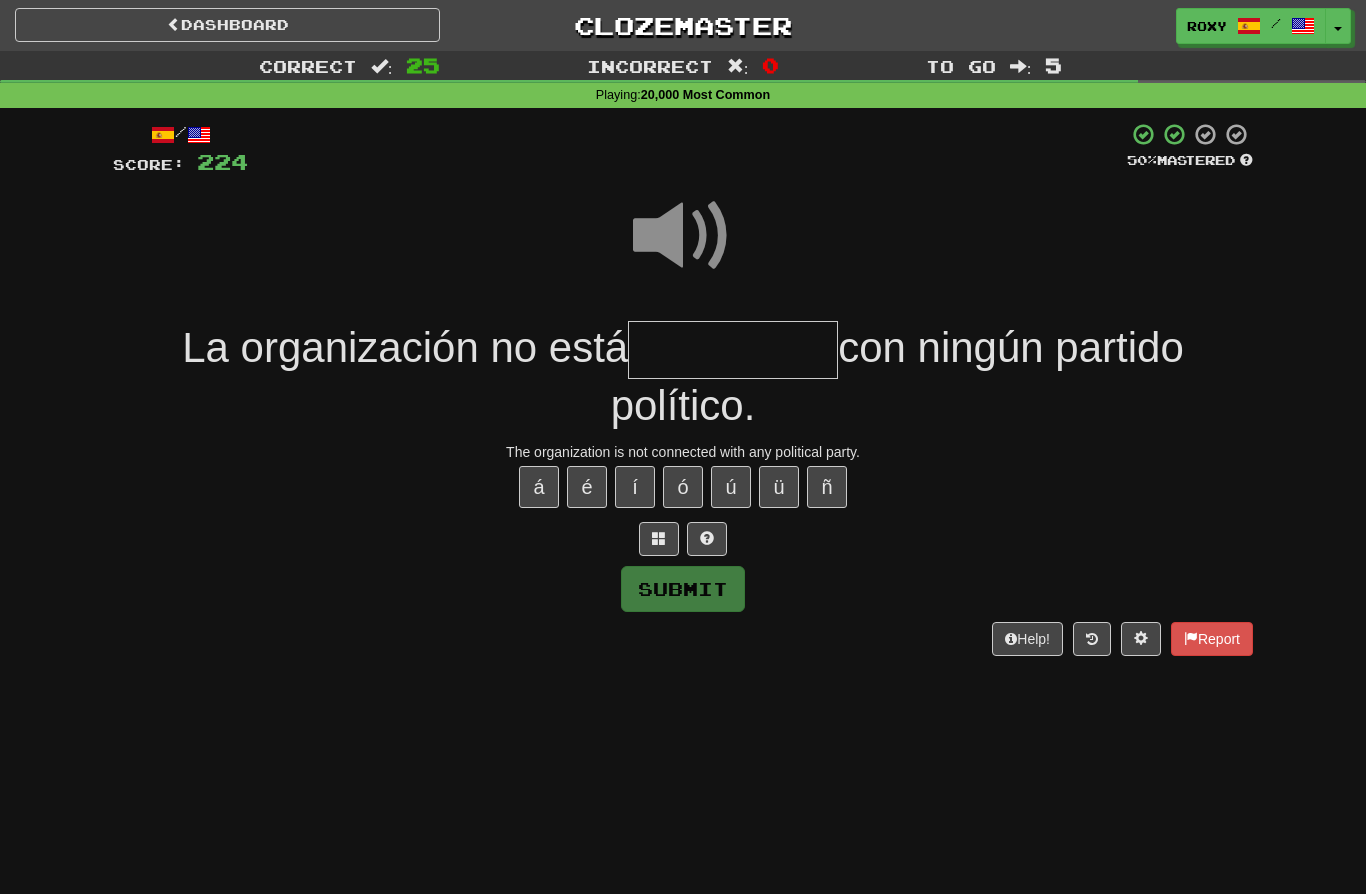 click at bounding box center (733, 350) 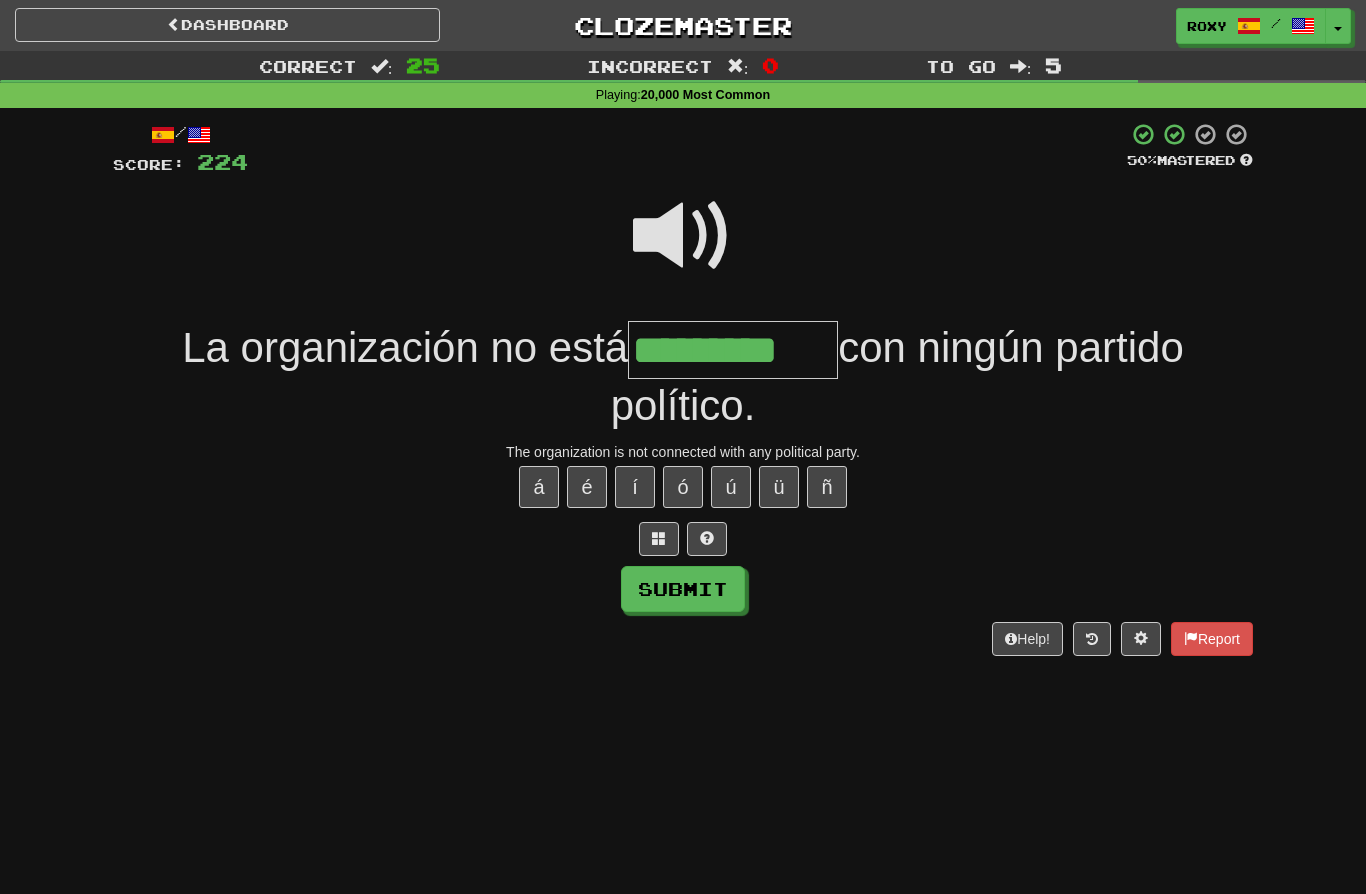 type on "*********" 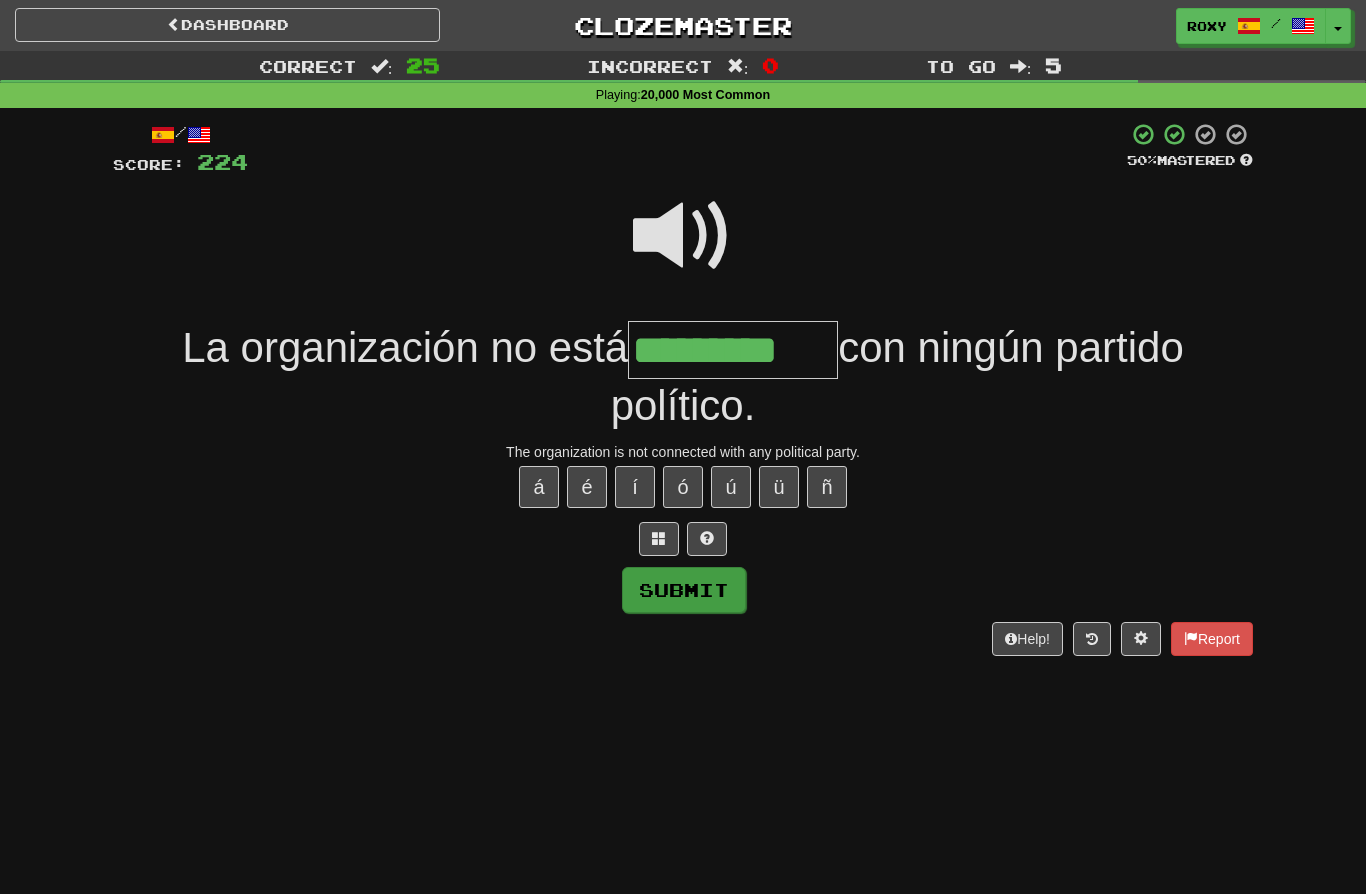 click on "Submit" at bounding box center [684, 590] 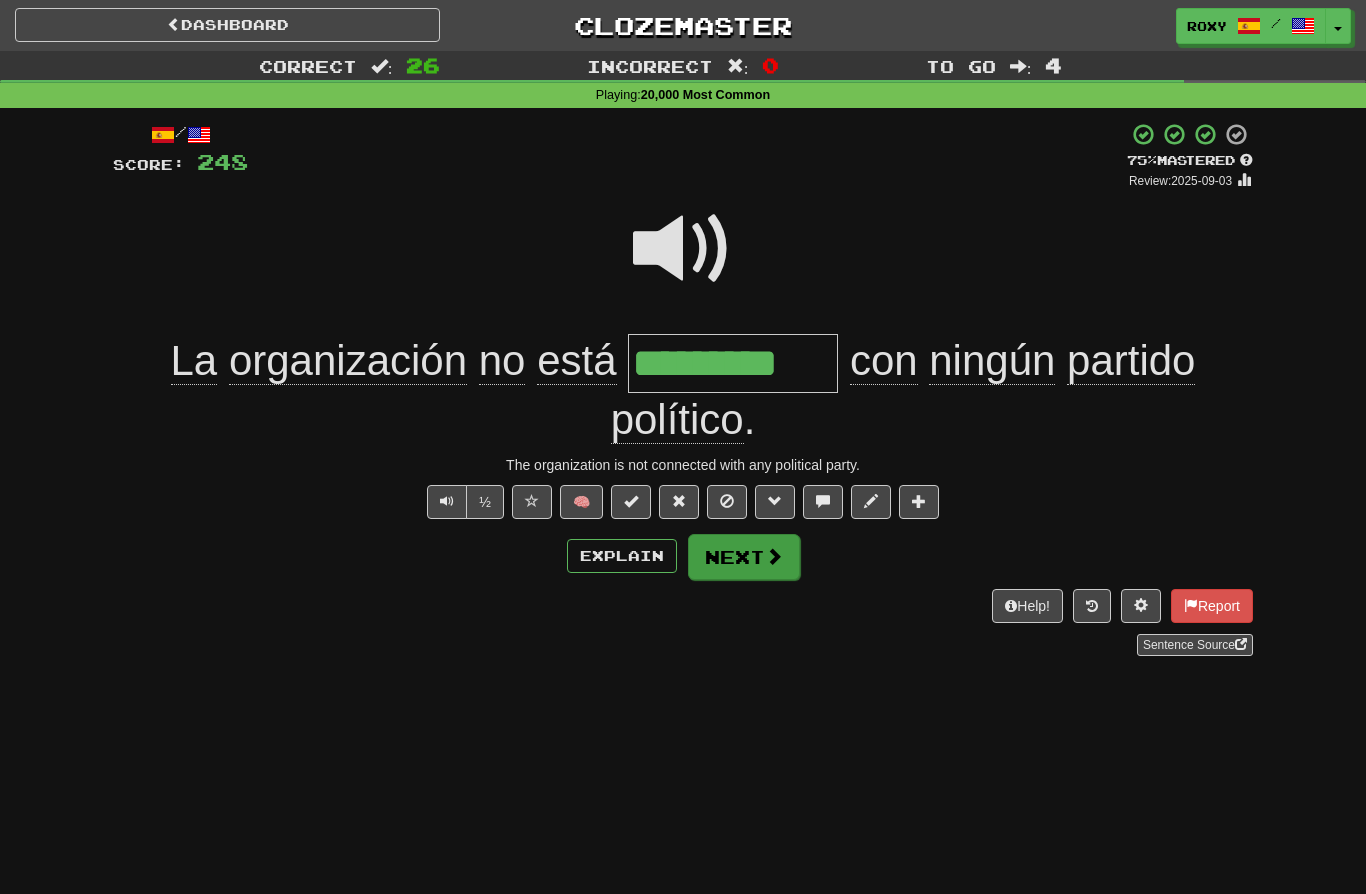 click on "Next" at bounding box center (744, 557) 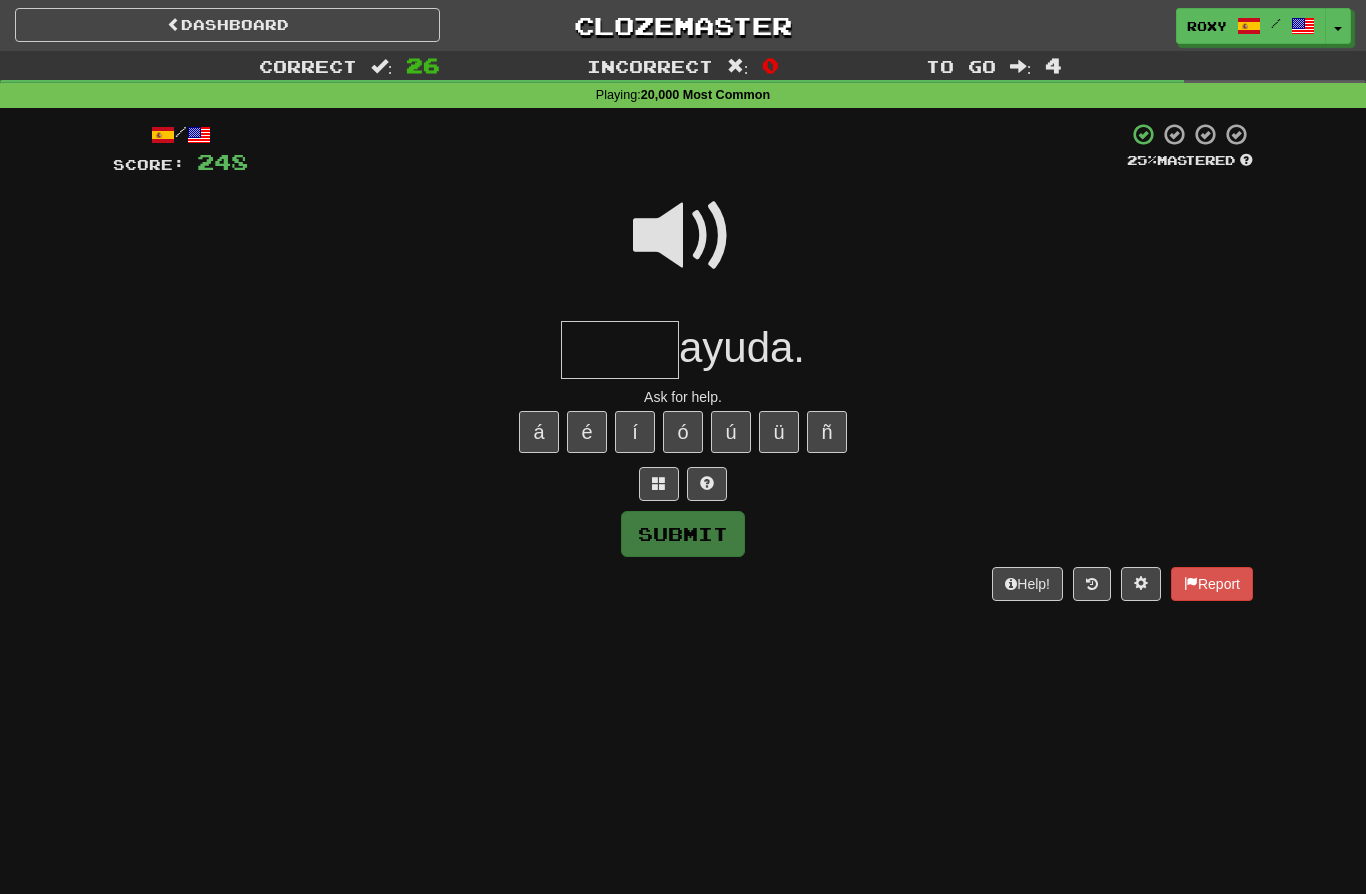click at bounding box center (683, 236) 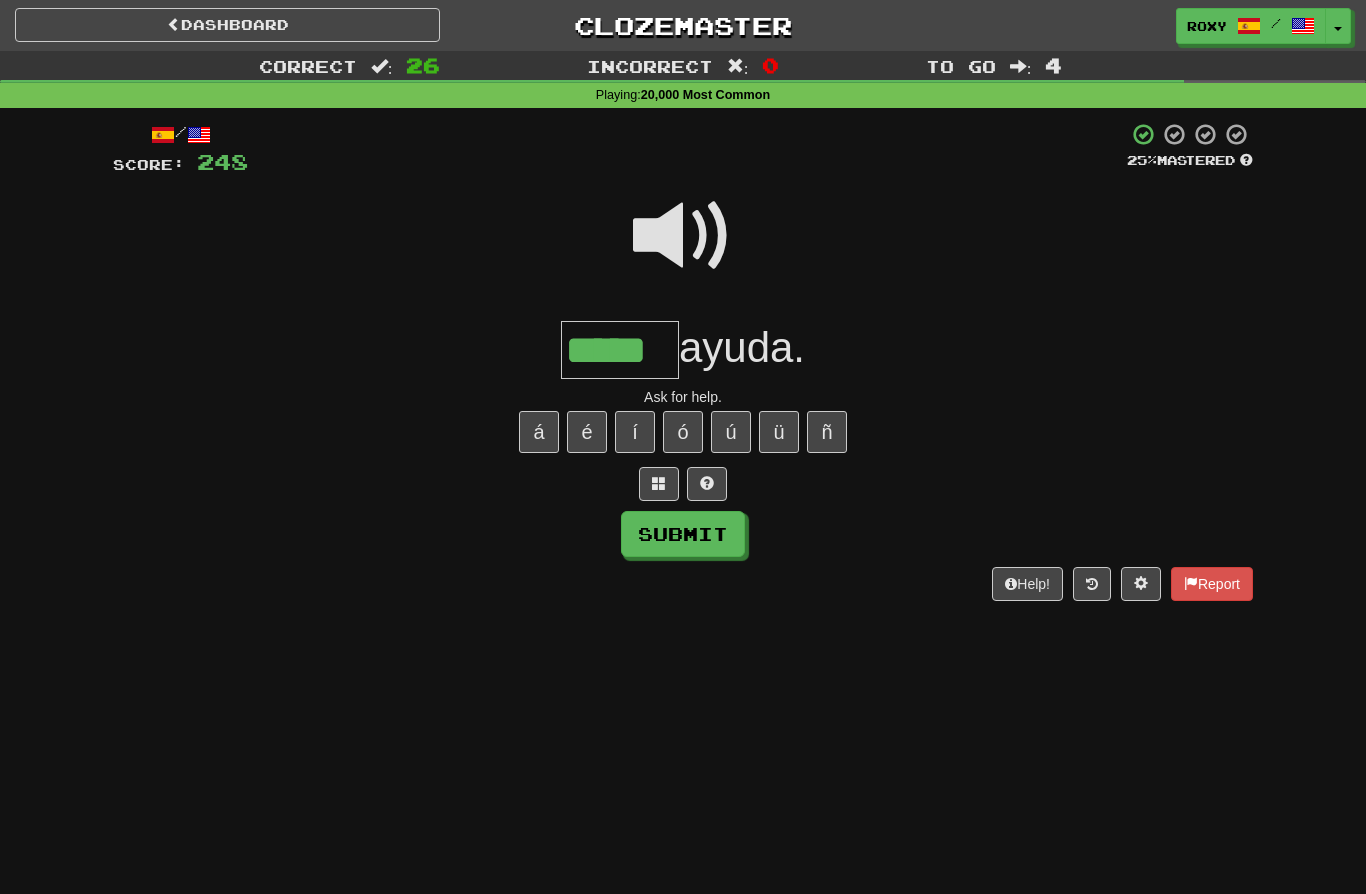 type on "*****" 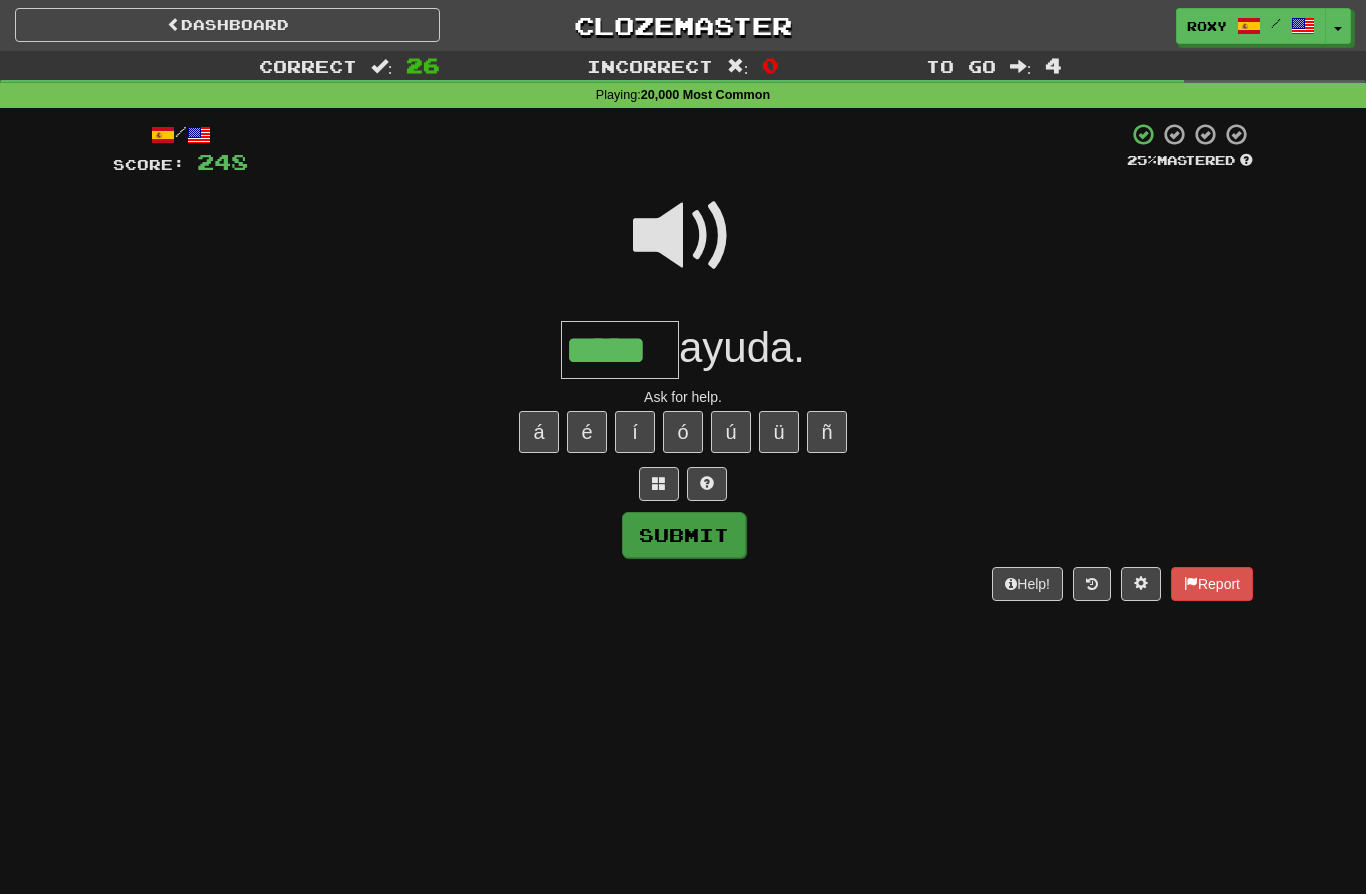 click on "Submit" at bounding box center [684, 535] 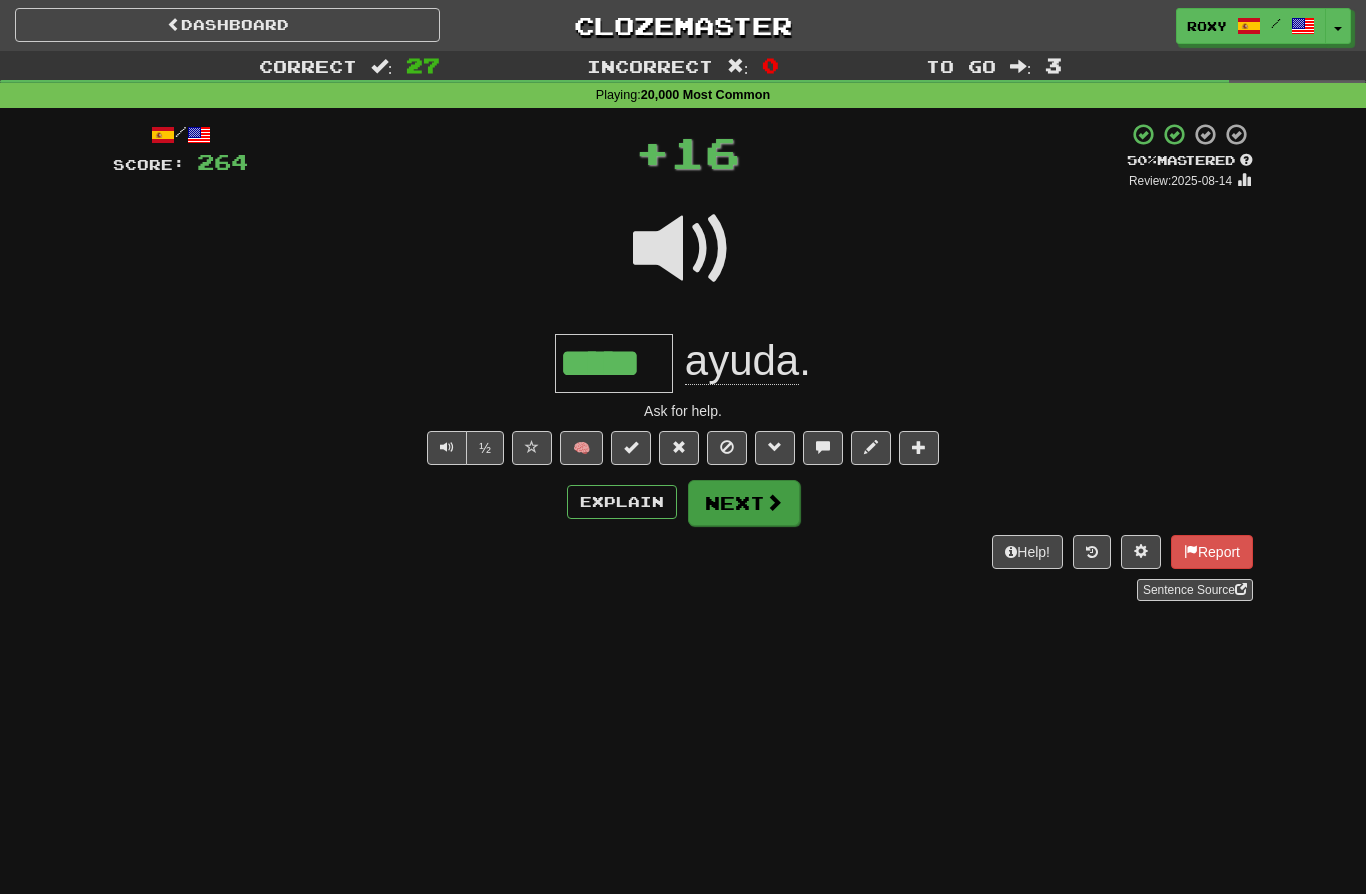 click on "Next" at bounding box center [744, 503] 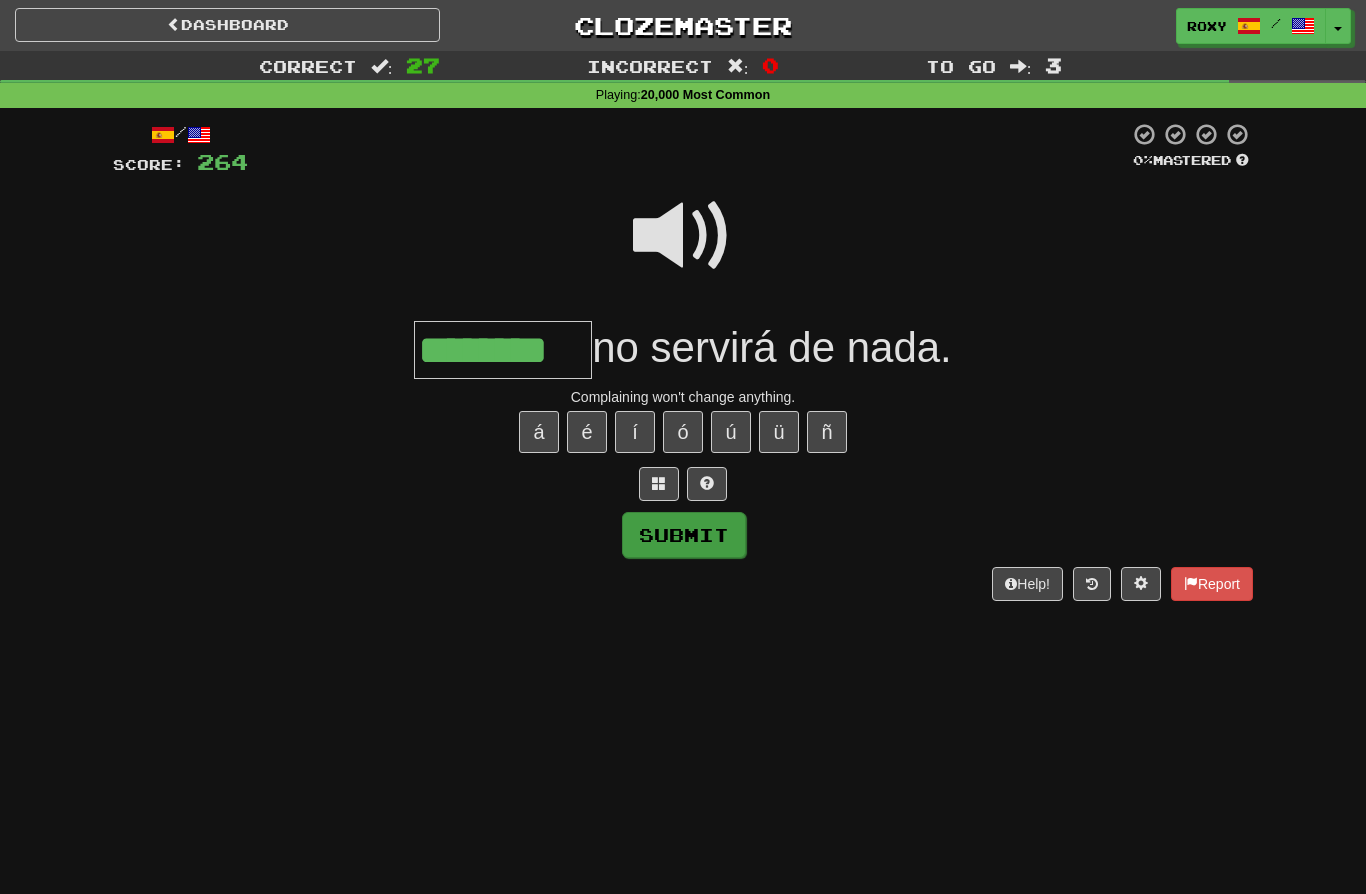 type on "********" 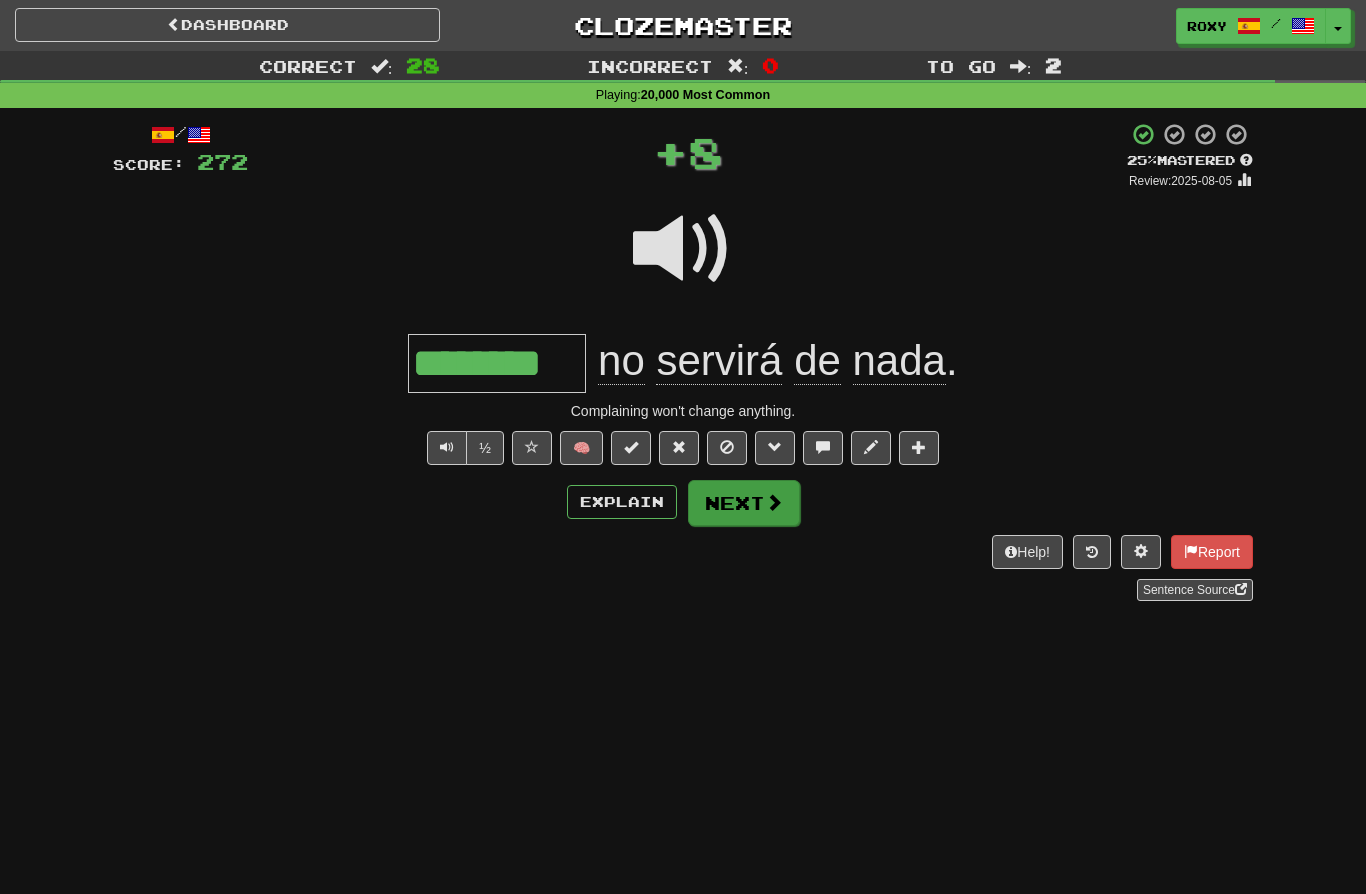 click at bounding box center [774, 502] 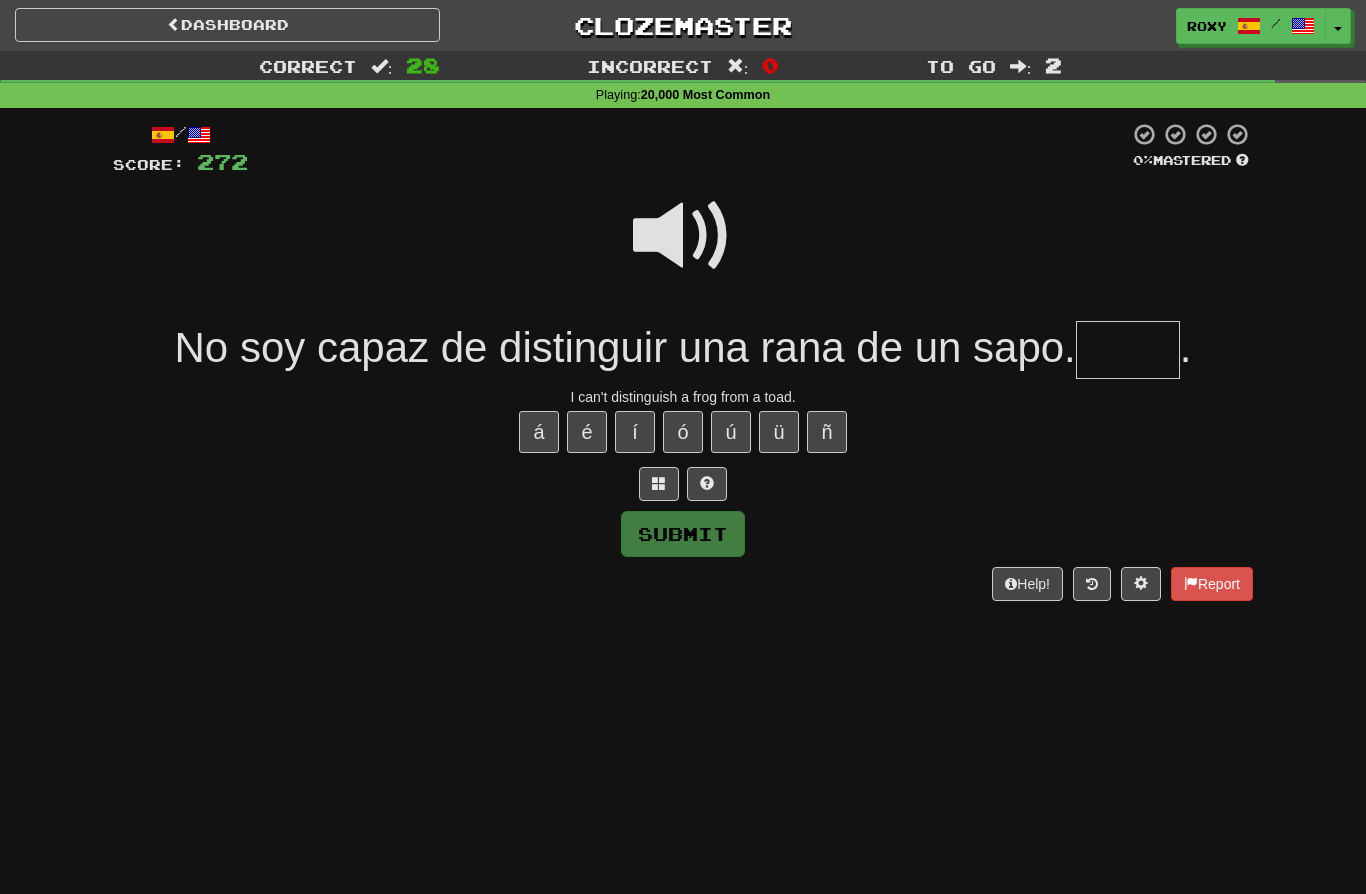 click at bounding box center (683, 236) 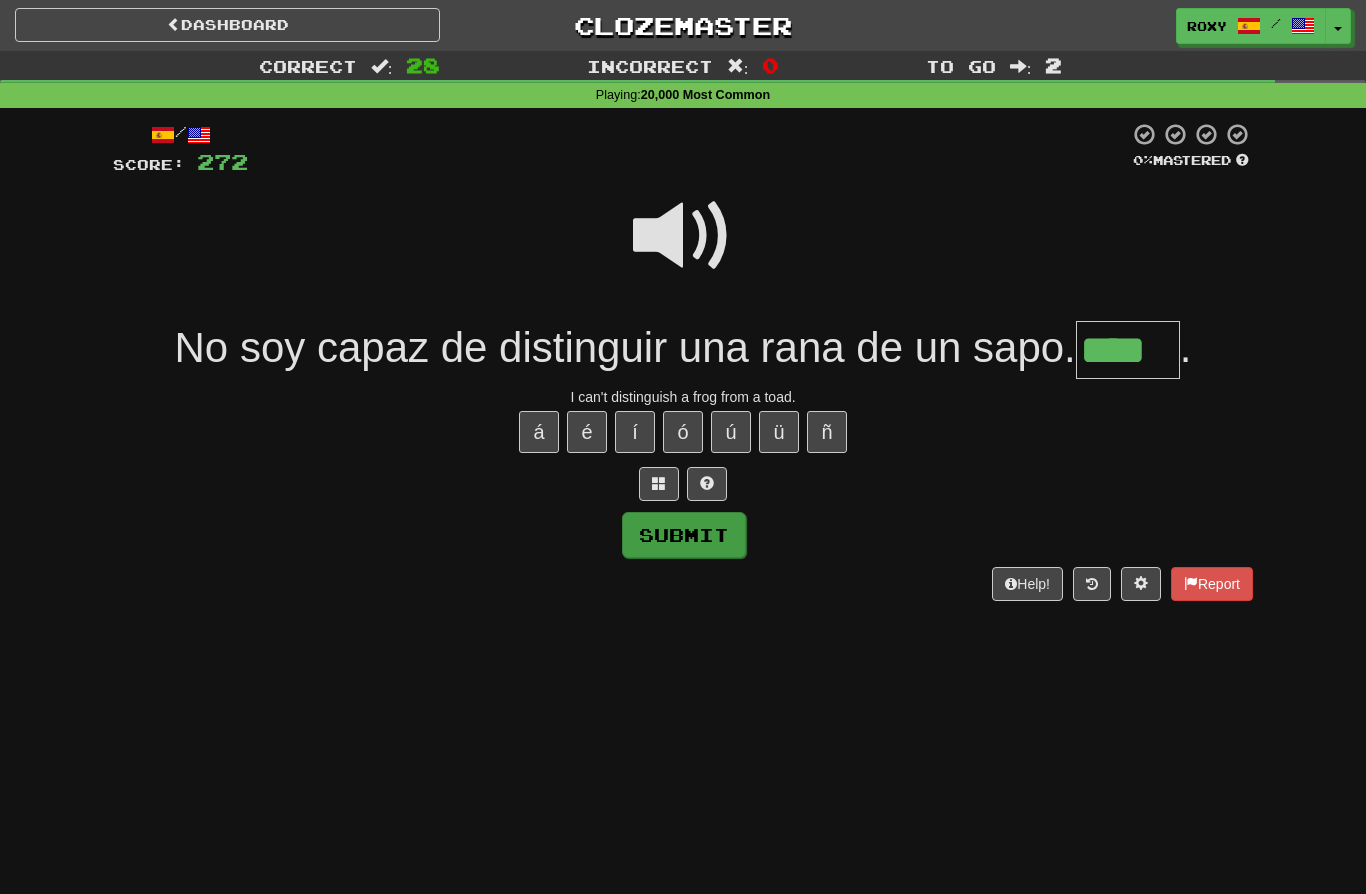 type on "****" 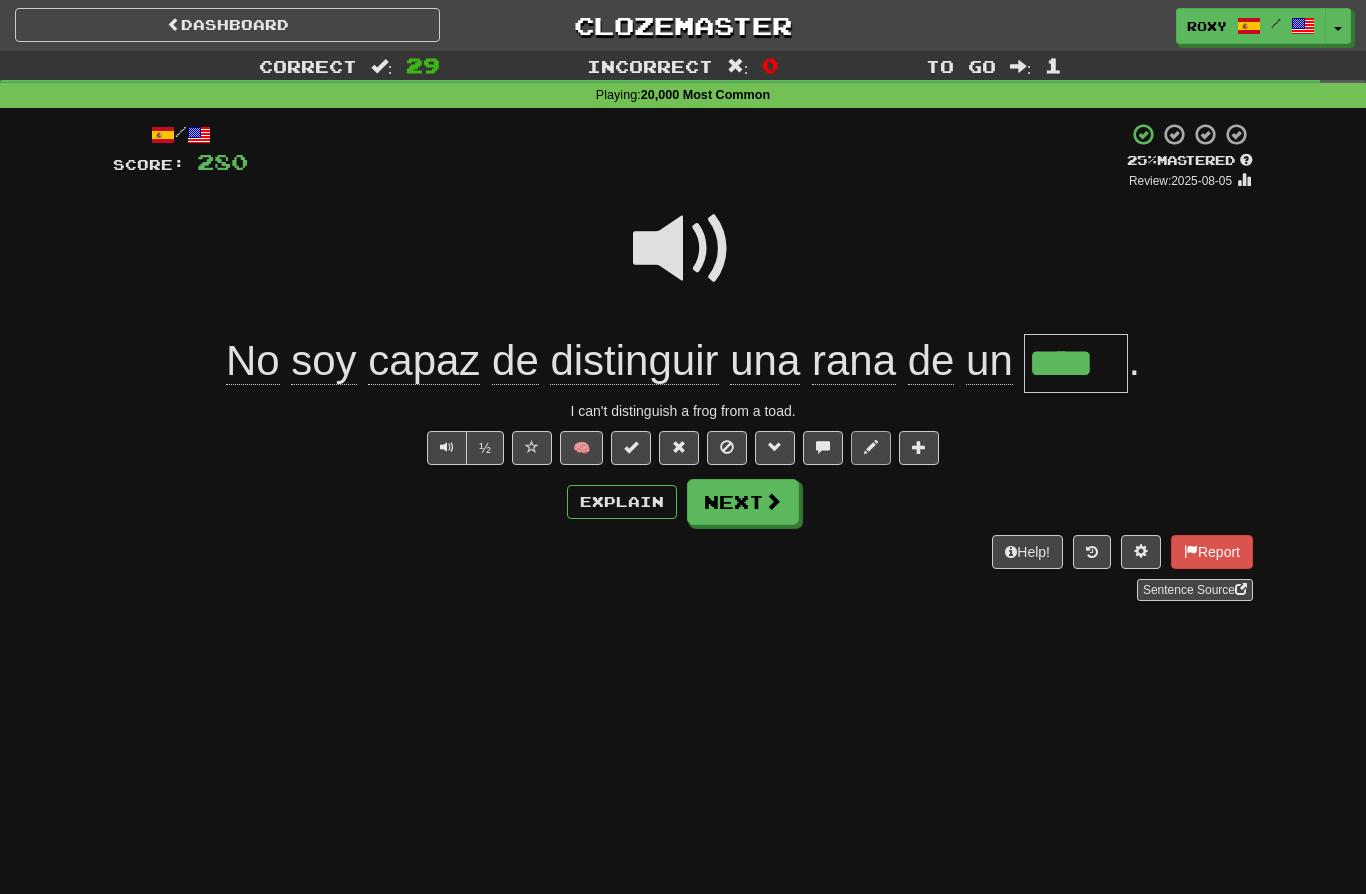 click at bounding box center [871, 448] 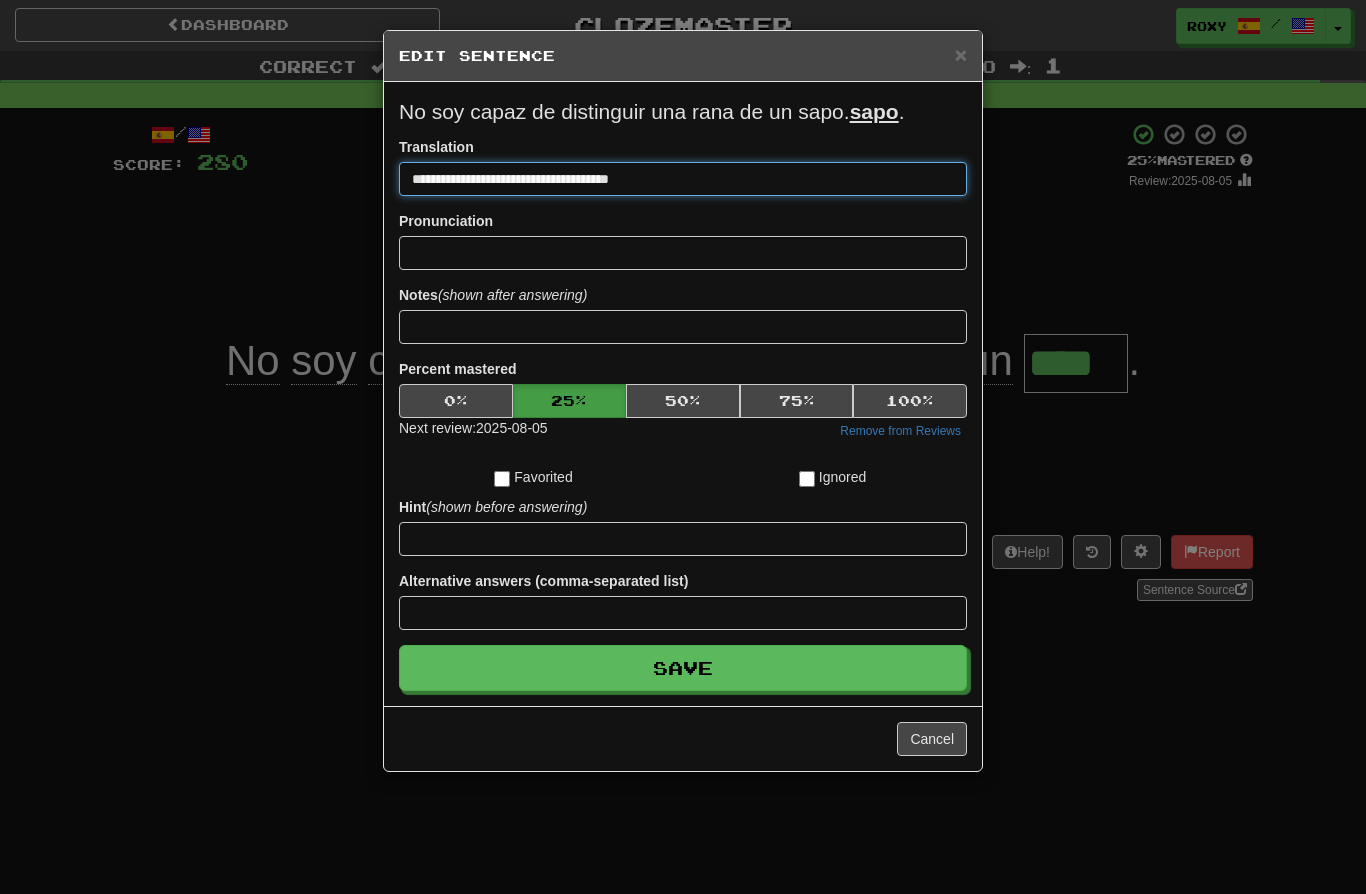 click on "**********" at bounding box center (683, 179) 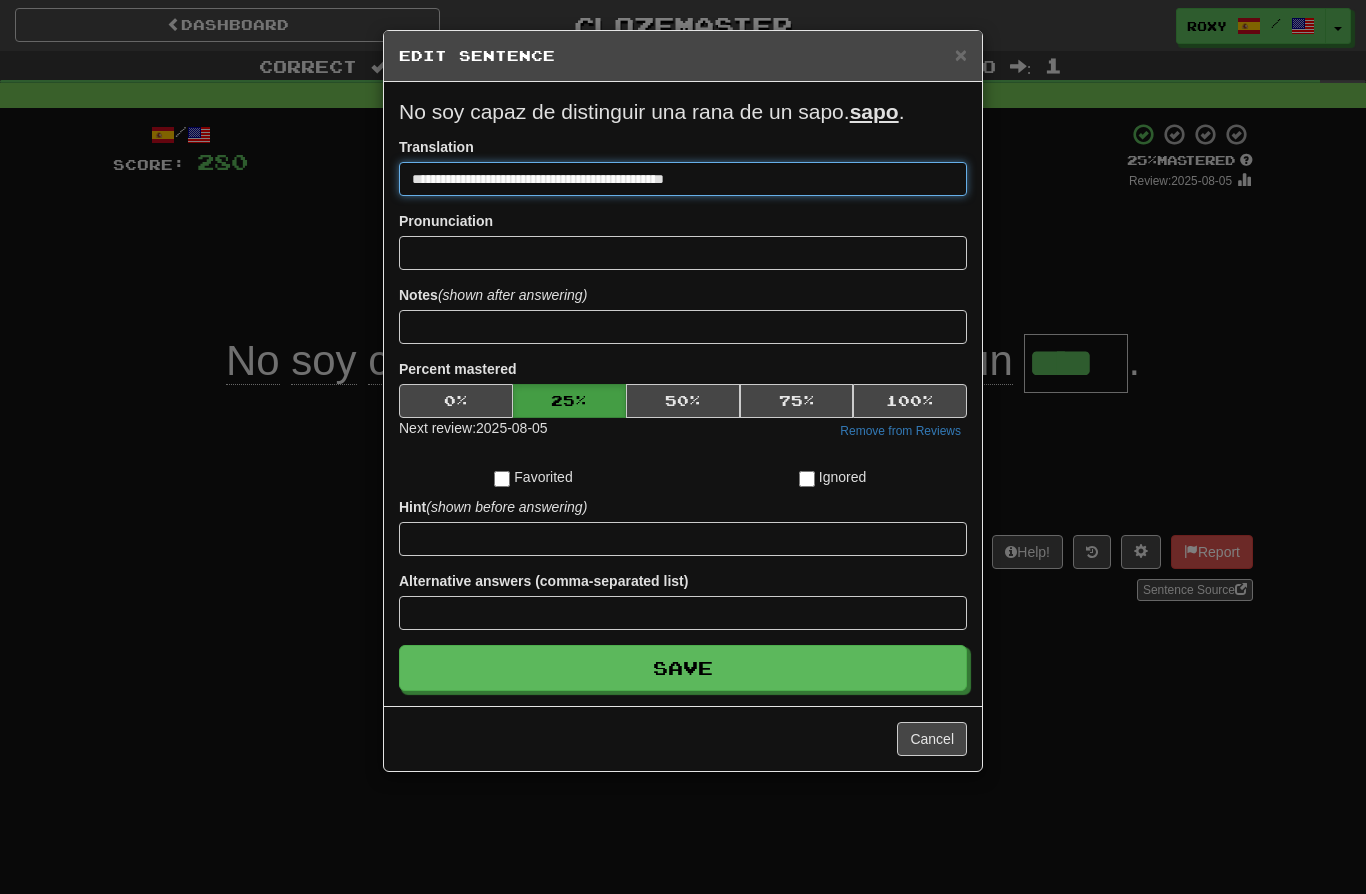 click on "**********" at bounding box center [683, 179] 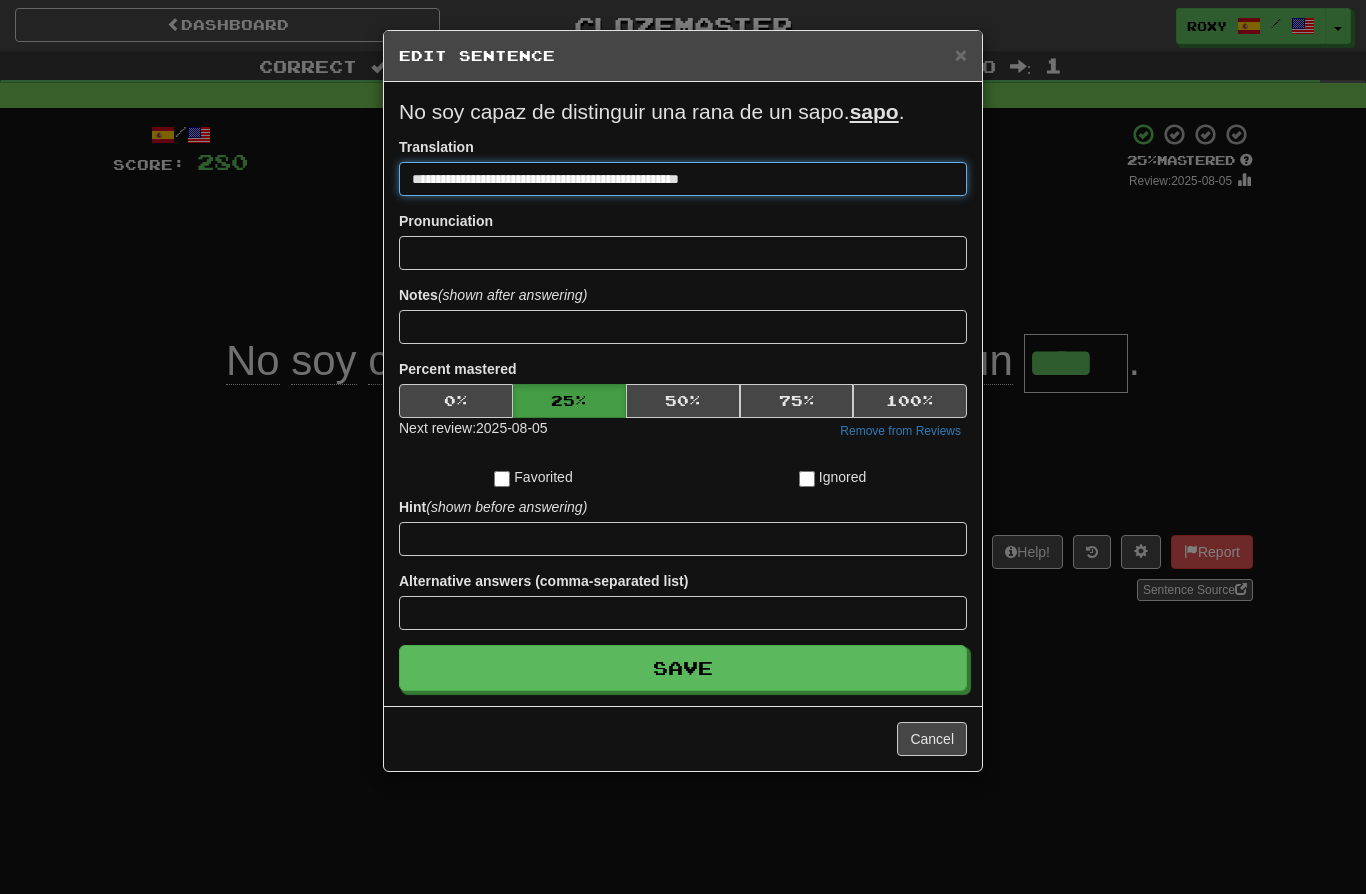 type on "**********" 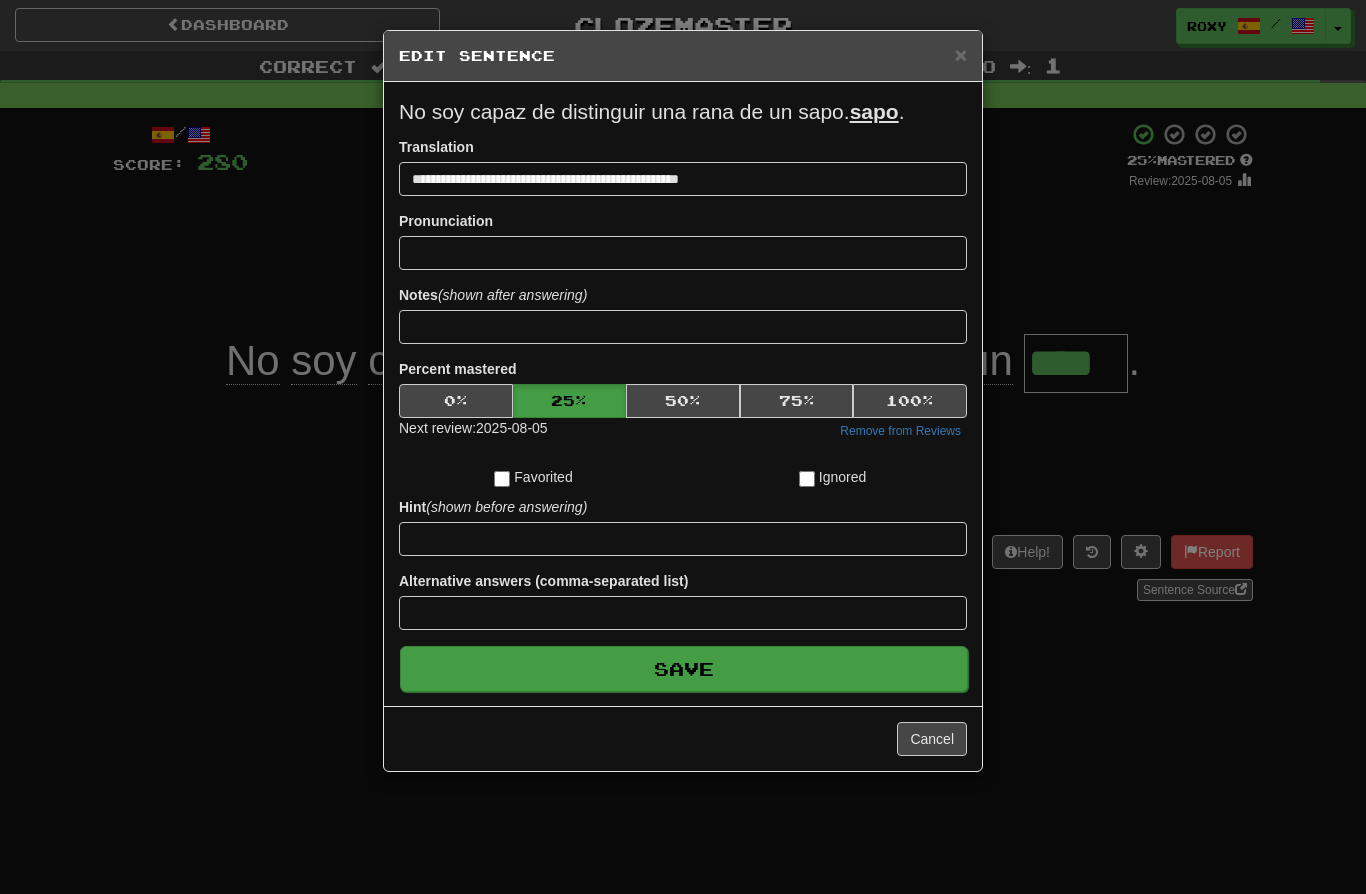 click on "Save" at bounding box center (684, 669) 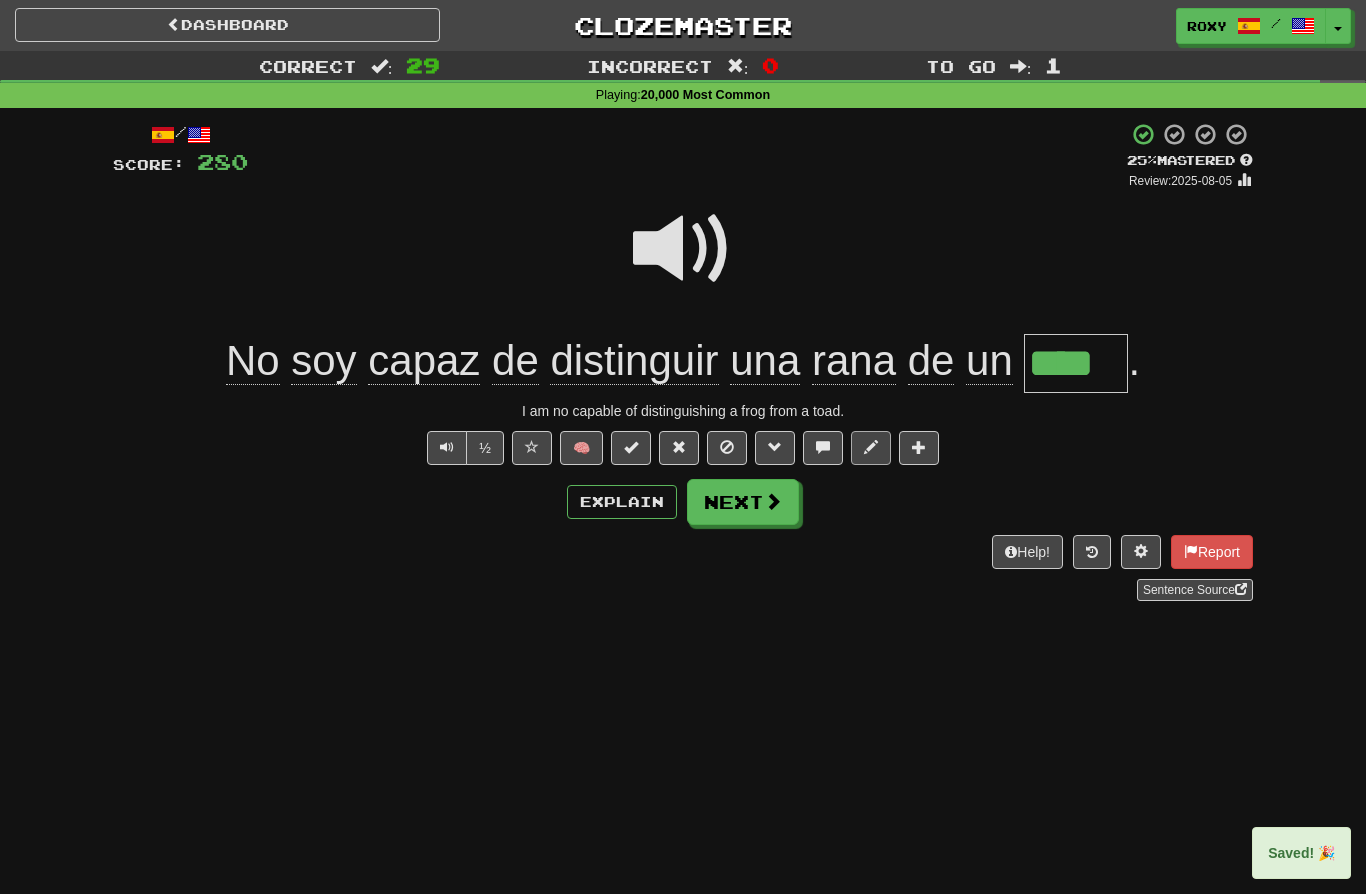 click at bounding box center [871, 448] 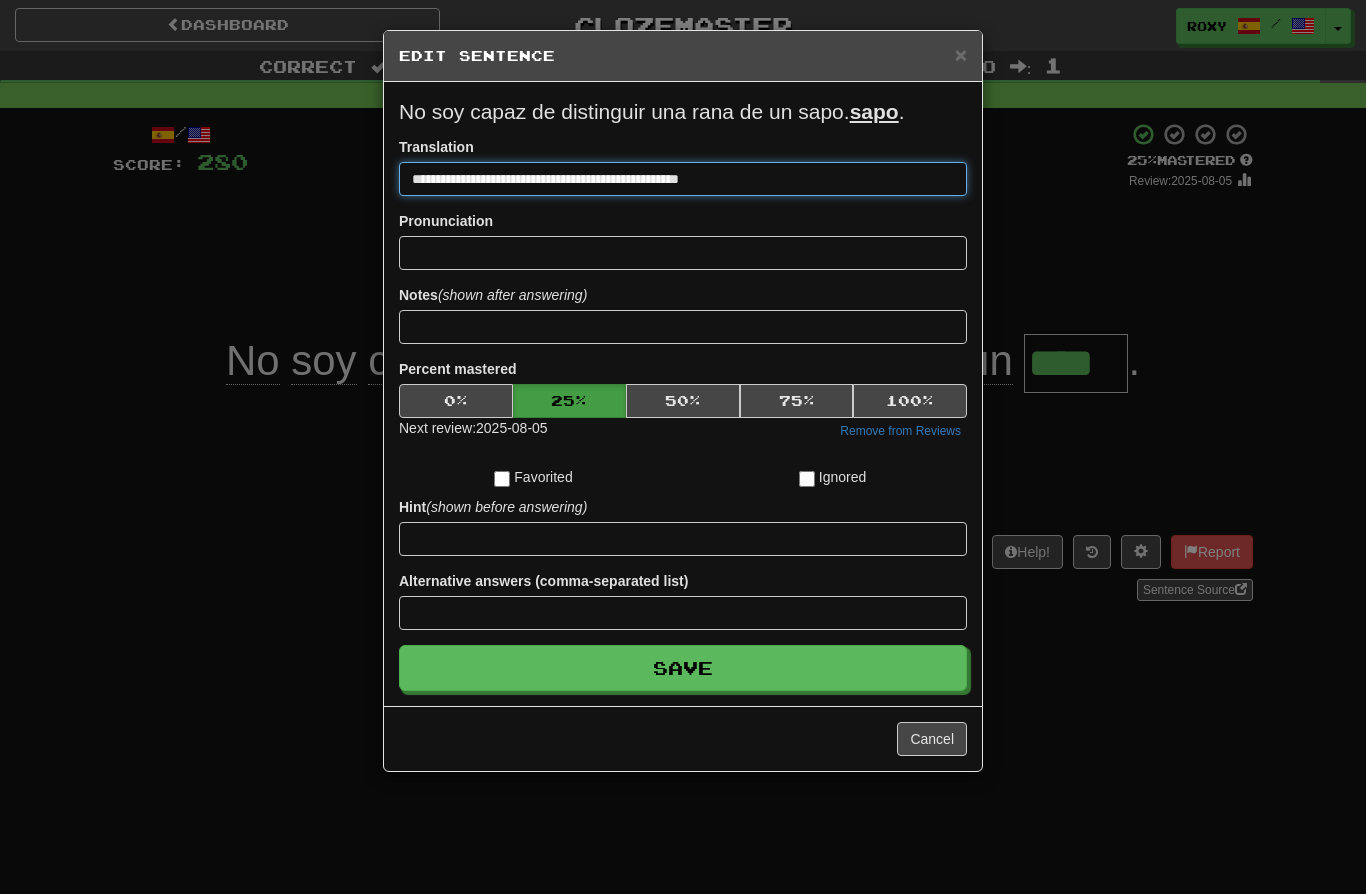 click on "**********" at bounding box center [683, 179] 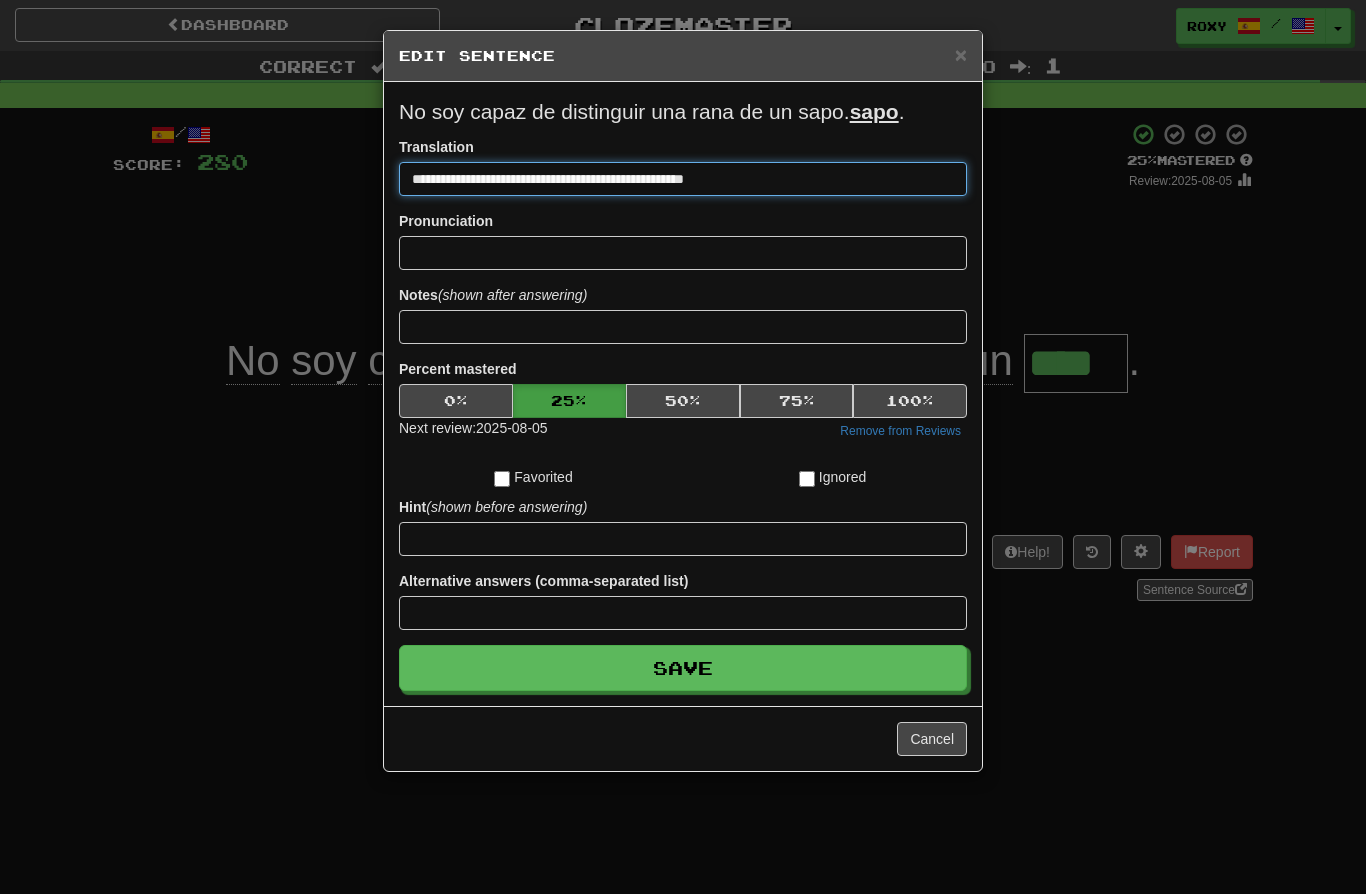 type on "**********" 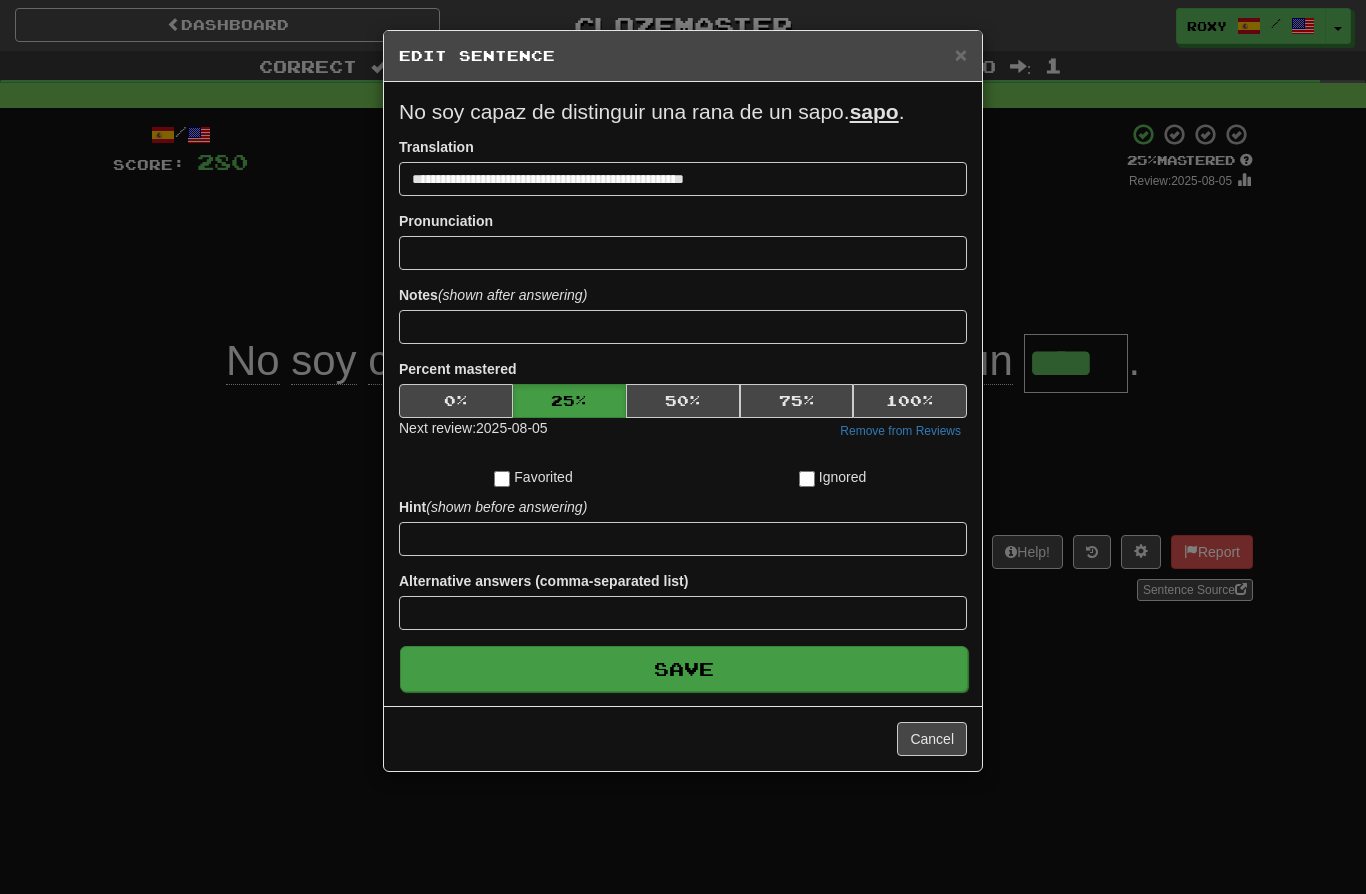 click on "Save" at bounding box center (684, 669) 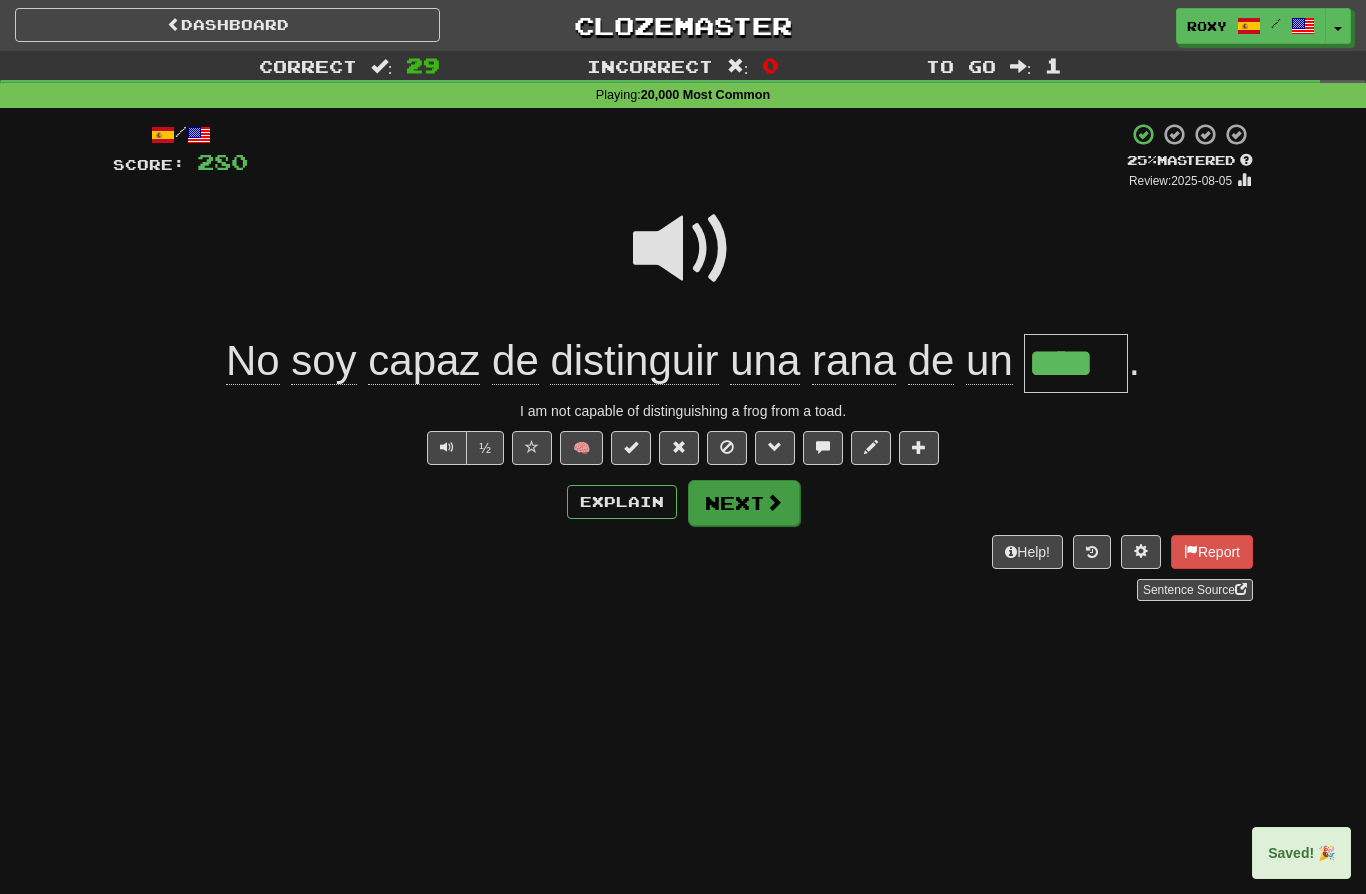 click on "Next" at bounding box center (744, 503) 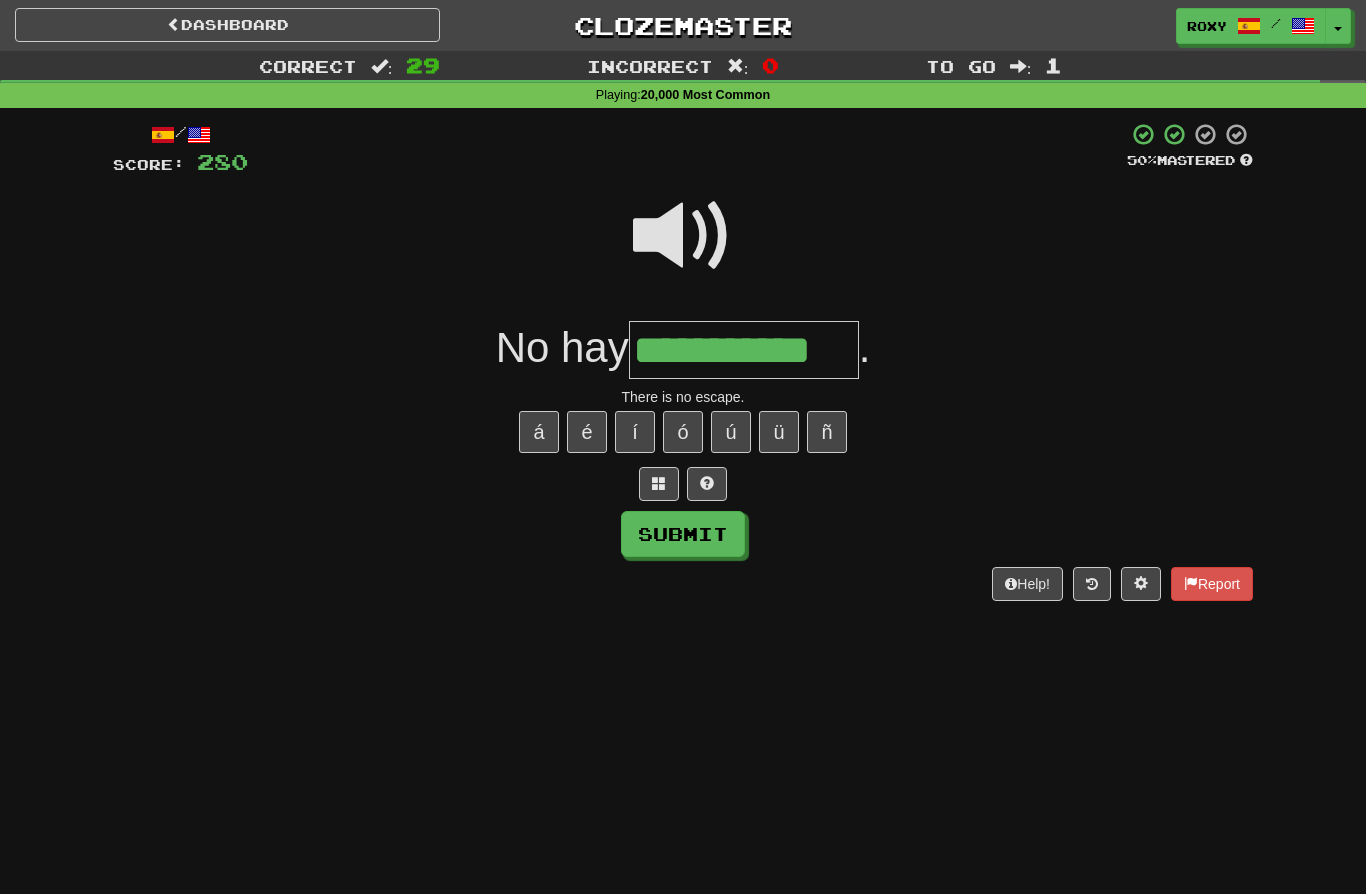 type on "**********" 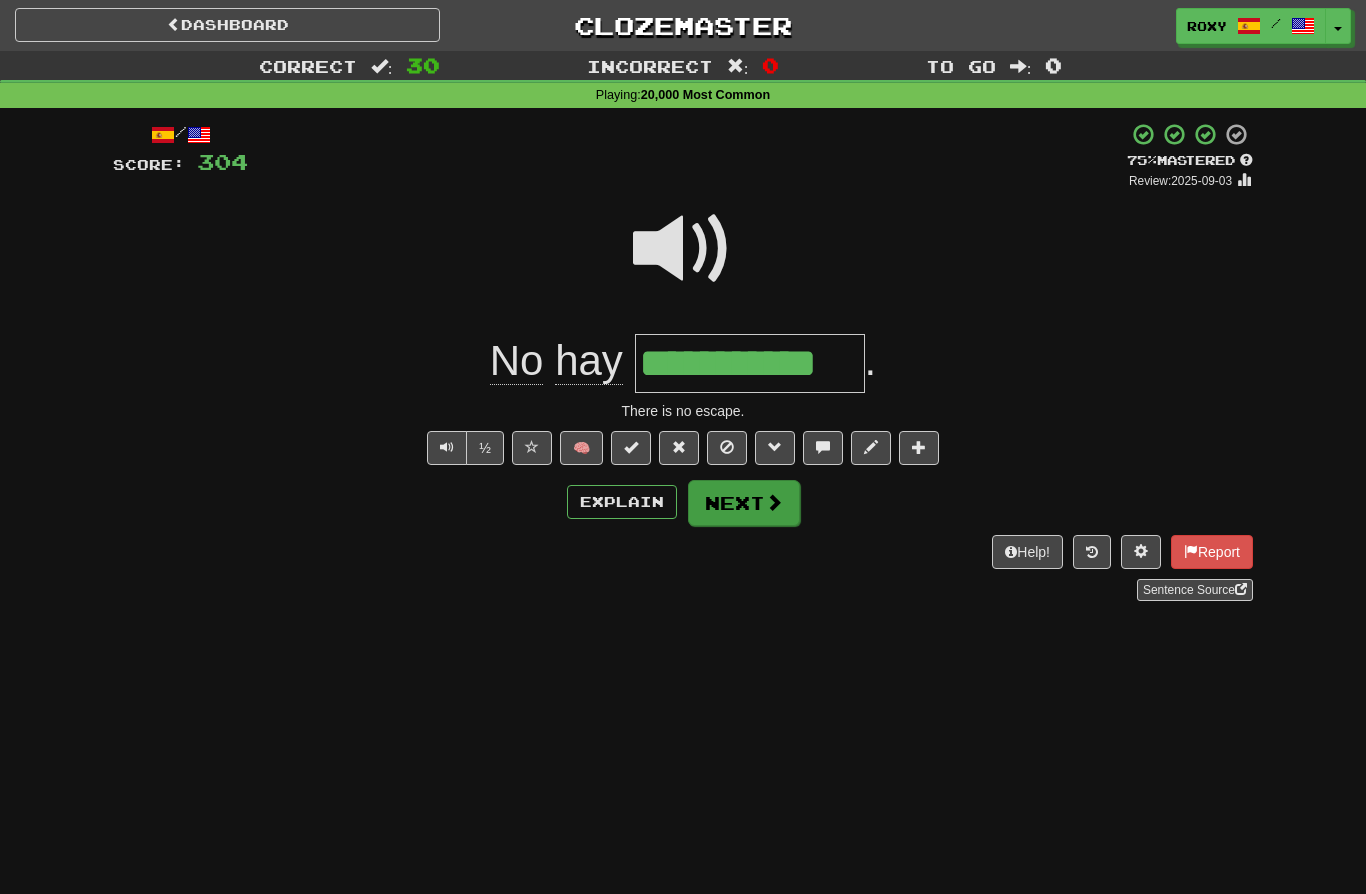 click on "Next" at bounding box center (744, 503) 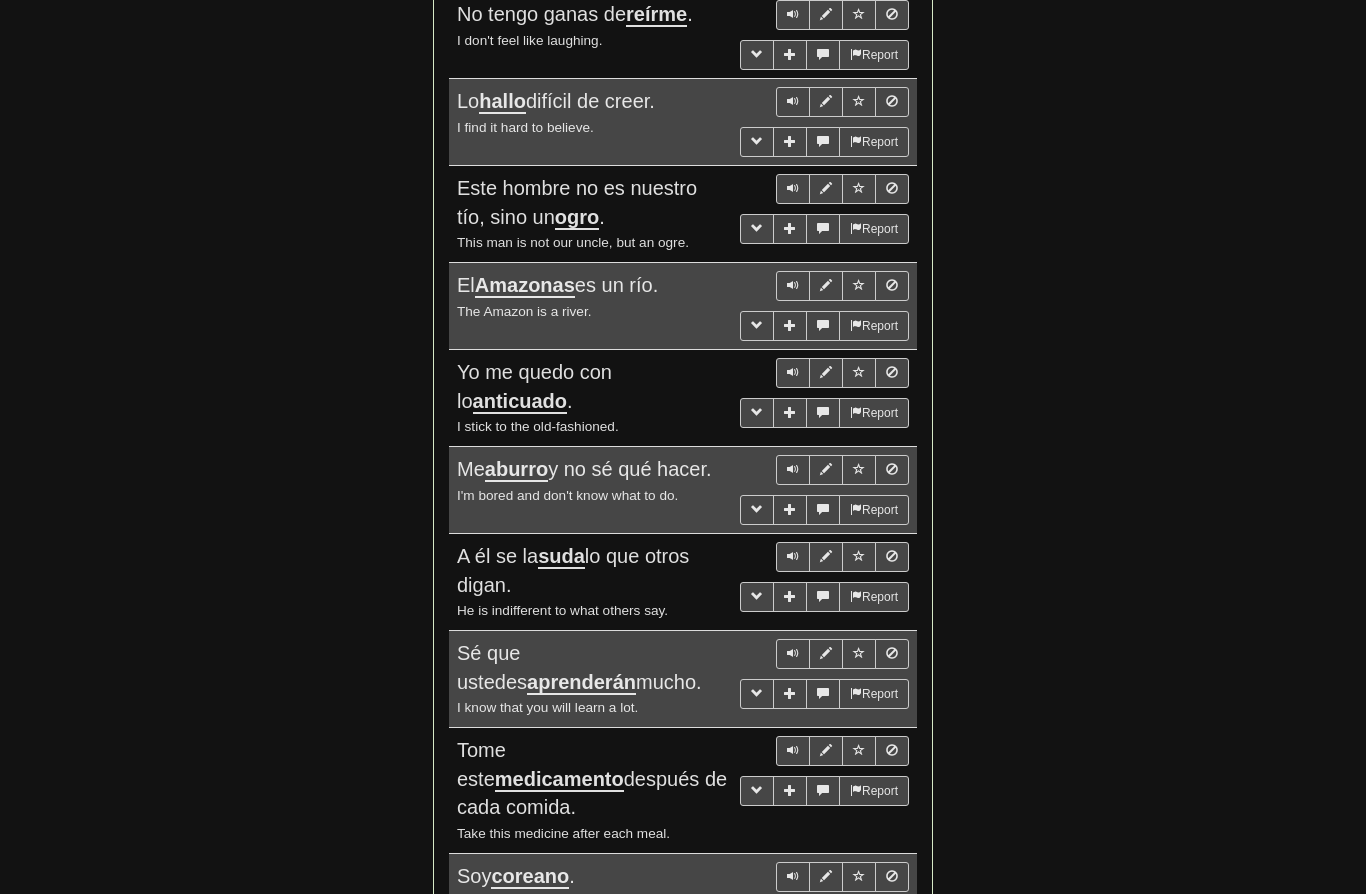 scroll, scrollTop: 2510, scrollLeft: 0, axis: vertical 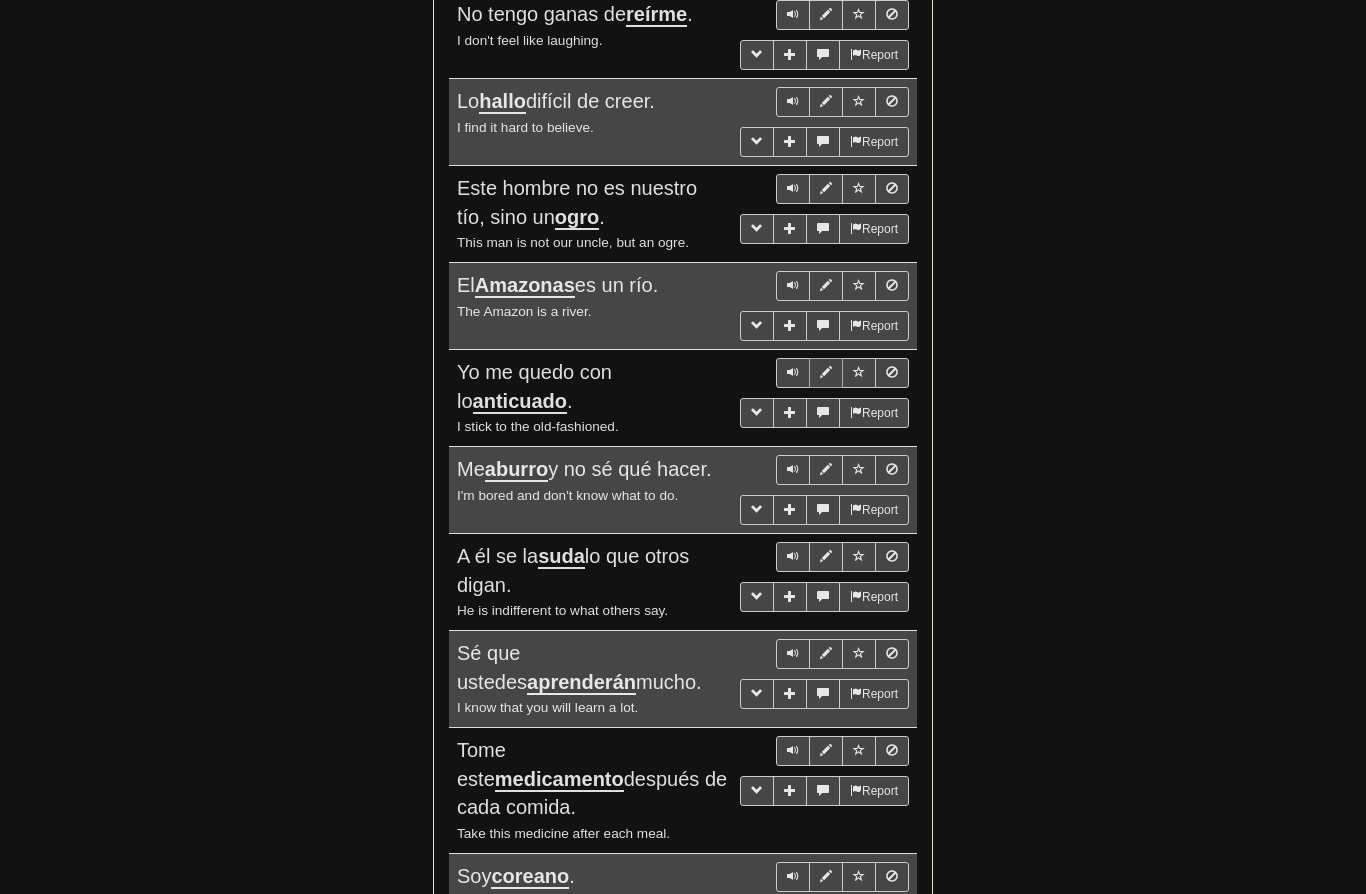 click at bounding box center [826, 372] 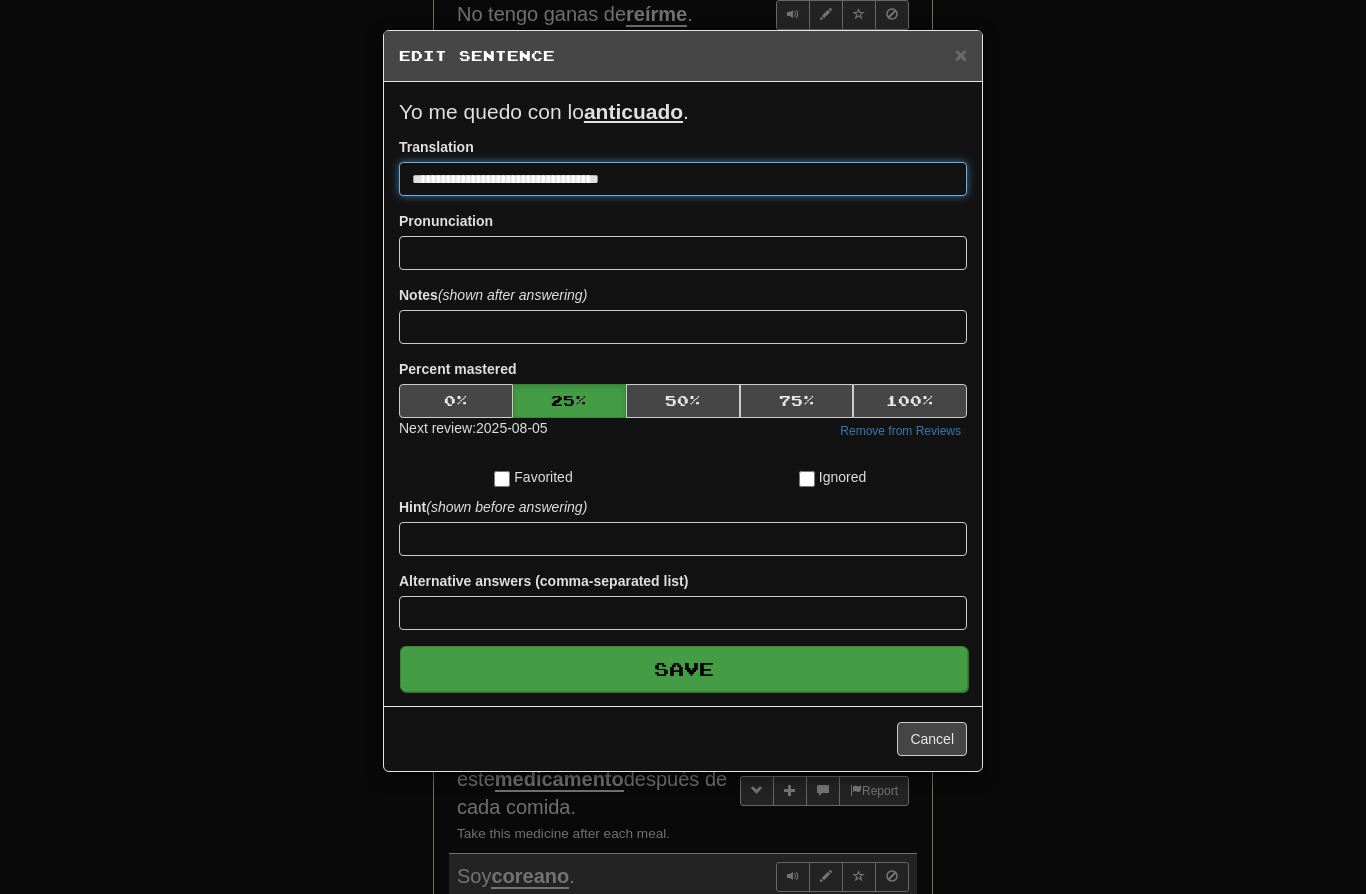 type on "**********" 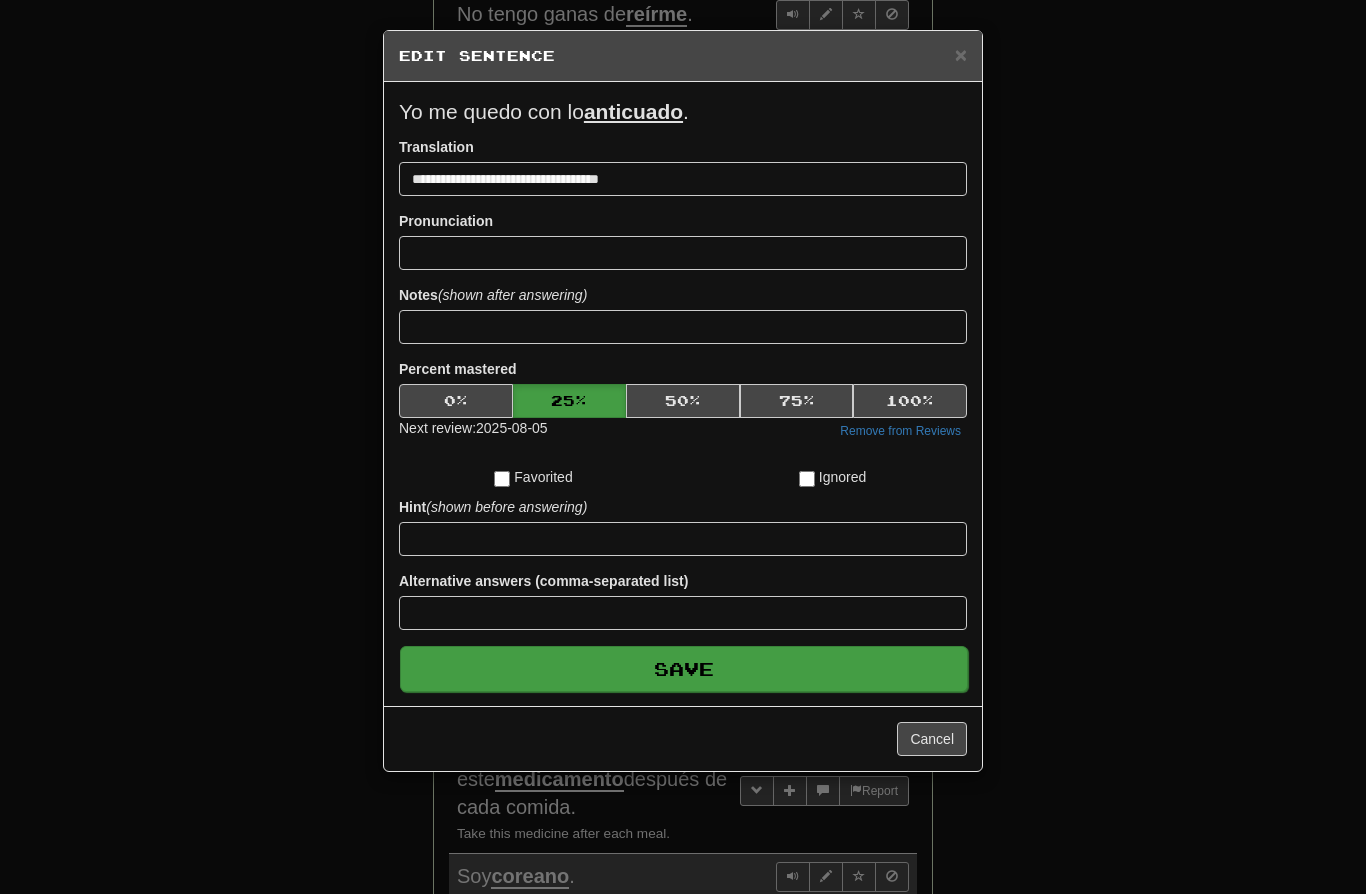 click on "Save" at bounding box center [684, 669] 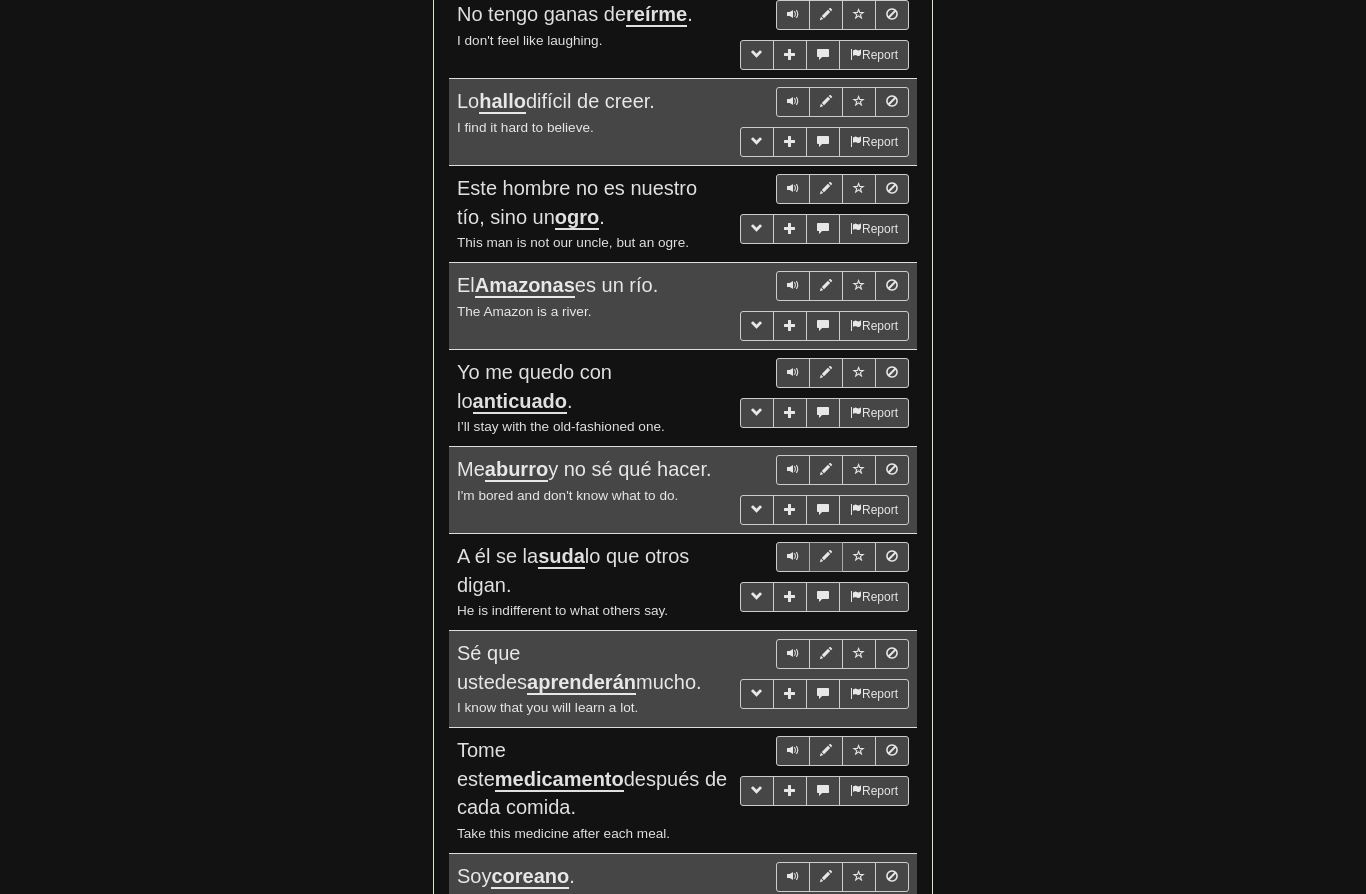 click at bounding box center (826, 556) 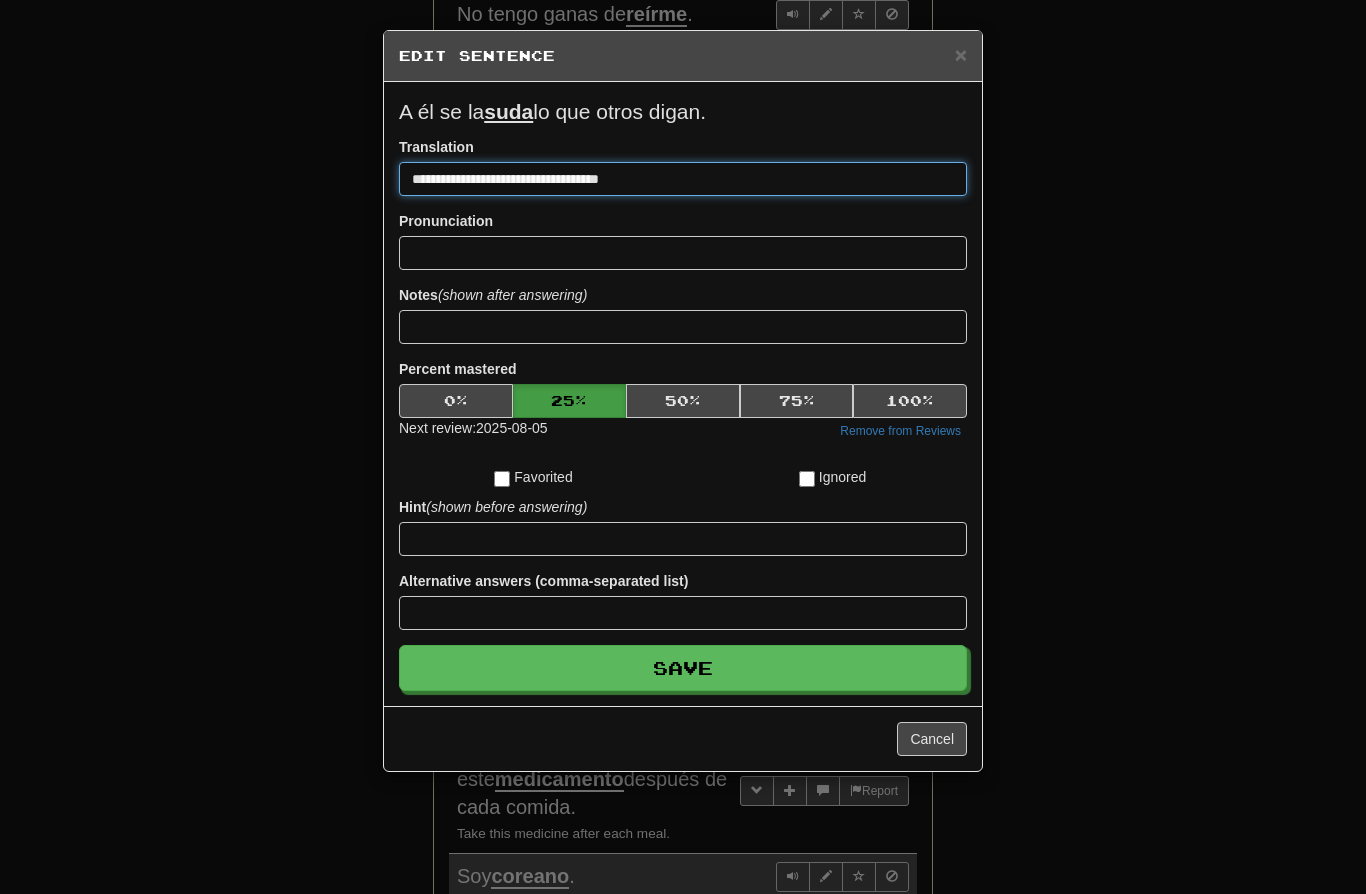 click on "**********" at bounding box center [683, 179] 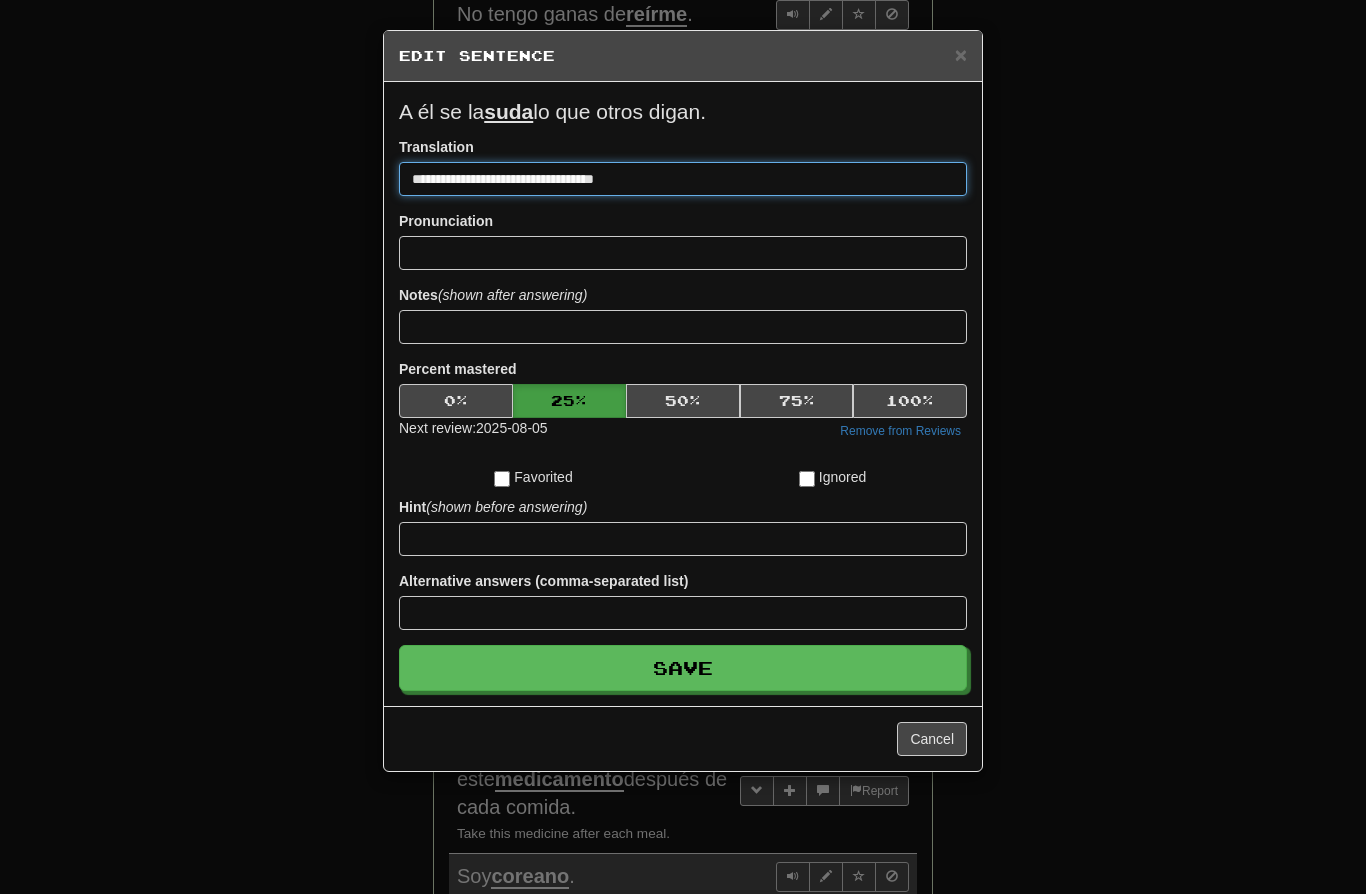 click on "**********" at bounding box center (683, 179) 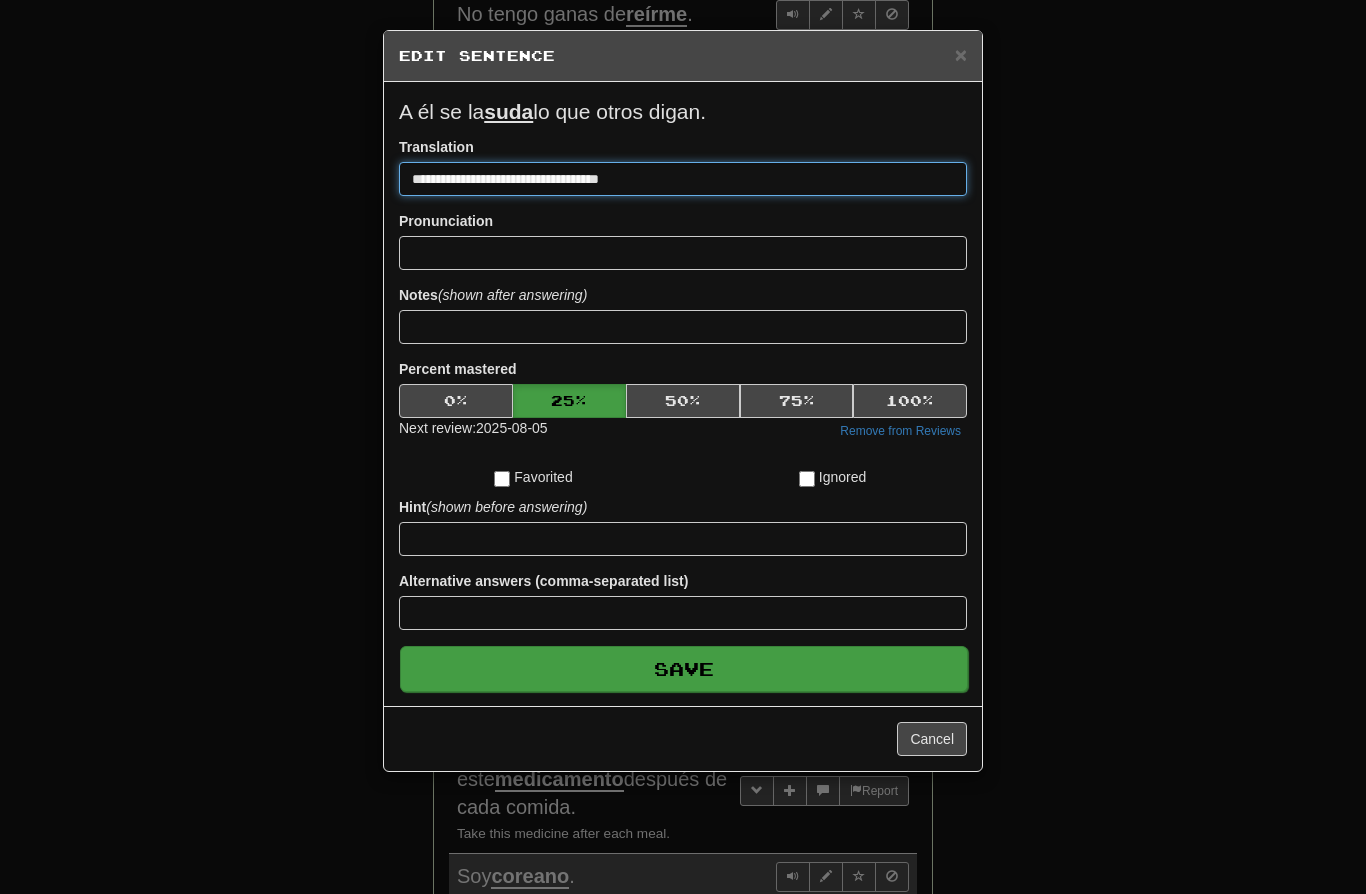 type on "**********" 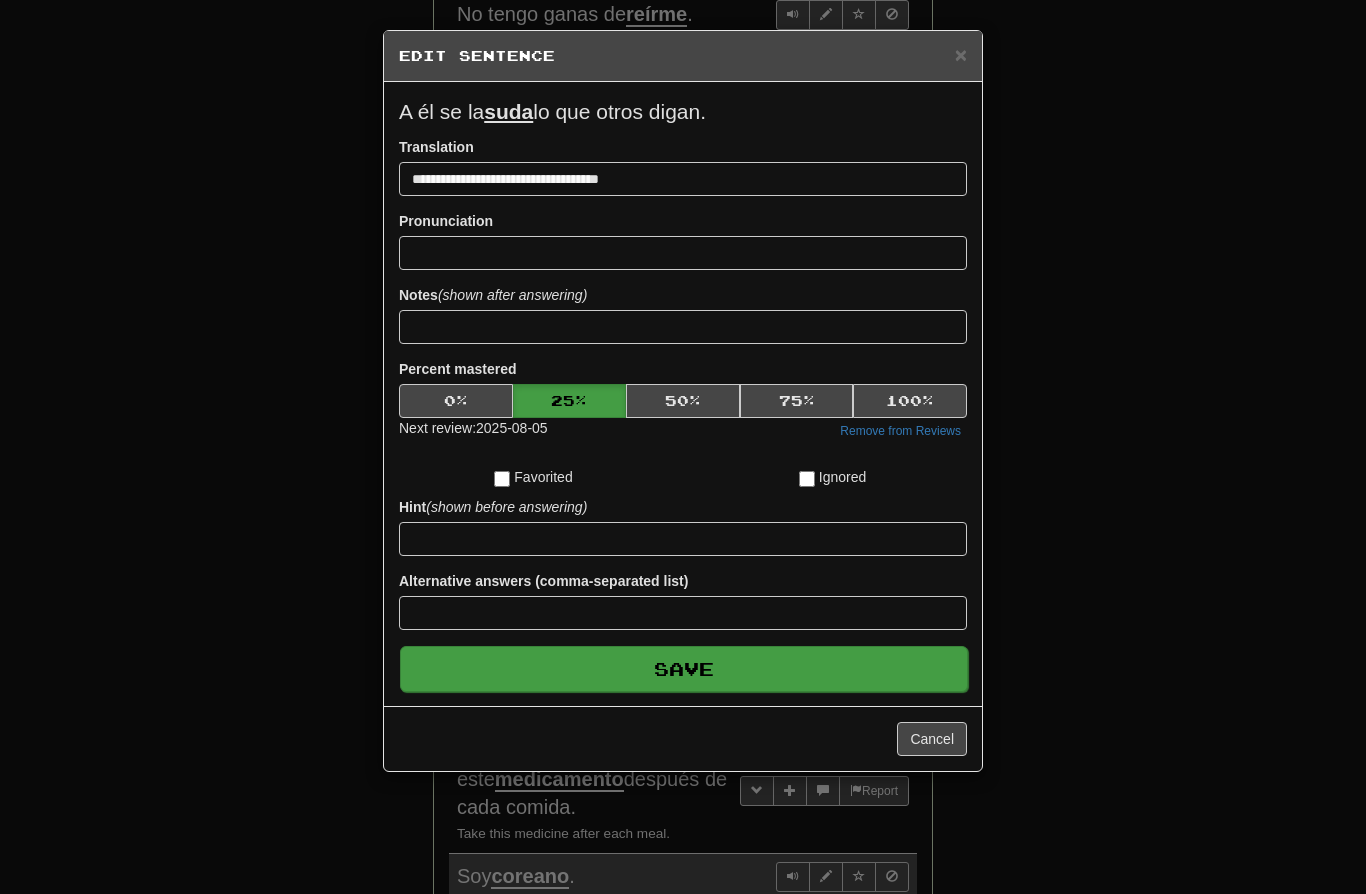 click on "Save" at bounding box center [684, 669] 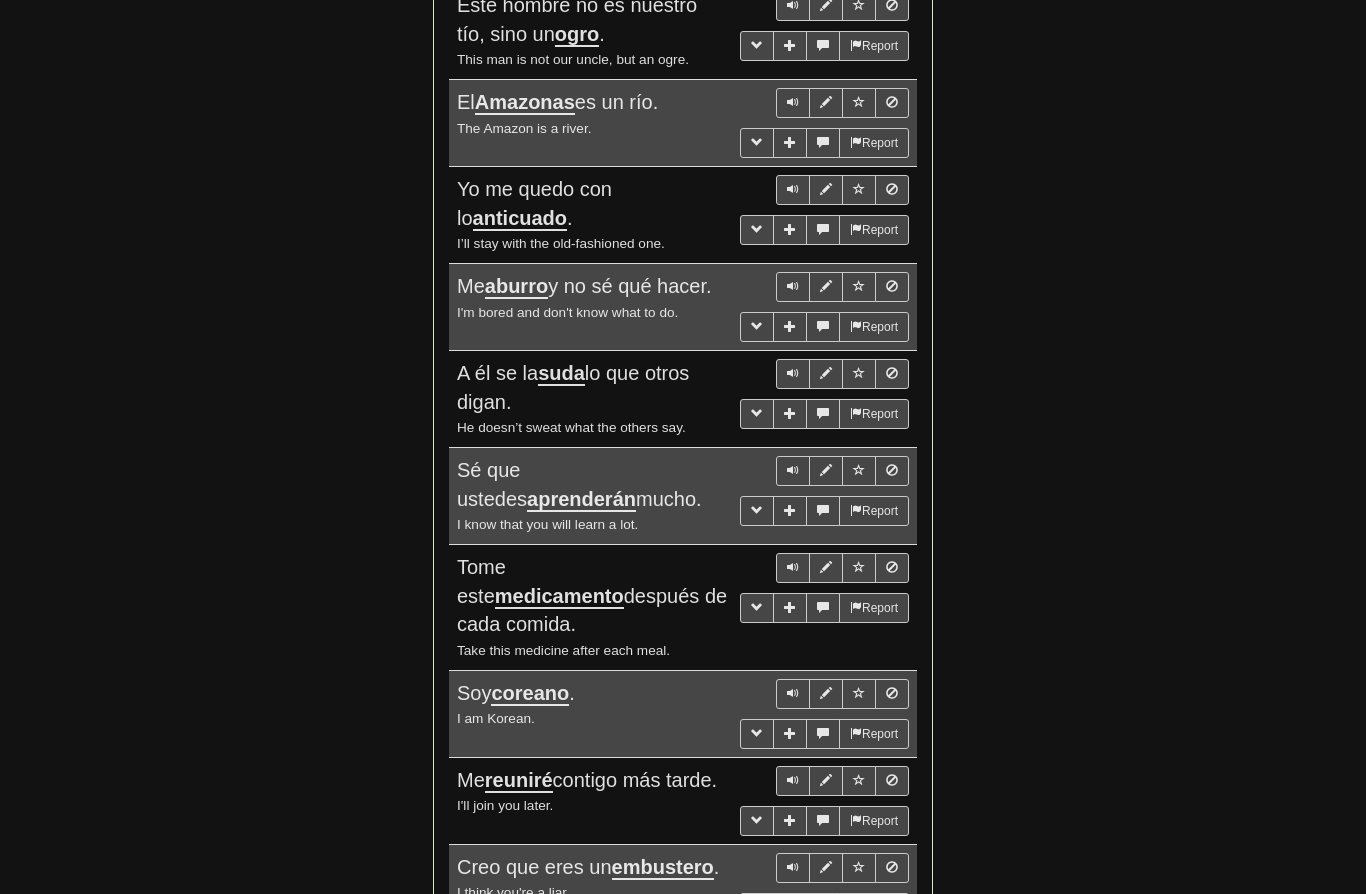 scroll, scrollTop: 2701, scrollLeft: 0, axis: vertical 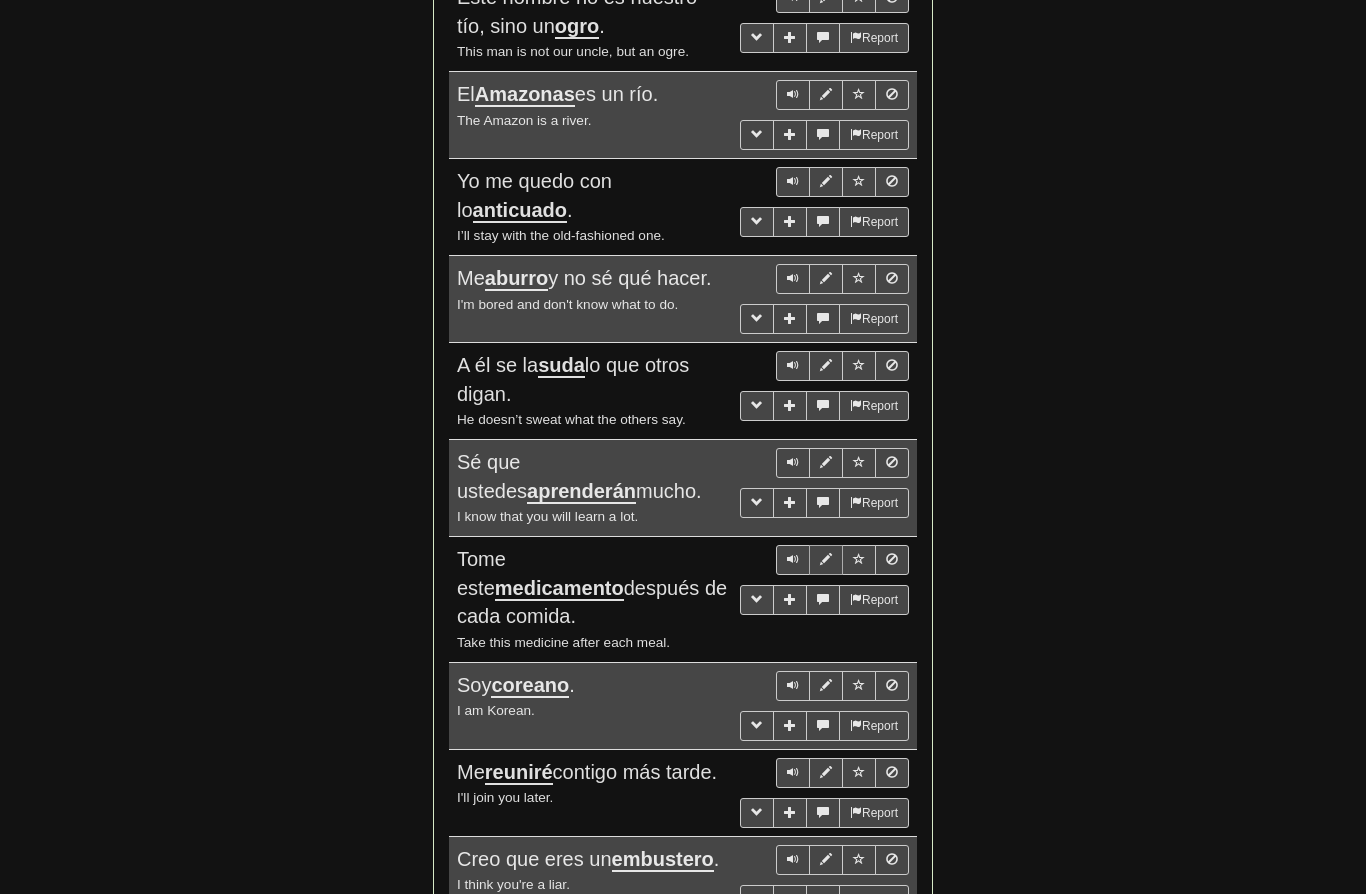click at bounding box center (826, 559) 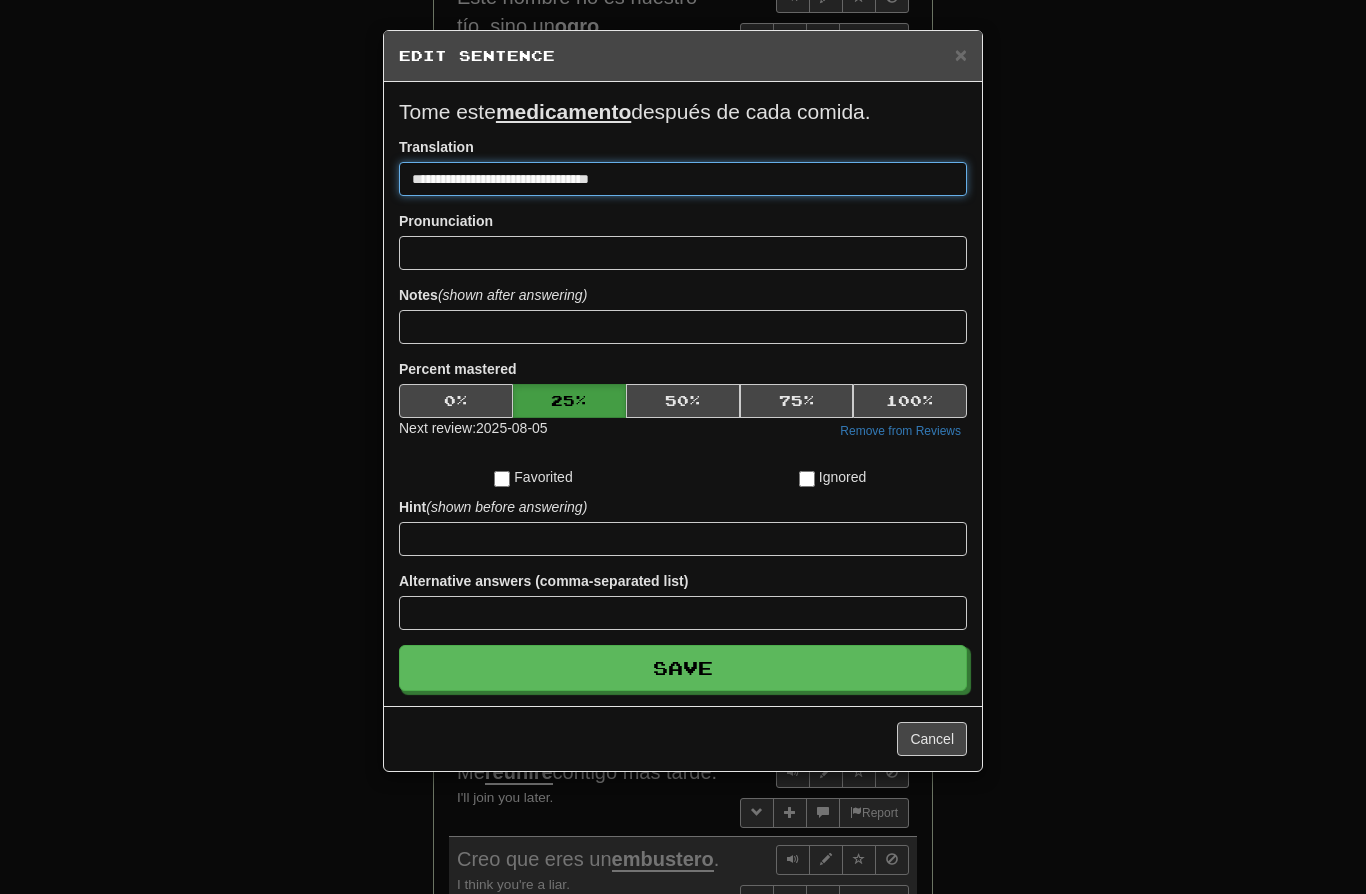 click on "**********" at bounding box center [683, 179] 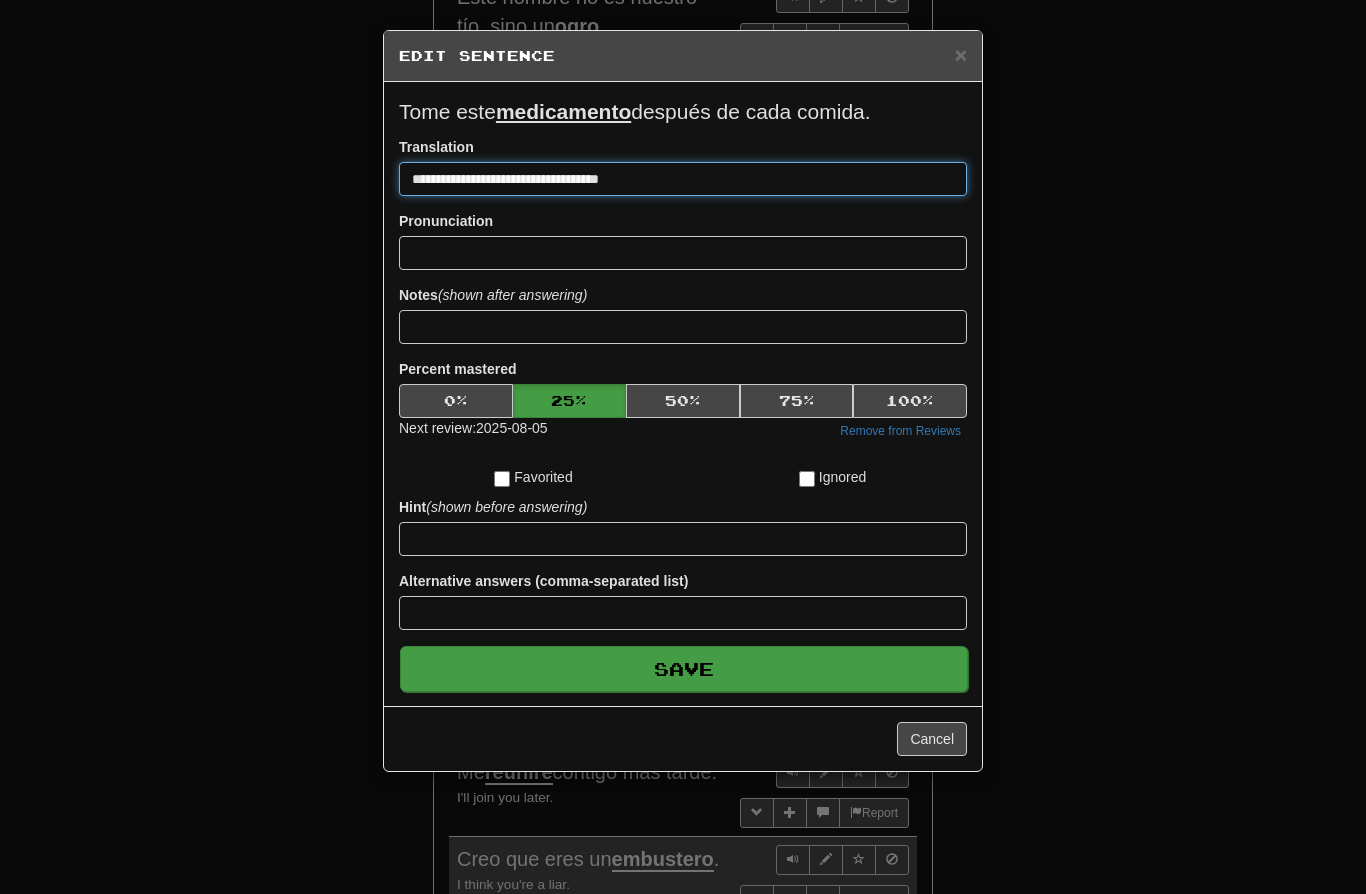 type on "**********" 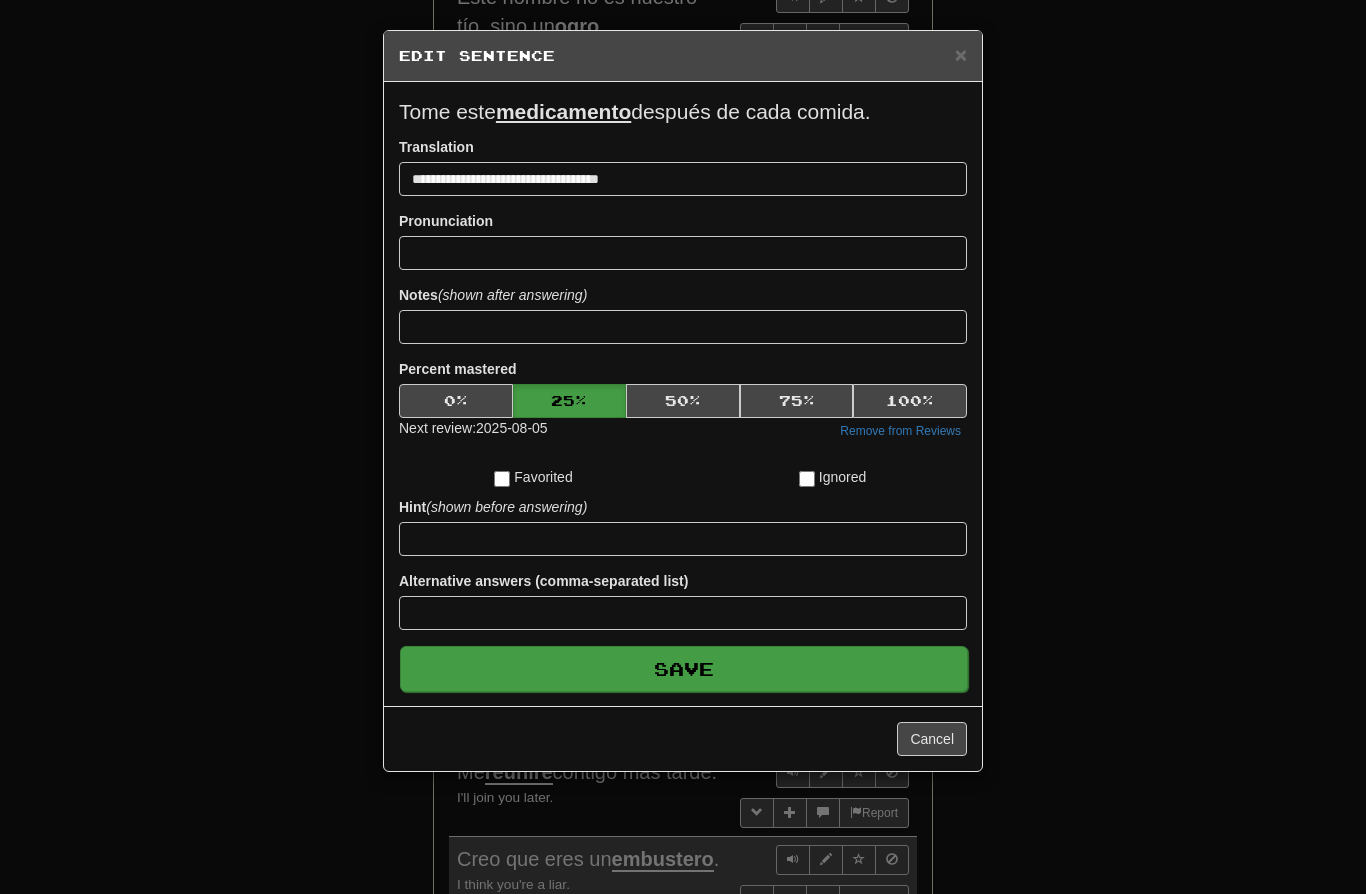 click on "Save" at bounding box center [684, 669] 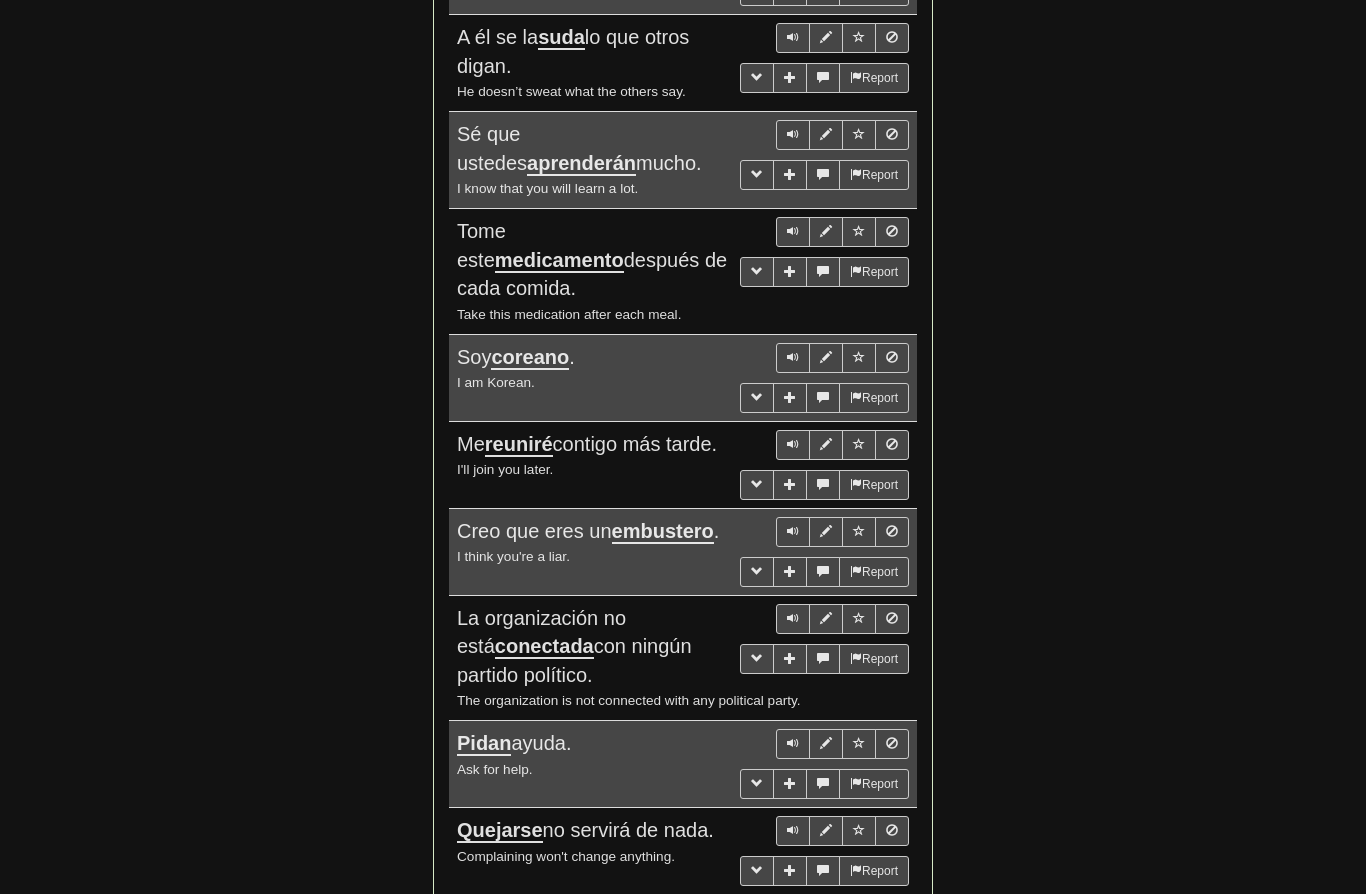 scroll, scrollTop: 3029, scrollLeft: 0, axis: vertical 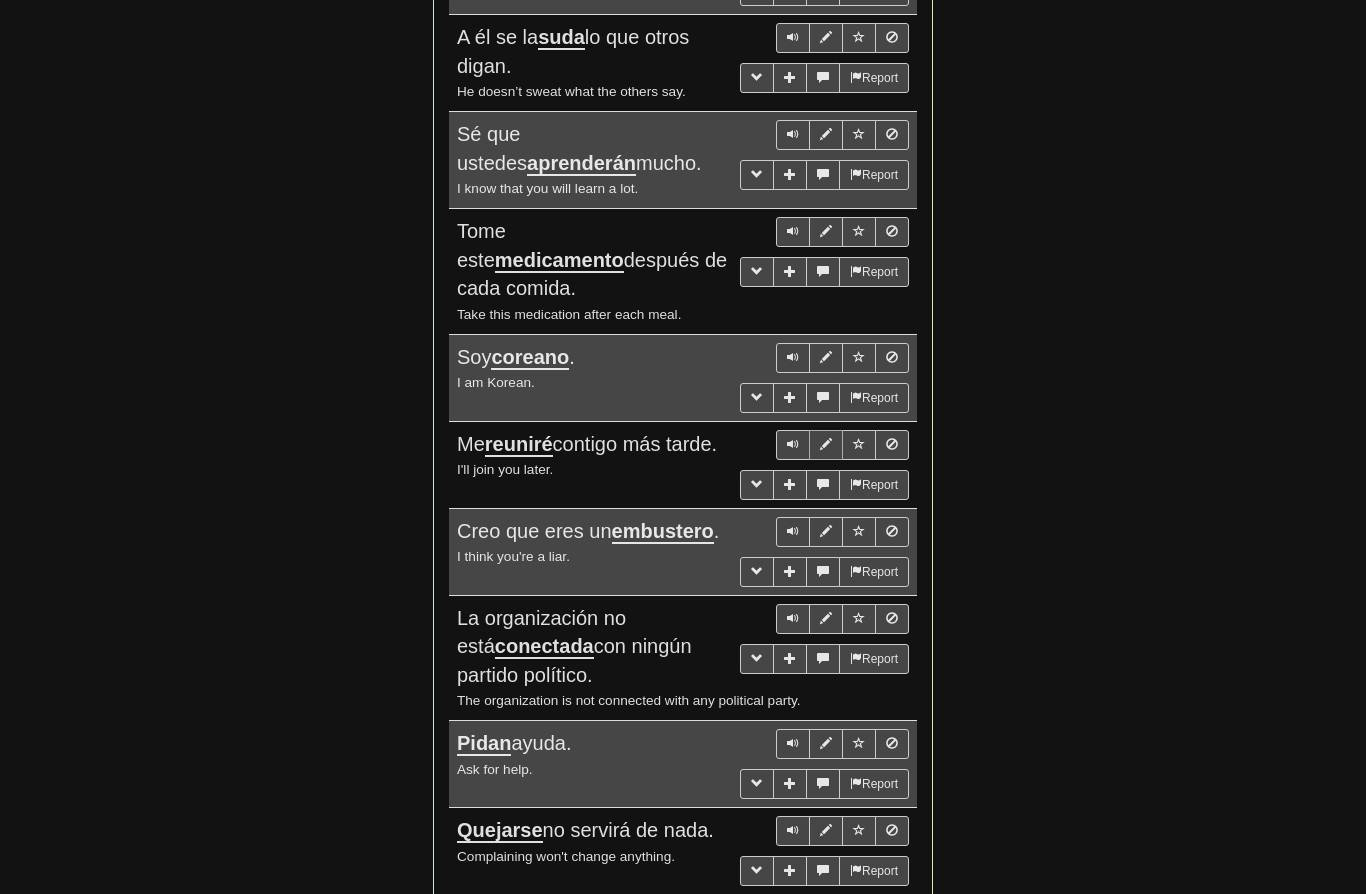 click at bounding box center [826, 444] 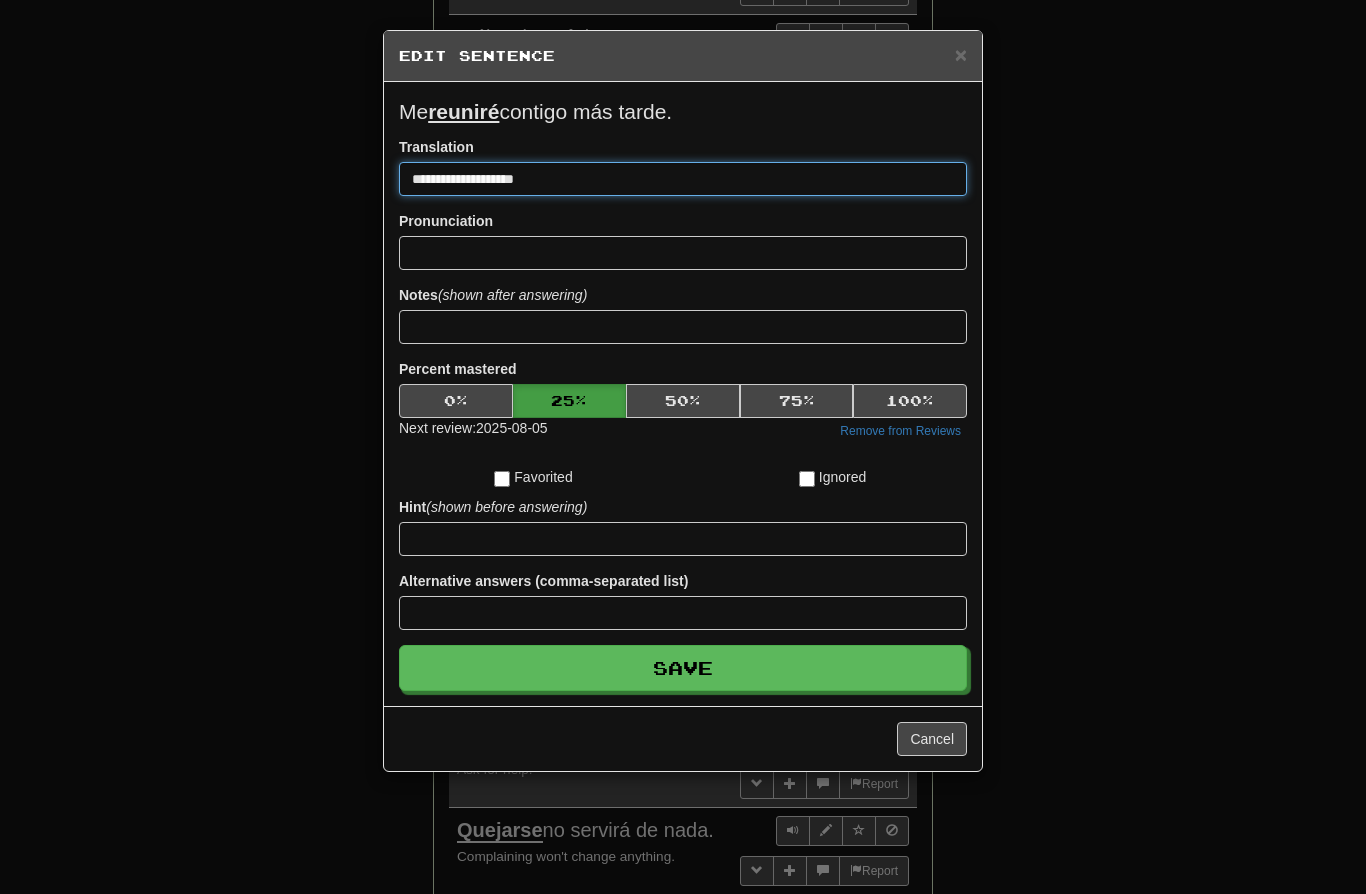 click on "**********" at bounding box center (683, 179) 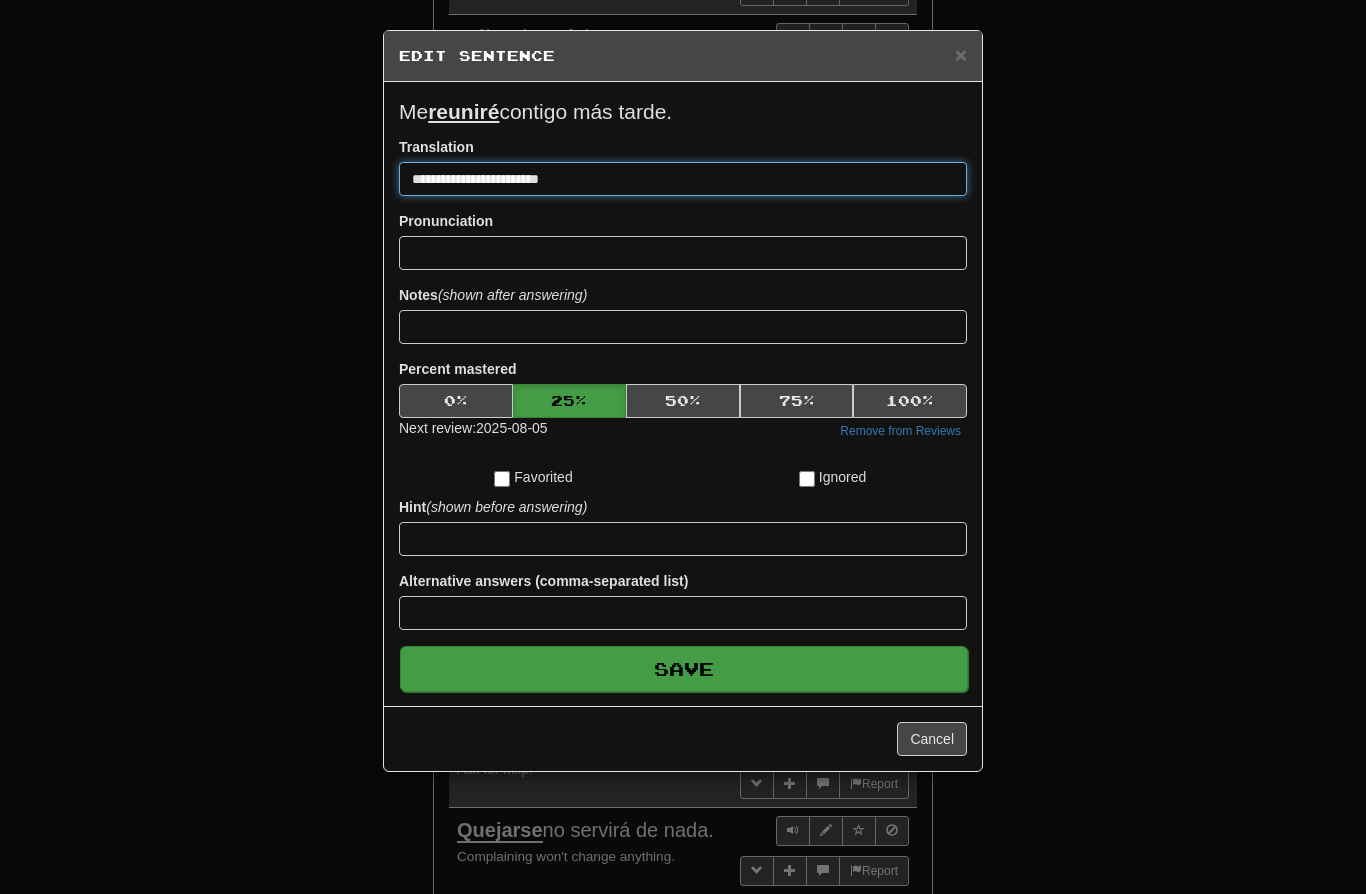 type on "**********" 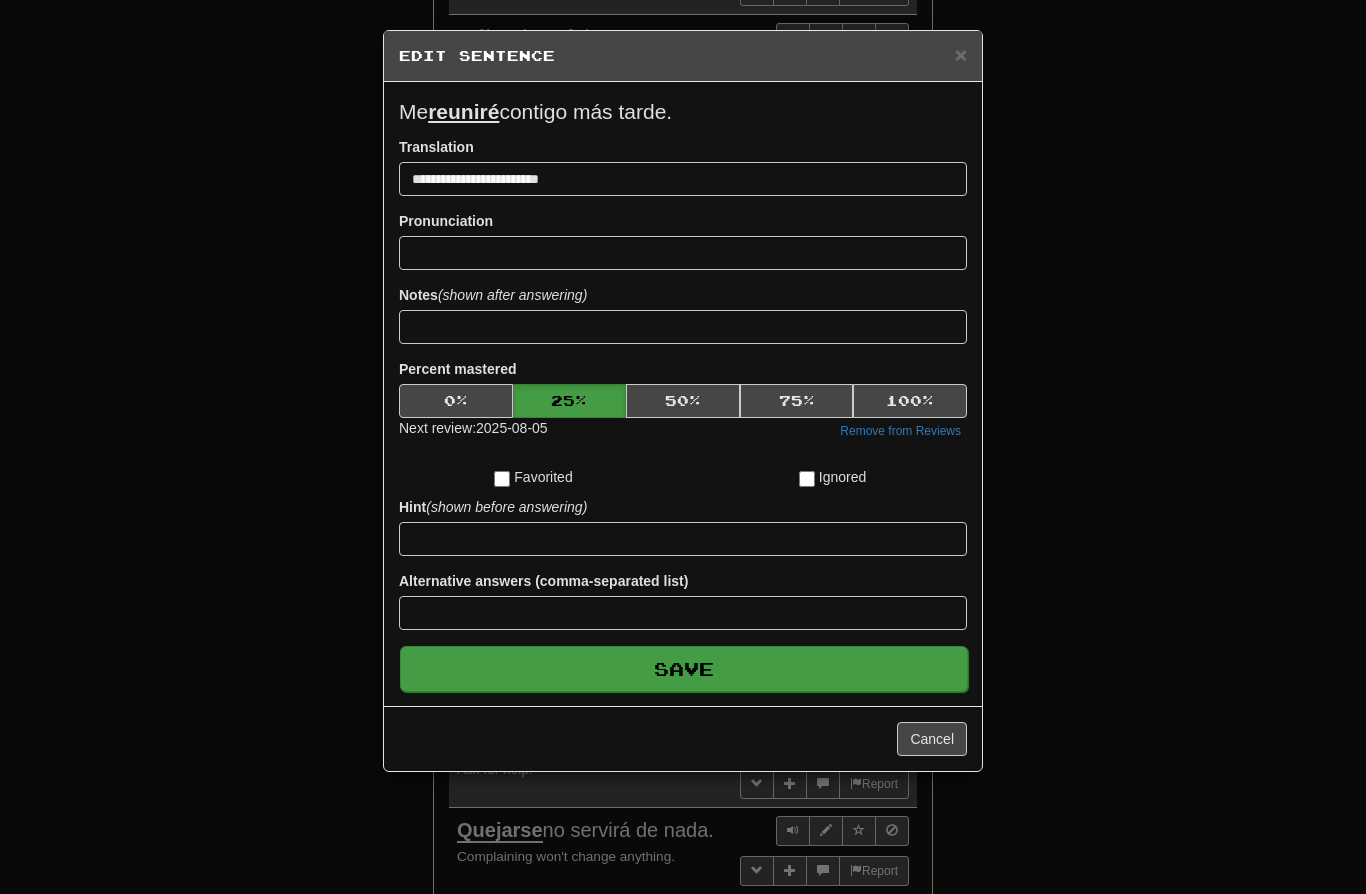 click on "Save" at bounding box center (684, 669) 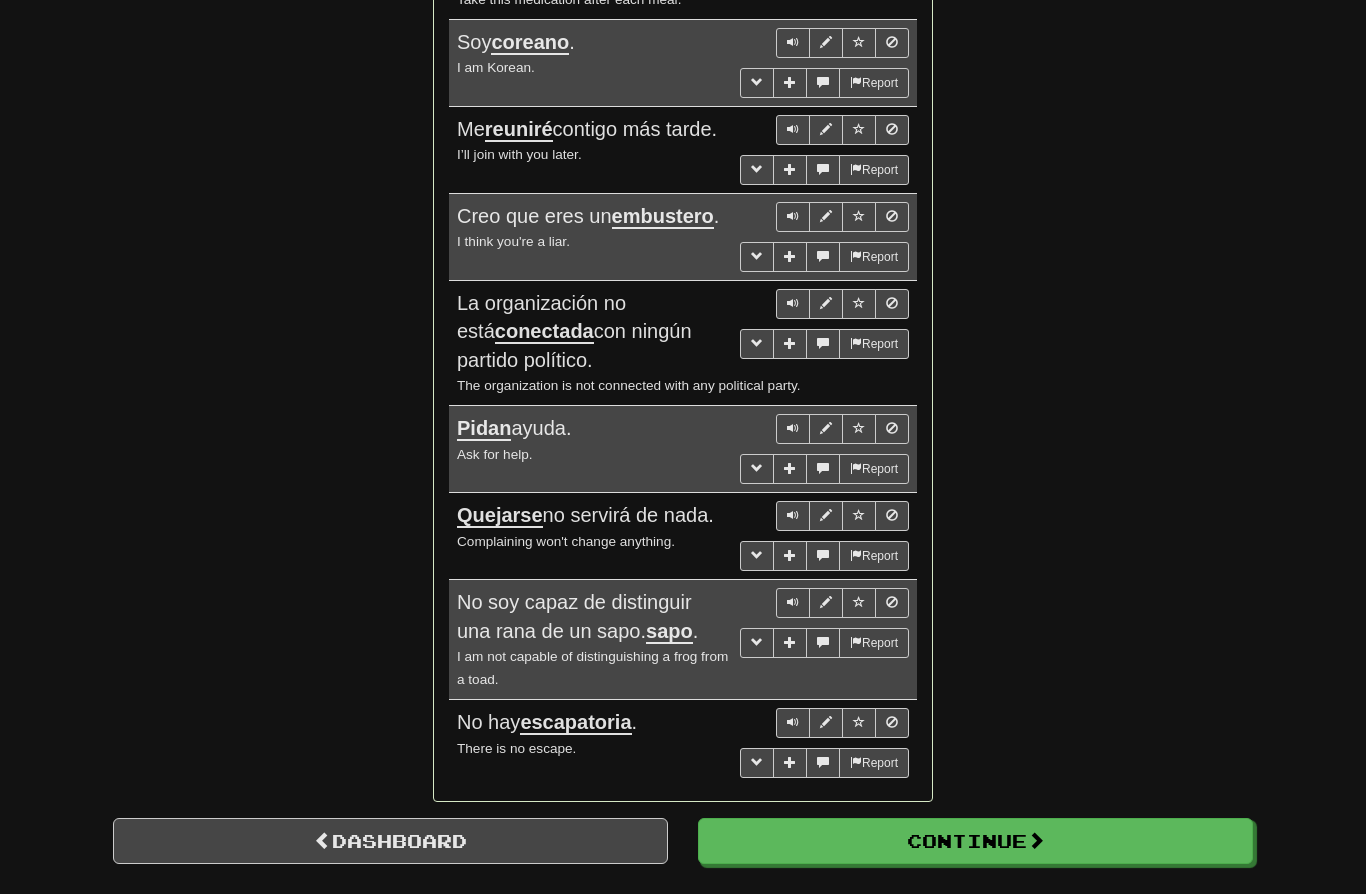 scroll, scrollTop: 3344, scrollLeft: 0, axis: vertical 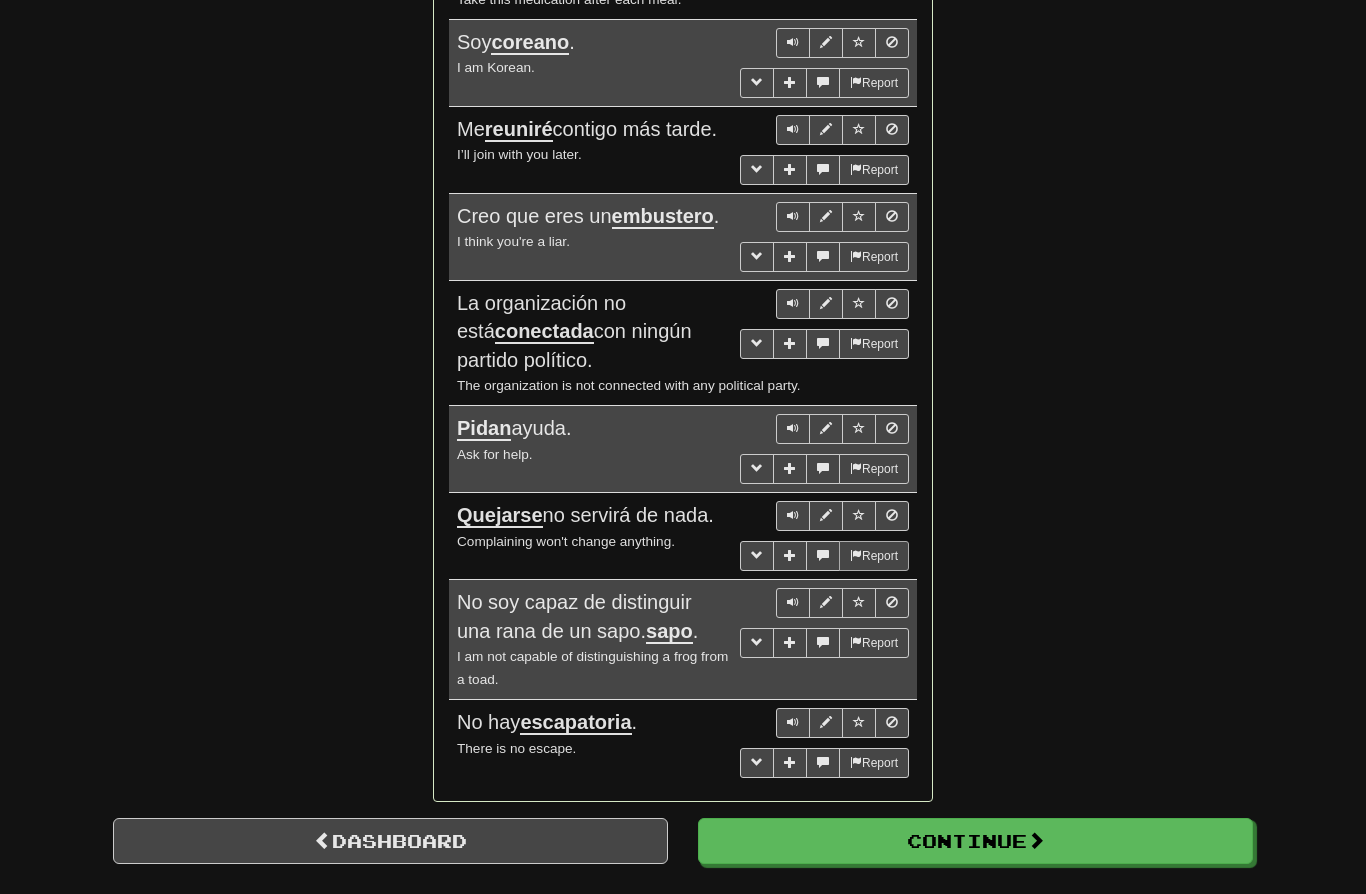 click on "Report" at bounding box center (874, 556) 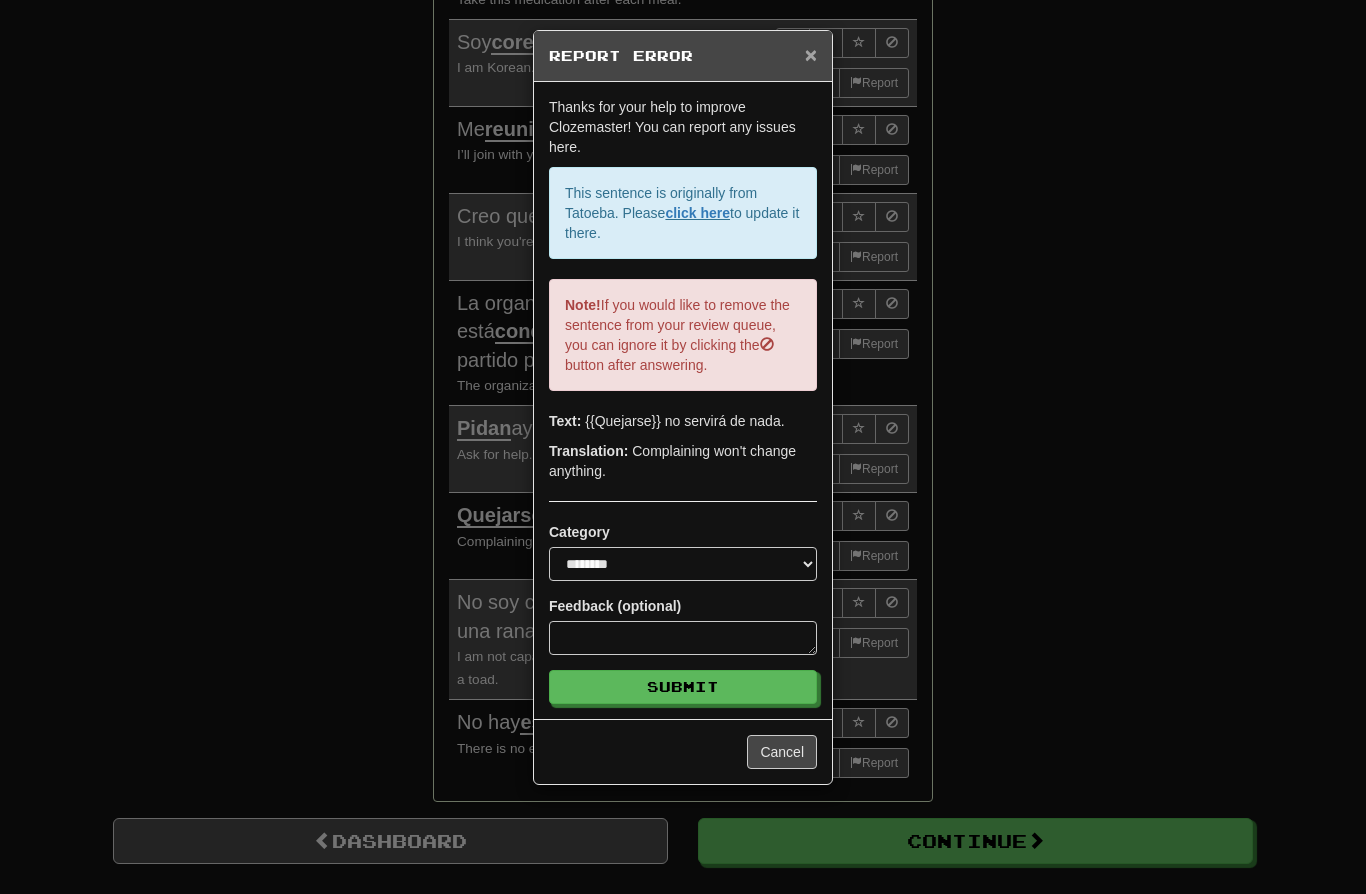 click on "×" at bounding box center [811, 54] 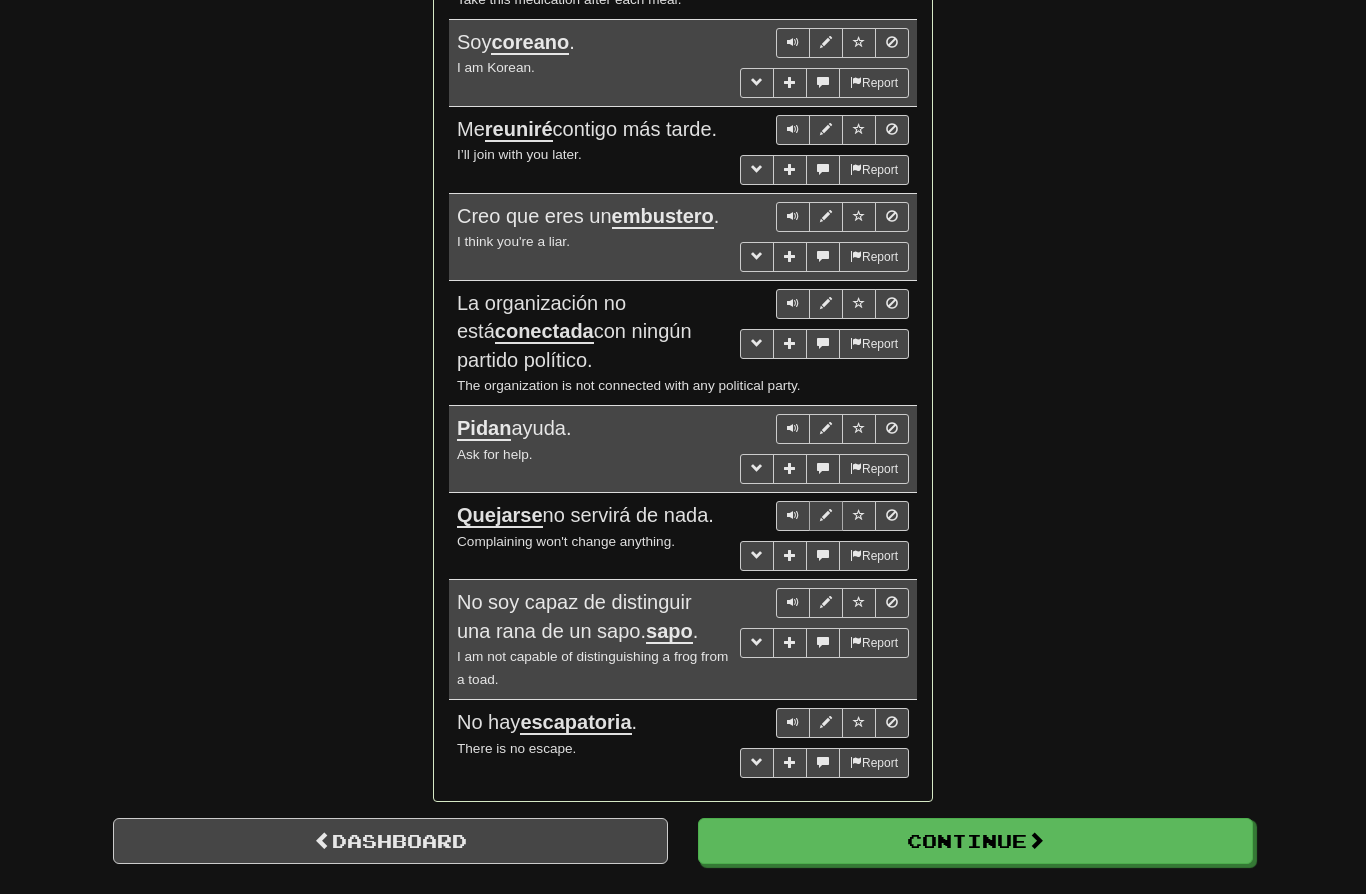 click at bounding box center [826, 515] 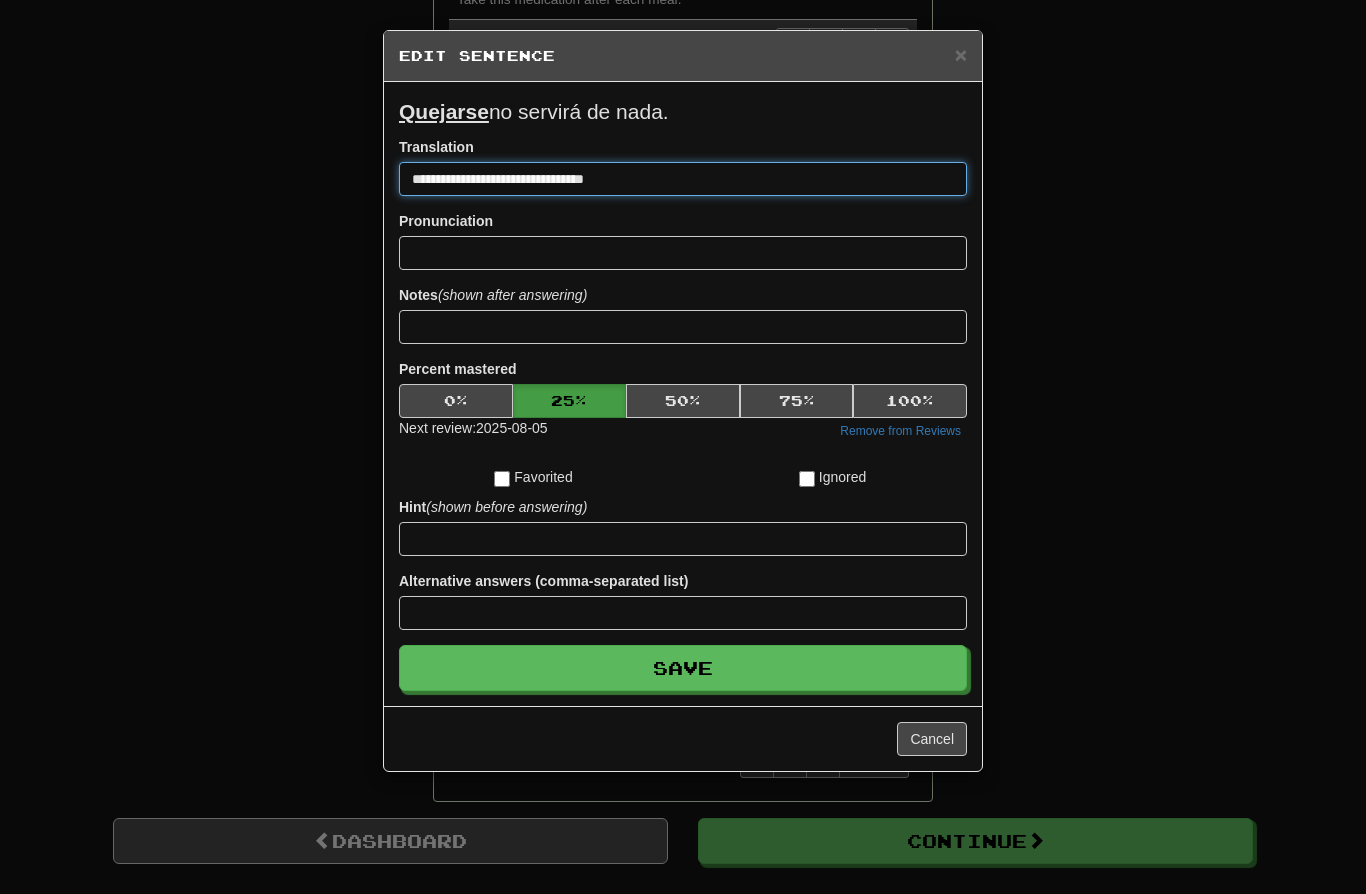 click on "**********" at bounding box center [683, 179] 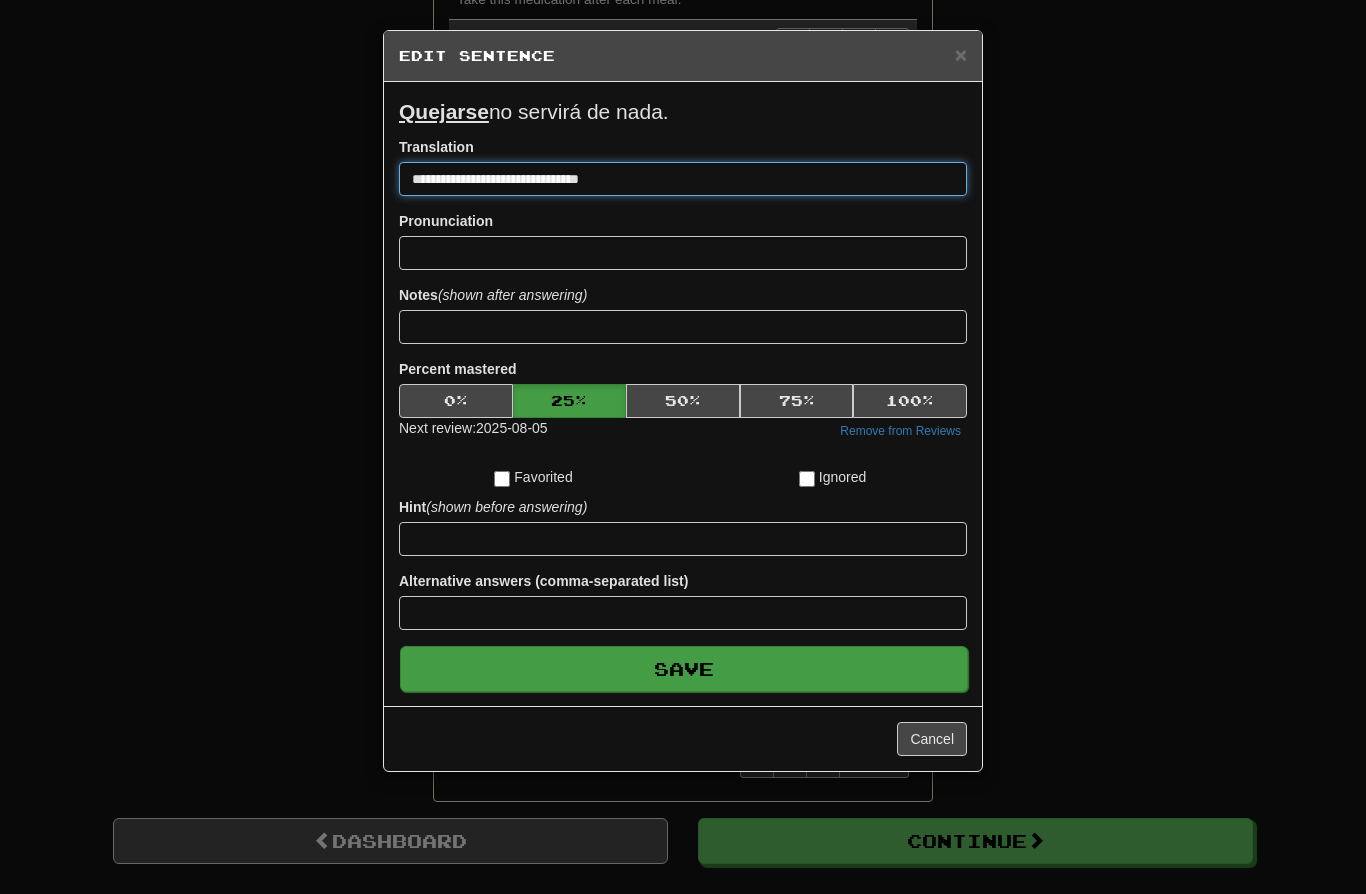 type on "**********" 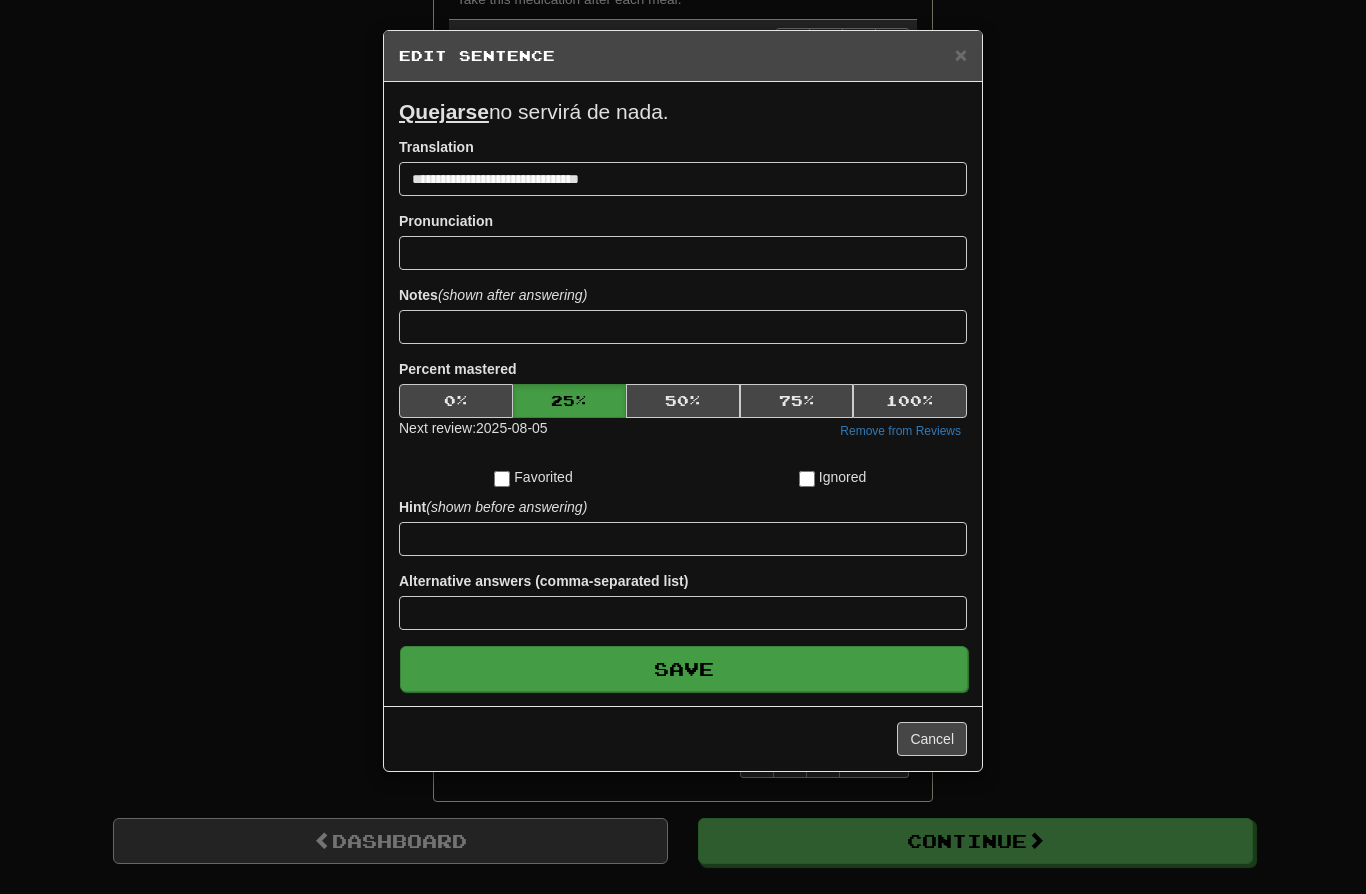 click on "Save" at bounding box center (684, 669) 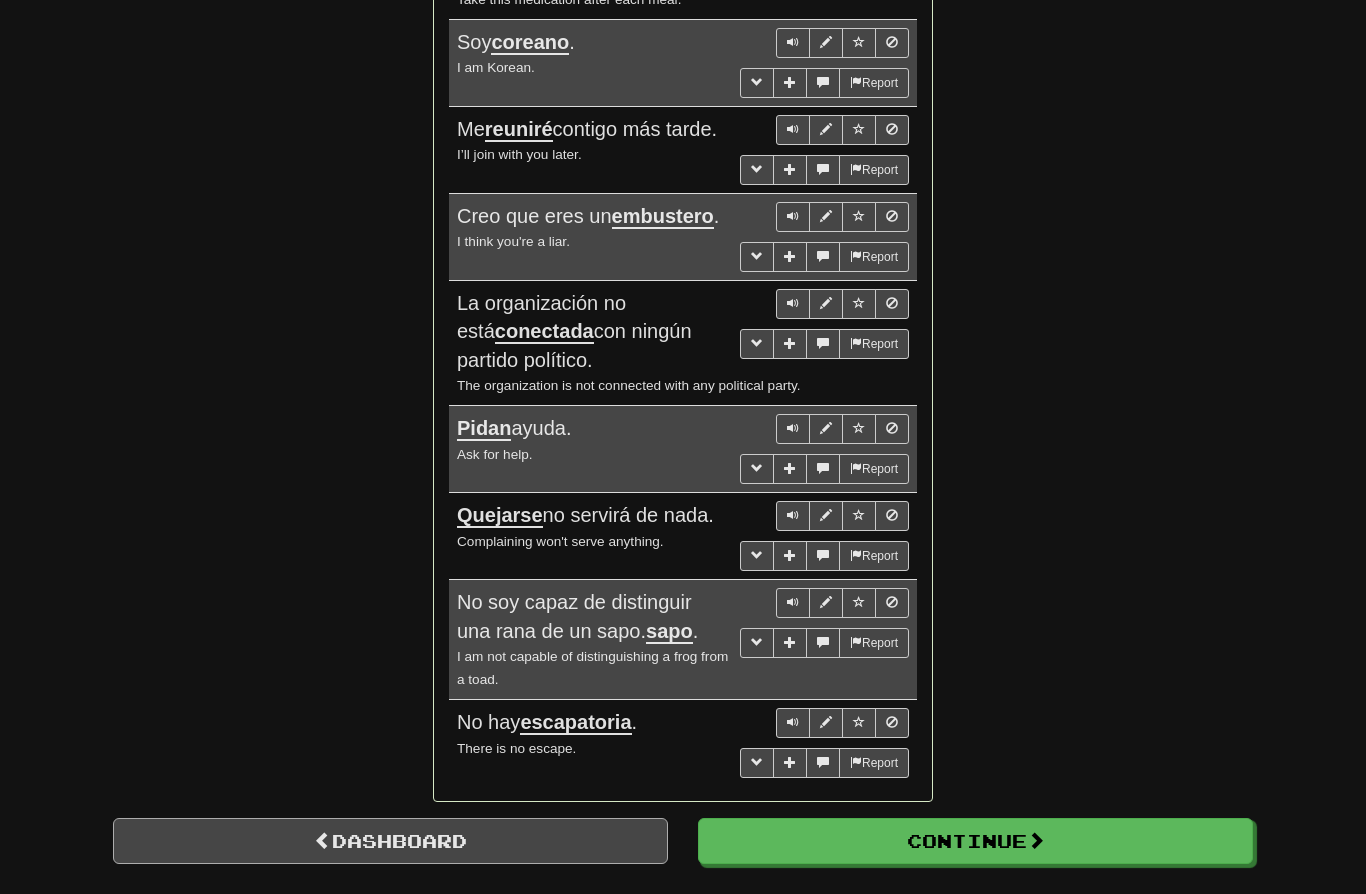 click on "Dashboard" at bounding box center (390, 841) 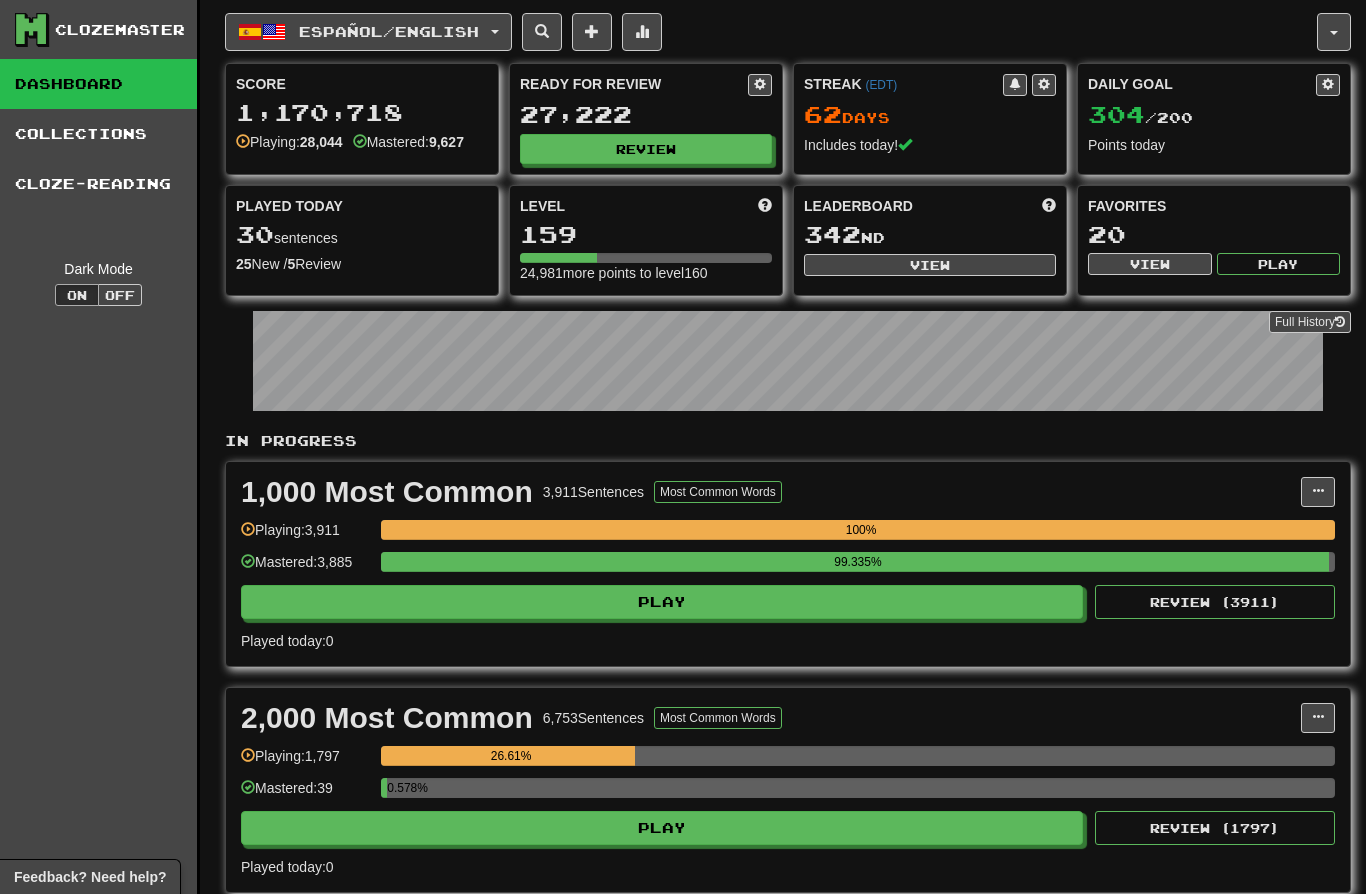 scroll, scrollTop: 0, scrollLeft: 0, axis: both 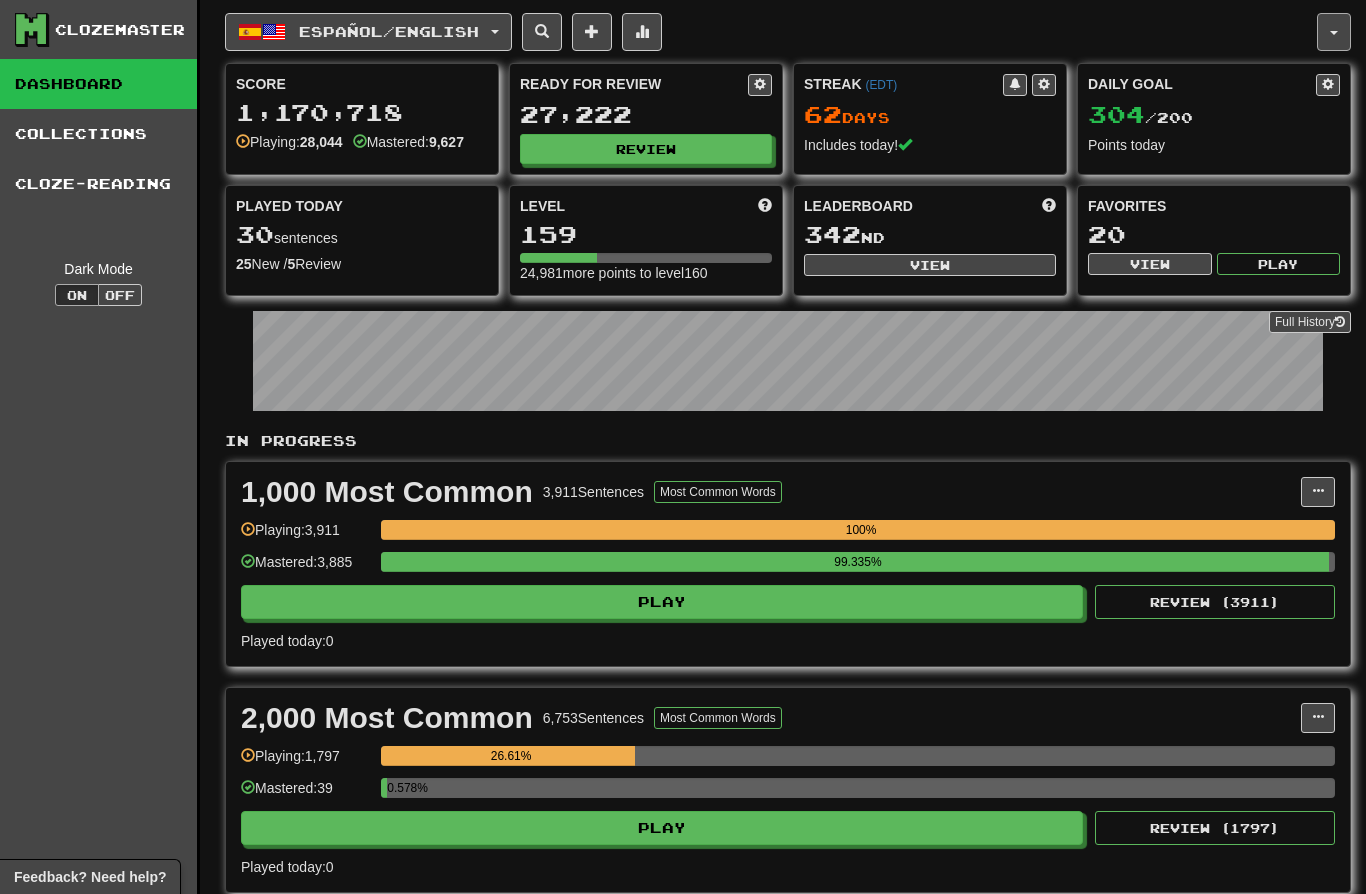 click at bounding box center [1334, 33] 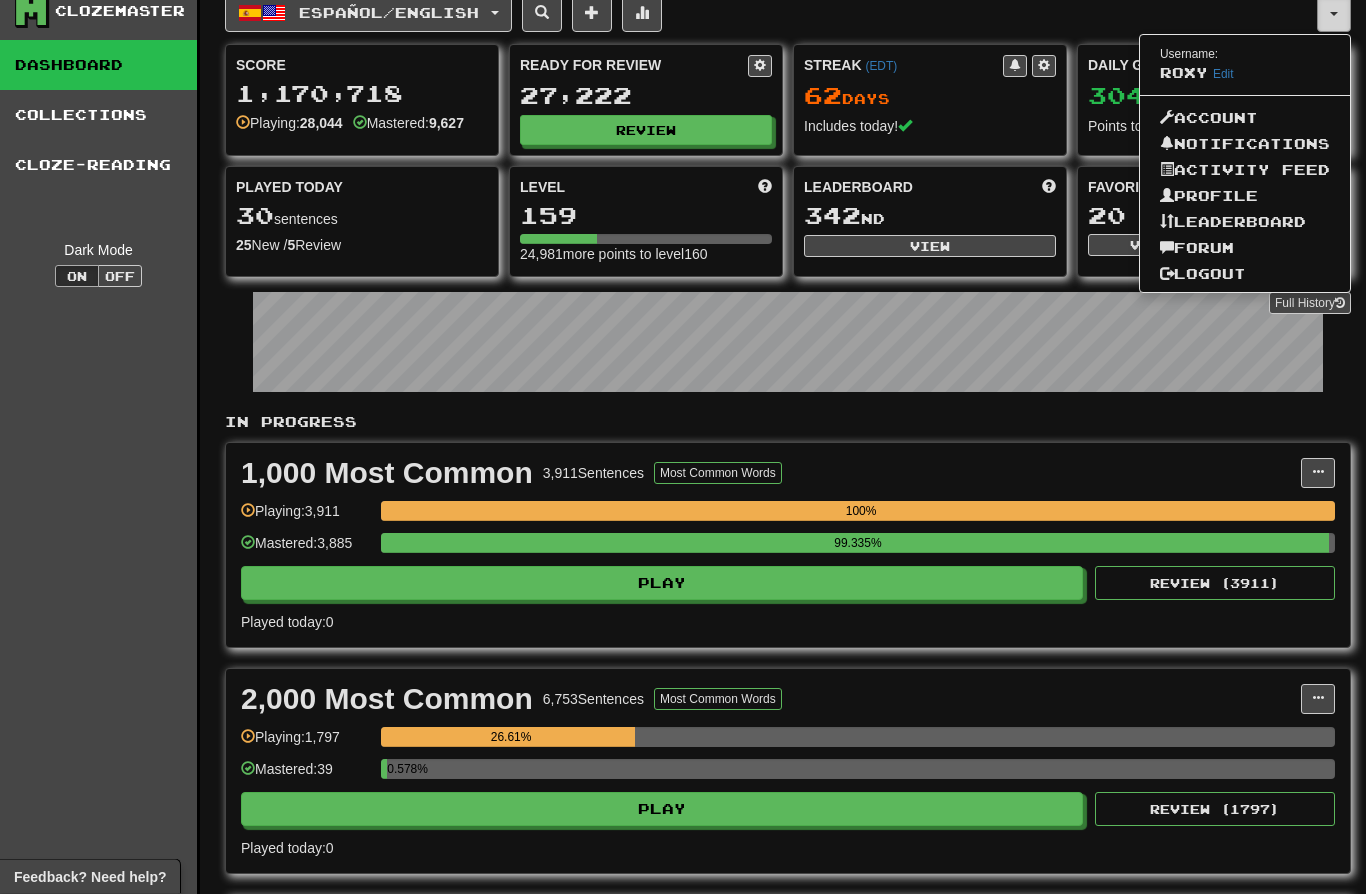 scroll, scrollTop: 0, scrollLeft: 0, axis: both 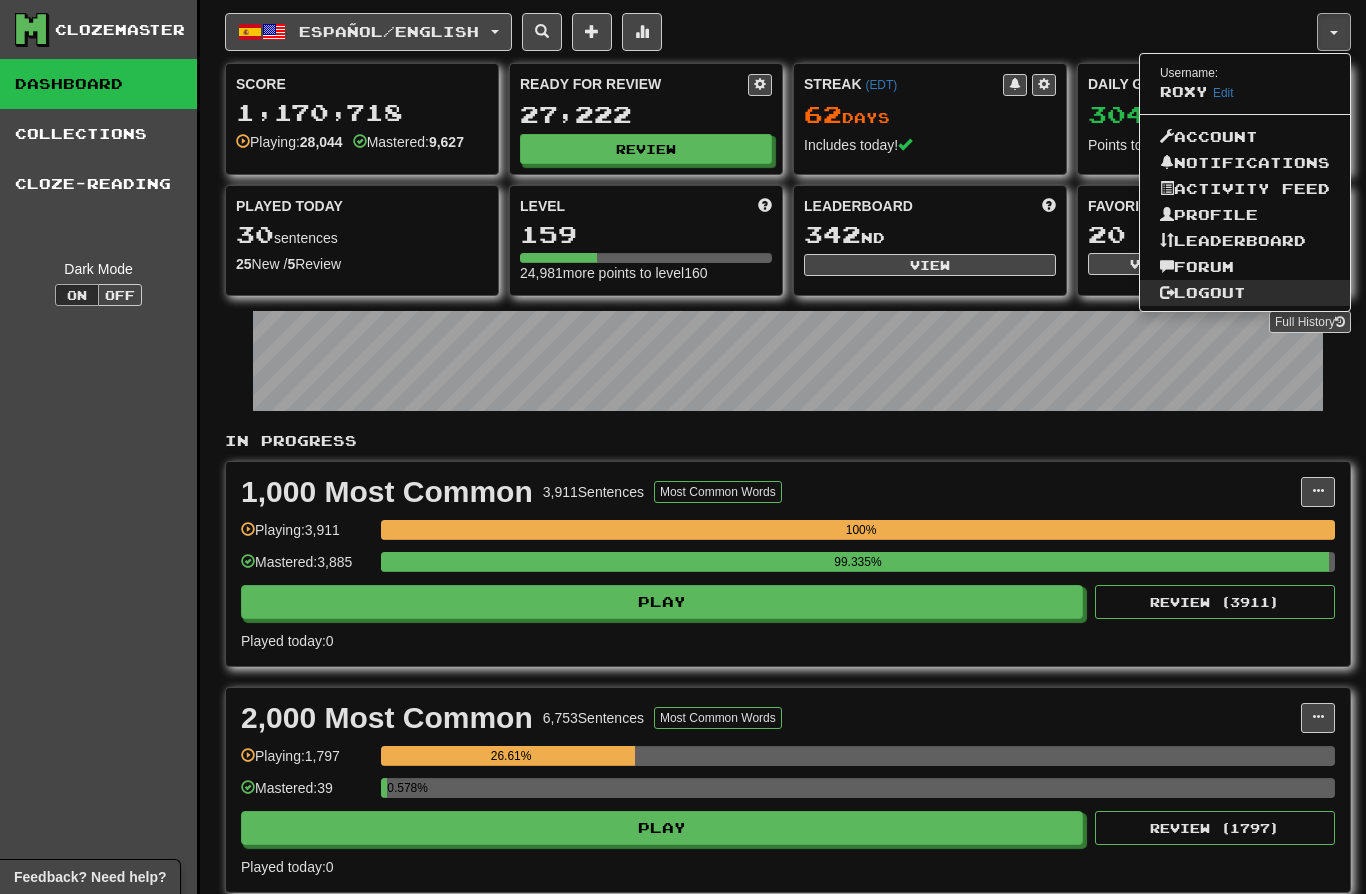 click on "Logout" at bounding box center (1245, 293) 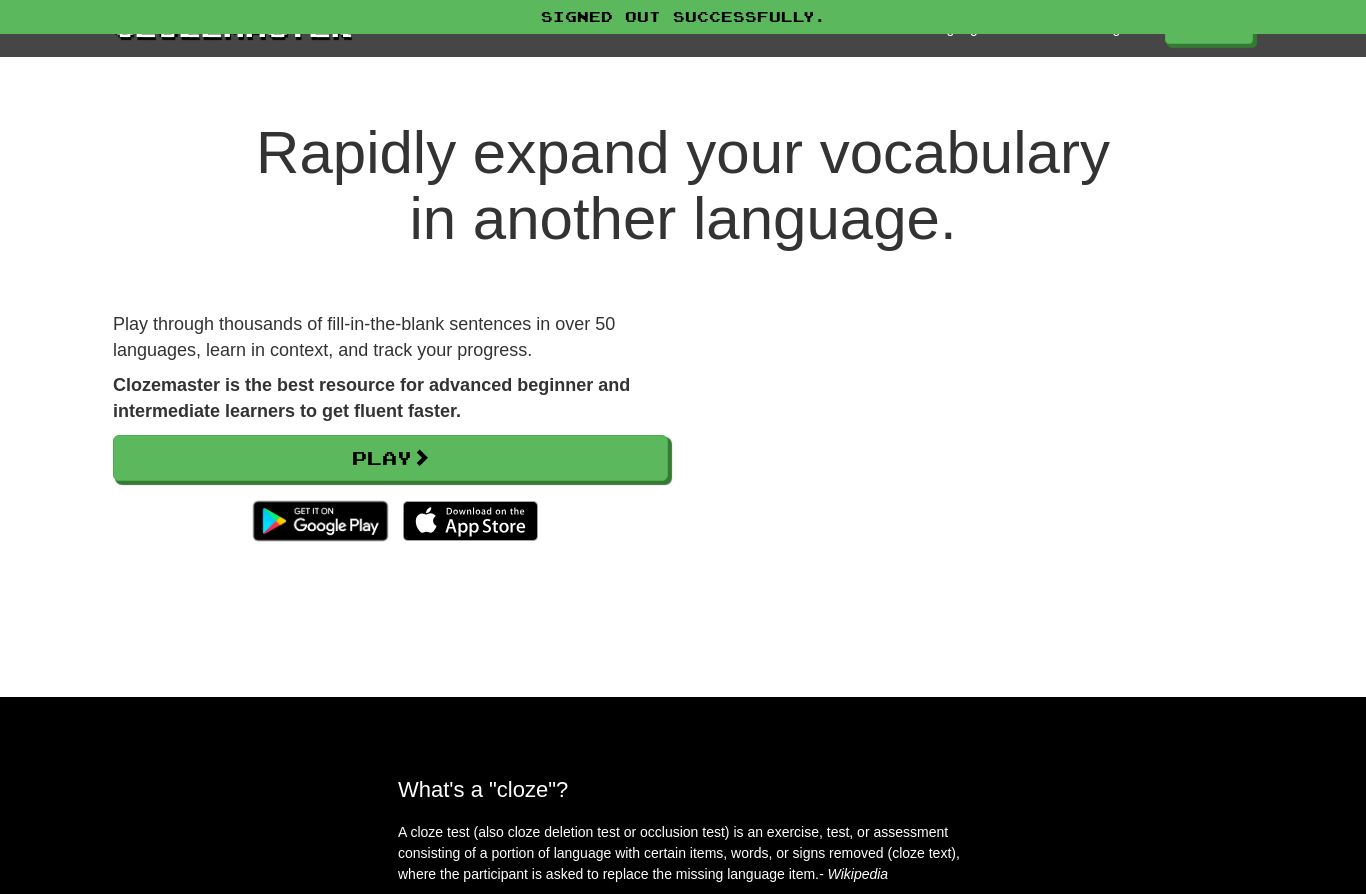 scroll, scrollTop: 0, scrollLeft: 0, axis: both 